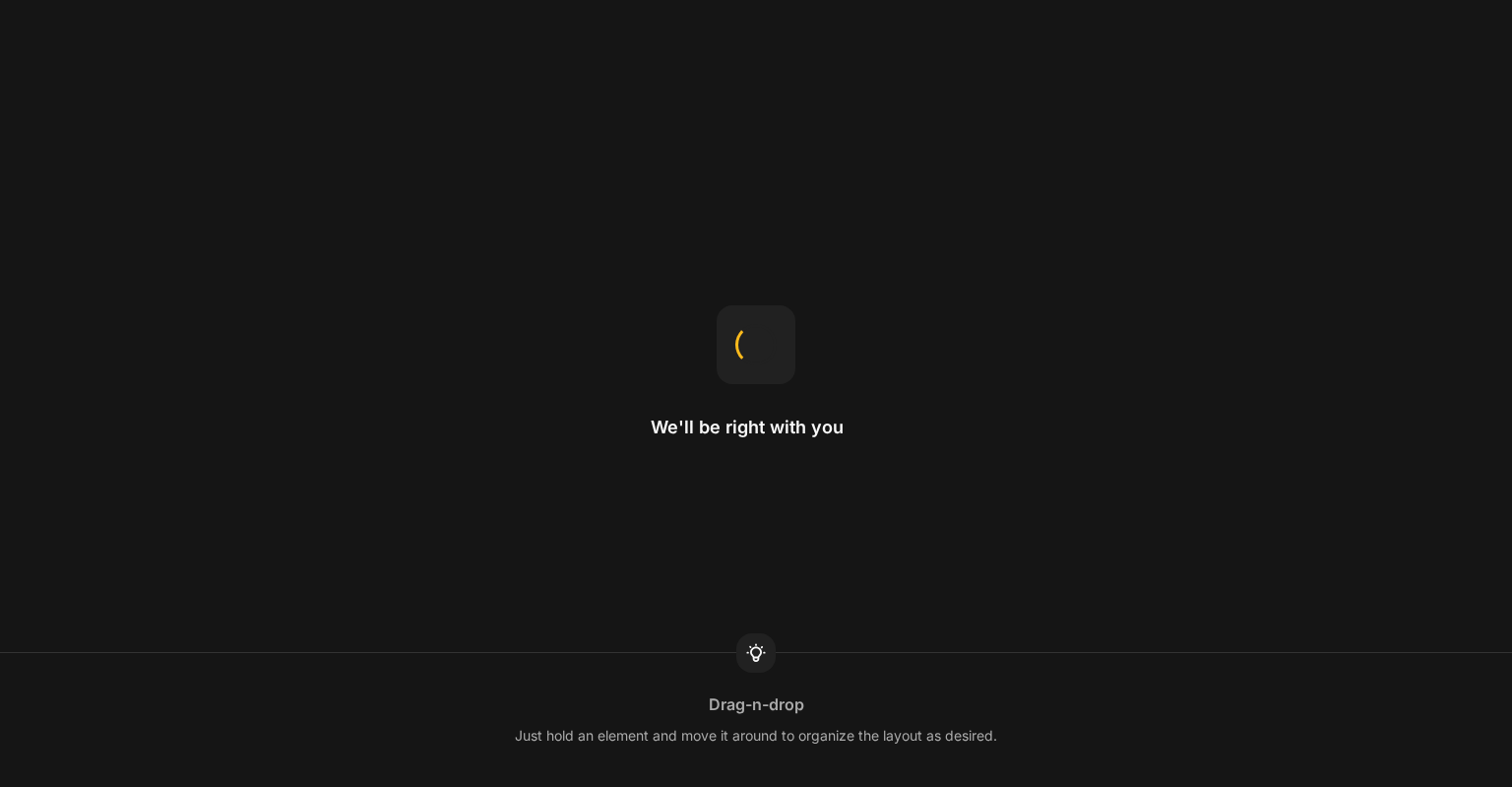scroll, scrollTop: 0, scrollLeft: 0, axis: both 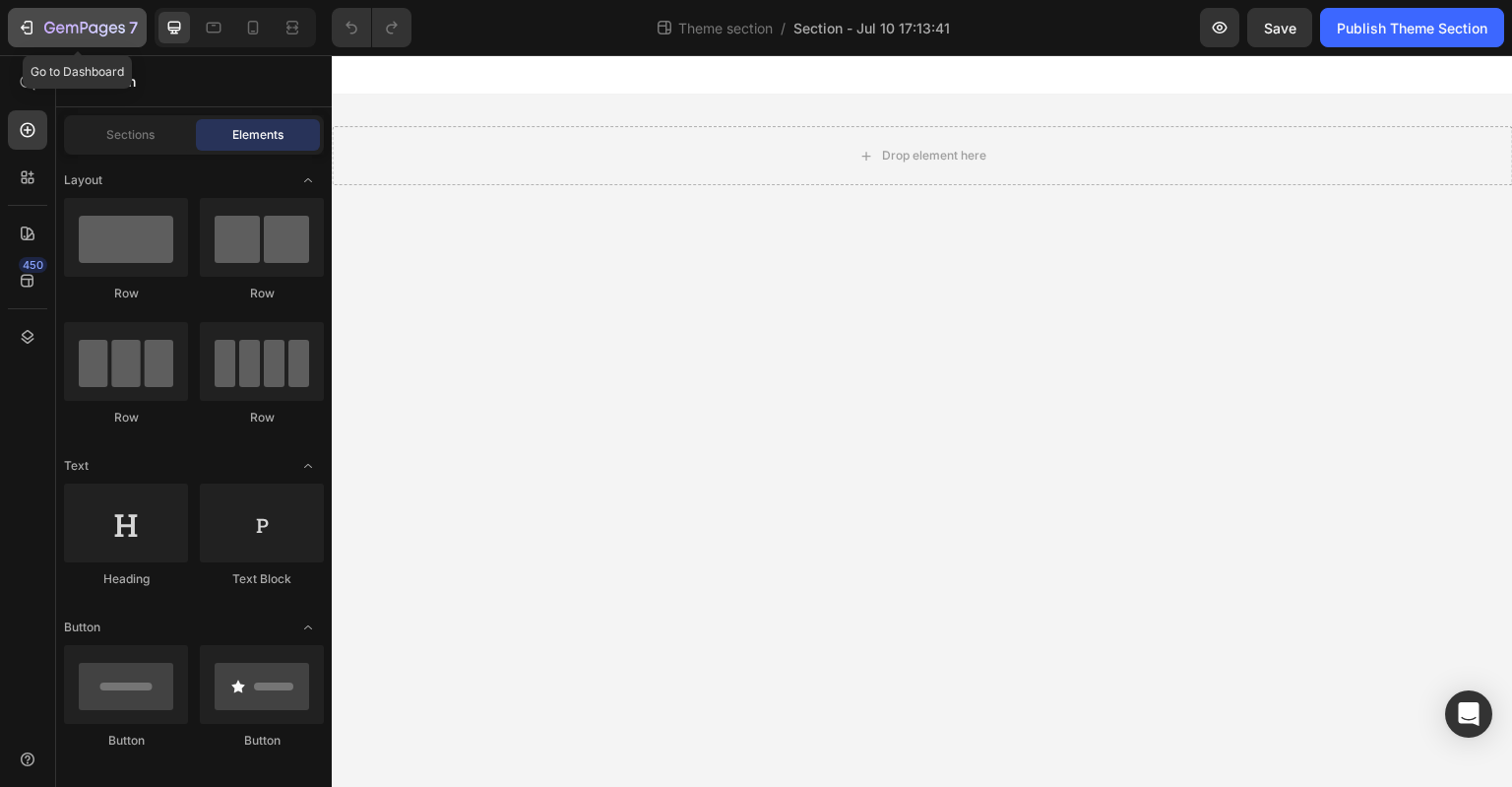 click 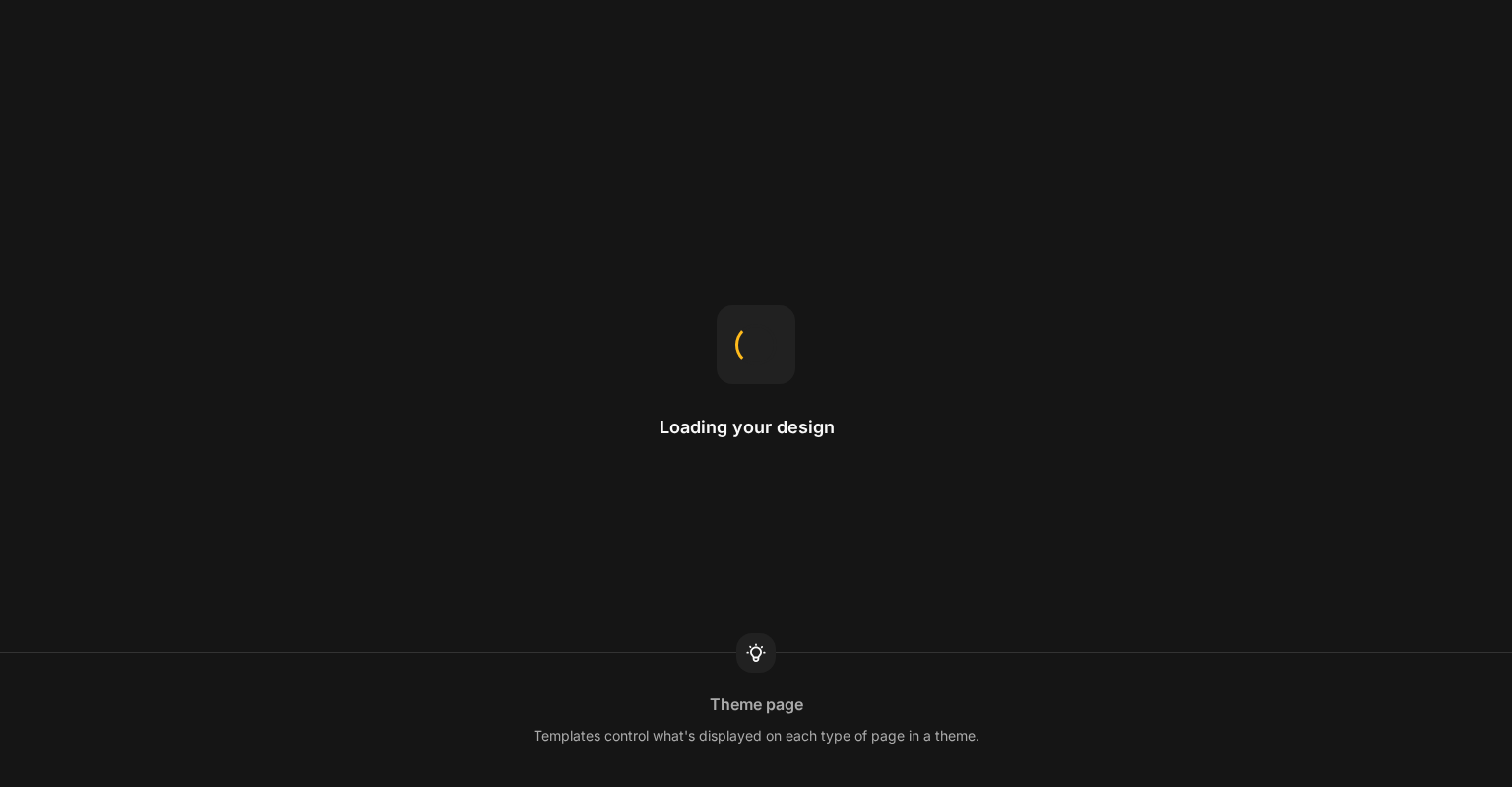 scroll, scrollTop: 0, scrollLeft: 0, axis: both 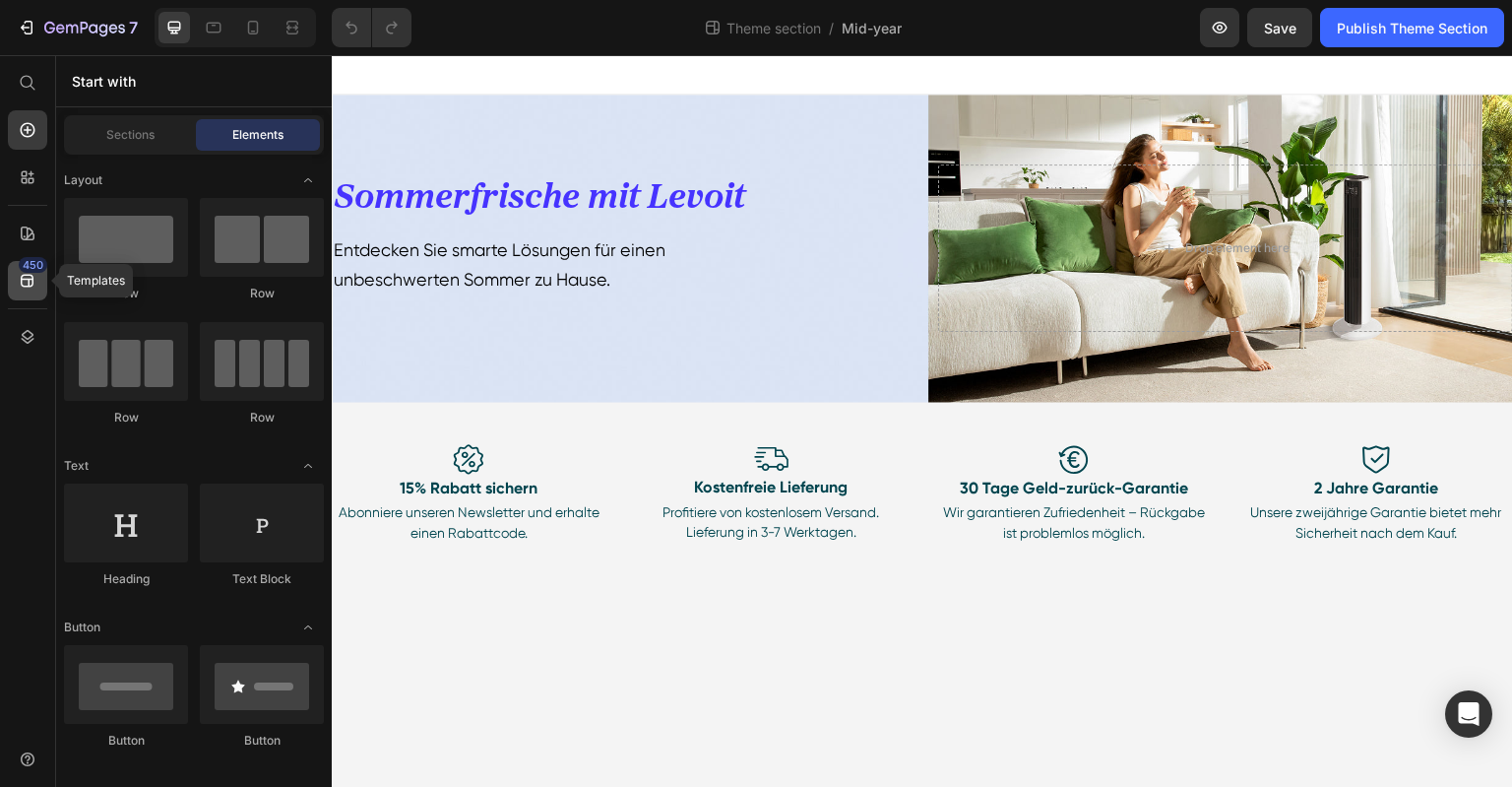 click 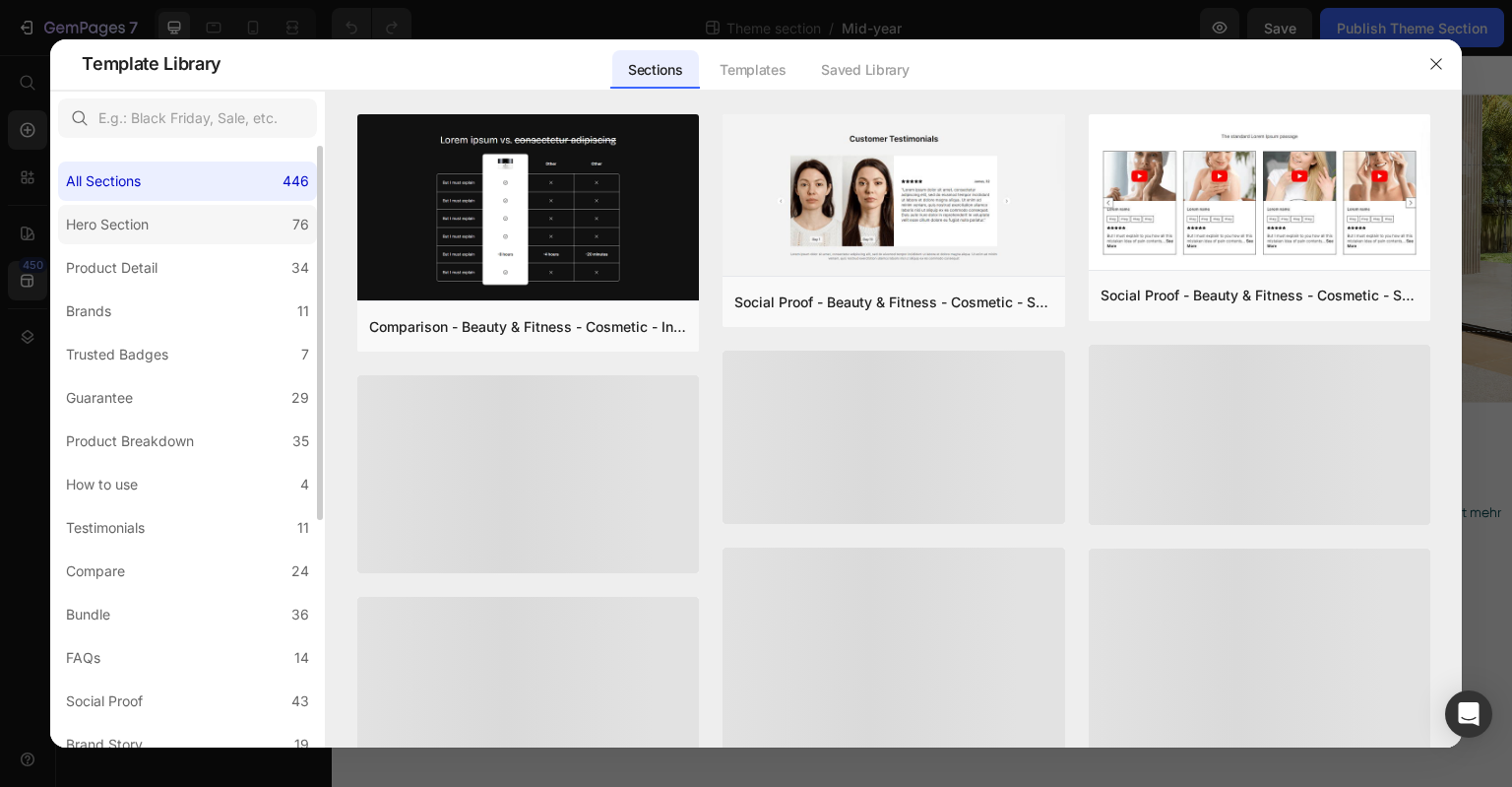 click on "Hero Section 76" 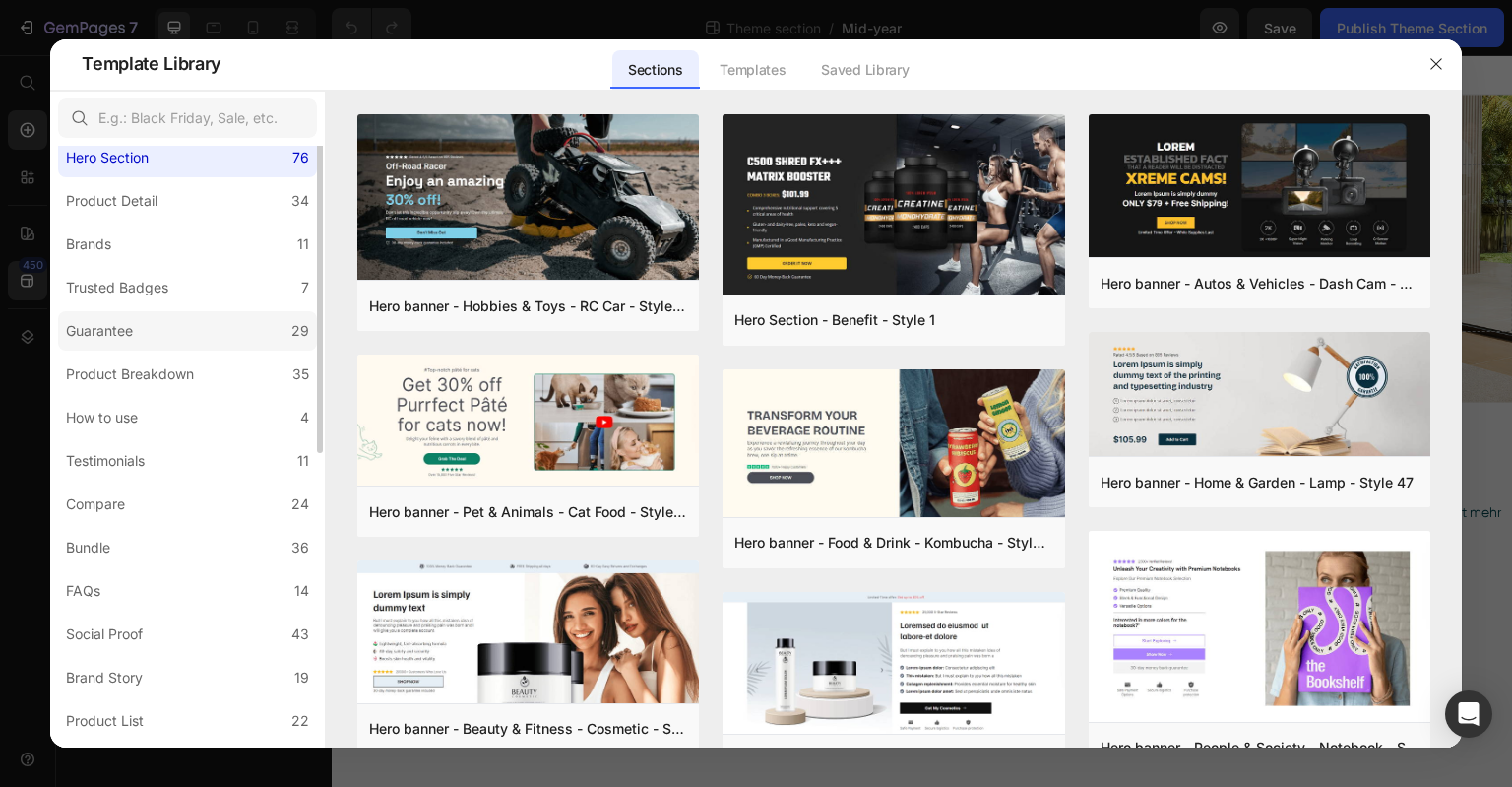 scroll, scrollTop: 0, scrollLeft: 0, axis: both 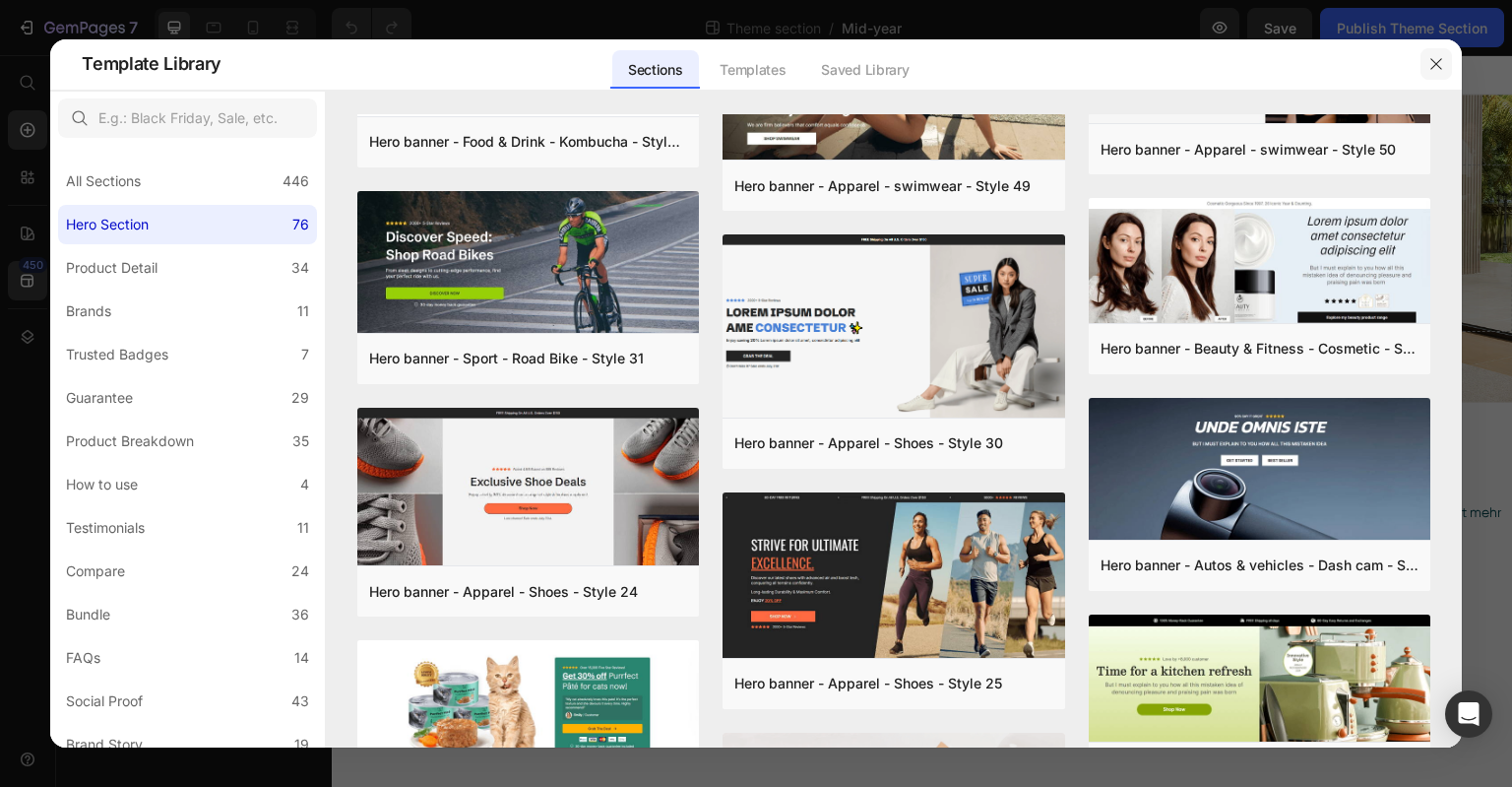 click 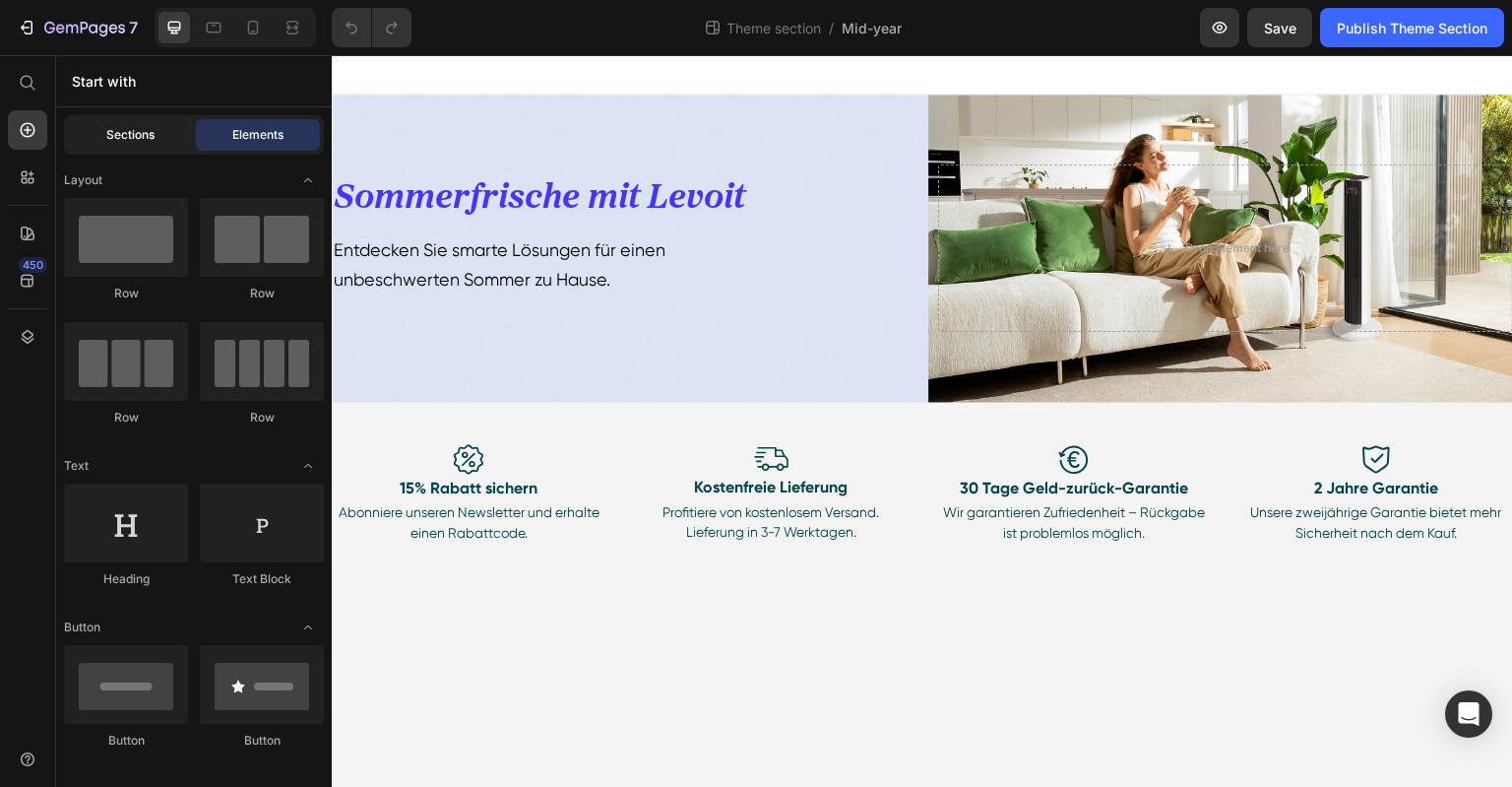 click on "Sections" 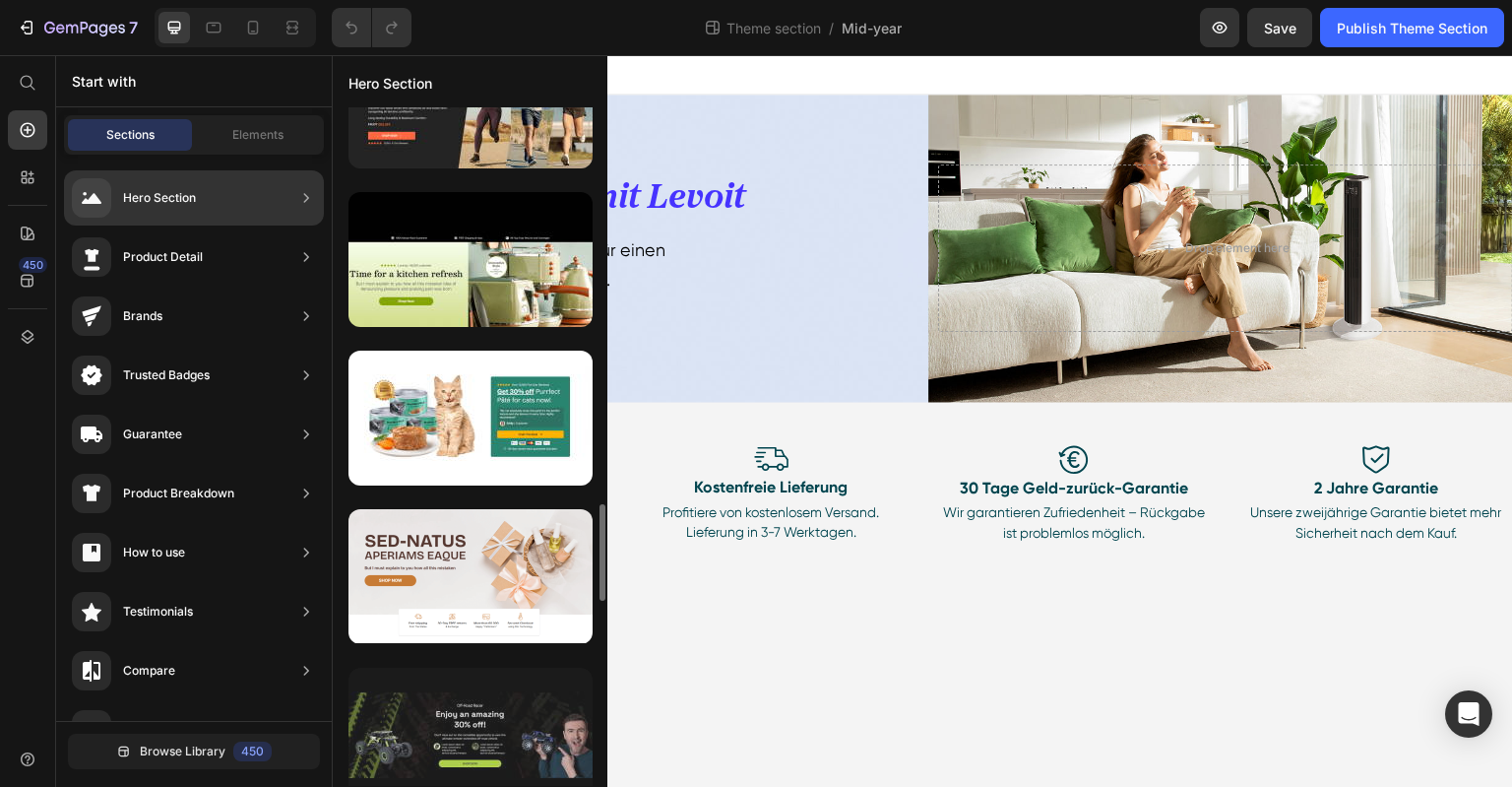 scroll, scrollTop: 3071, scrollLeft: 0, axis: vertical 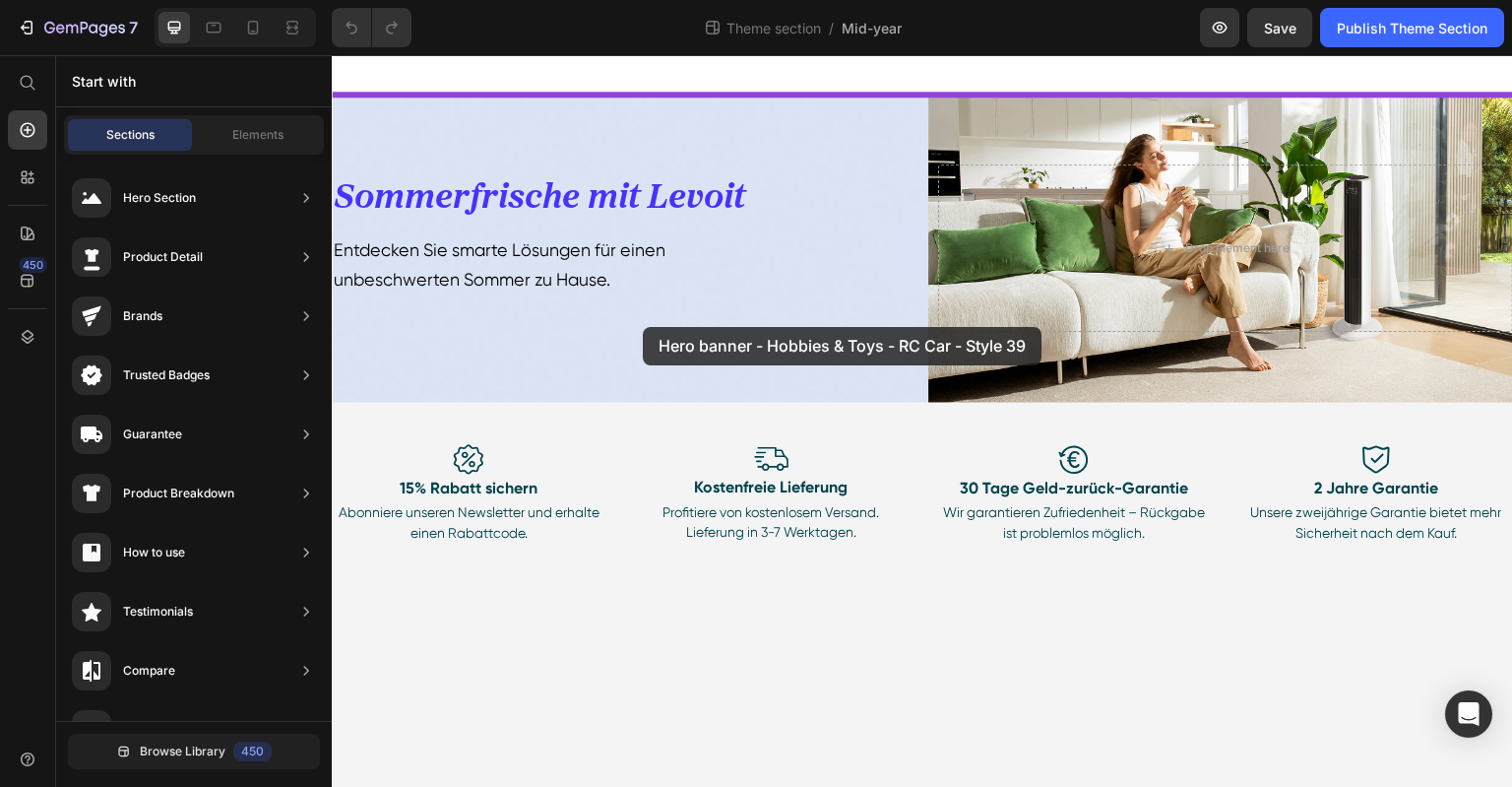 drag, startPoint x: 820, startPoint y: 495, endPoint x: 643, endPoint y: 327, distance: 244.03483 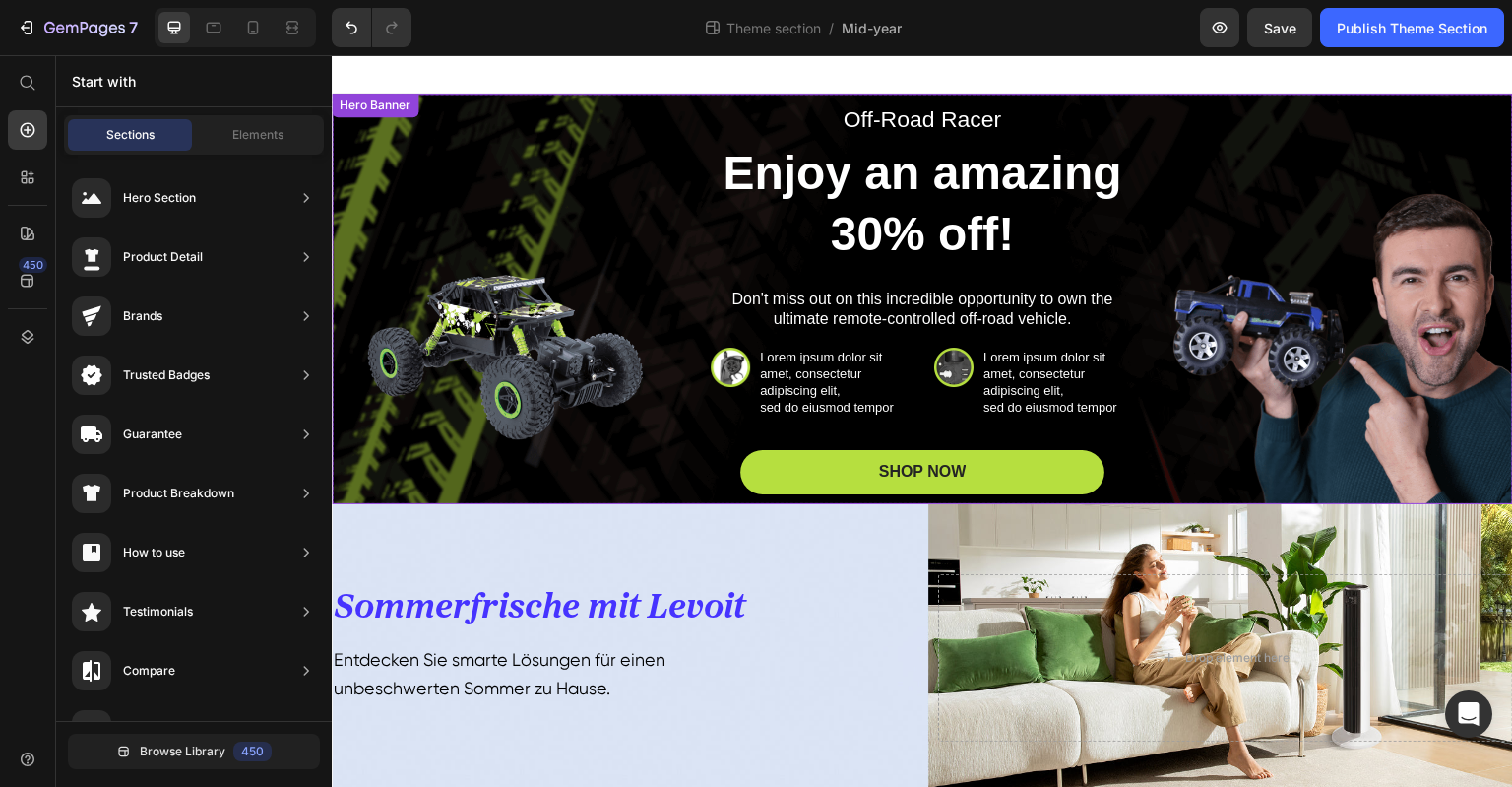 scroll, scrollTop: 39, scrollLeft: 0, axis: vertical 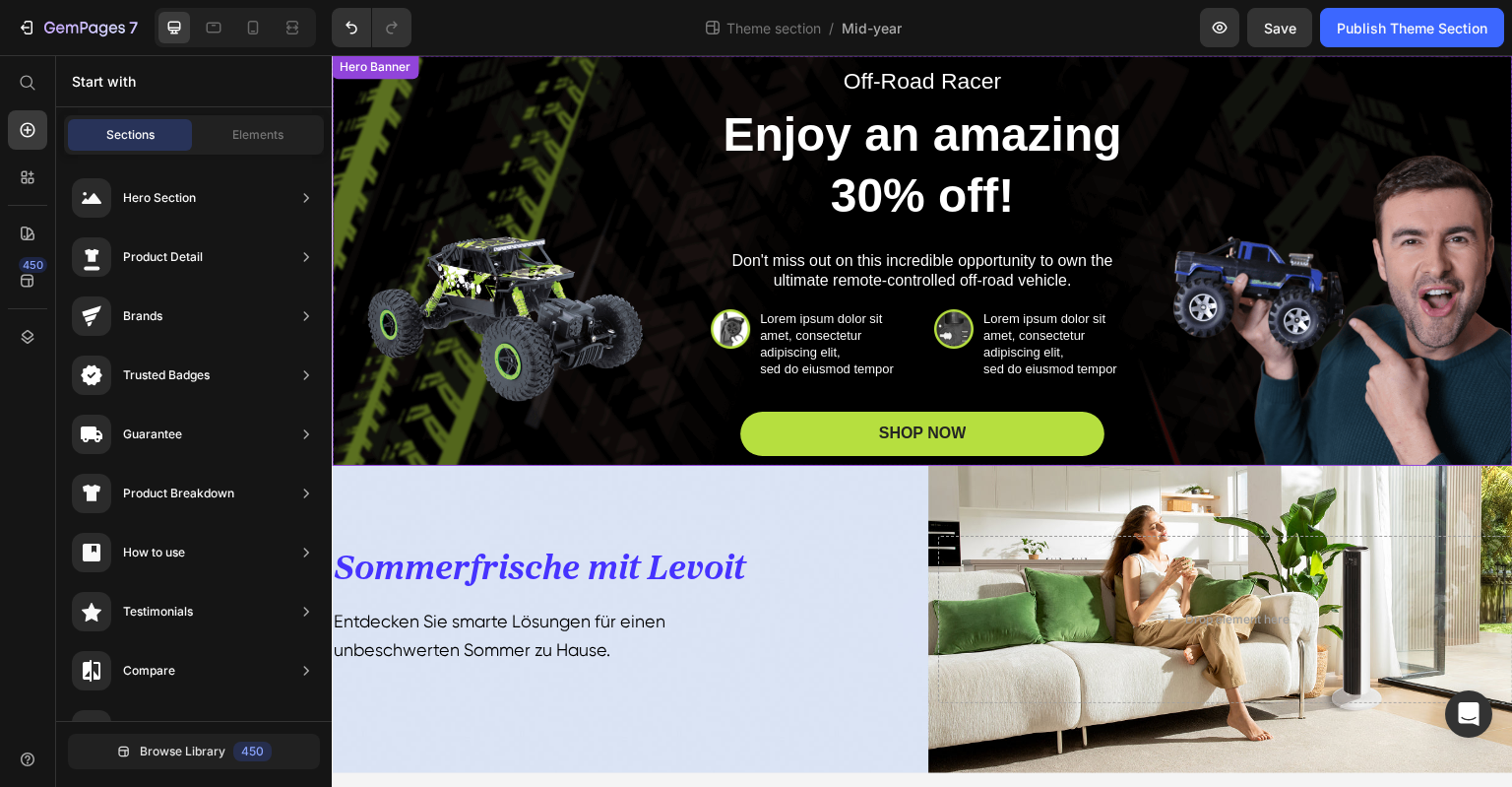 click on "Off-Road Racer Text Block Enjoy an amazing 30% off! Heading Don't miss out on this incredible opportunity to own the ultimate remote-controlled off-road vehicle. Text Block Image Lorem ipsum dolor sit amet, consectetur adipiscing elit,  sed do eiusmod tempor Text Block Row Image Lorem ipsum dolor sit amet, consectetur adipiscing elit,  sed do eiusmod tempor Text Block Row Row Row SHOP NOW Button" at bounding box center [922, 260] 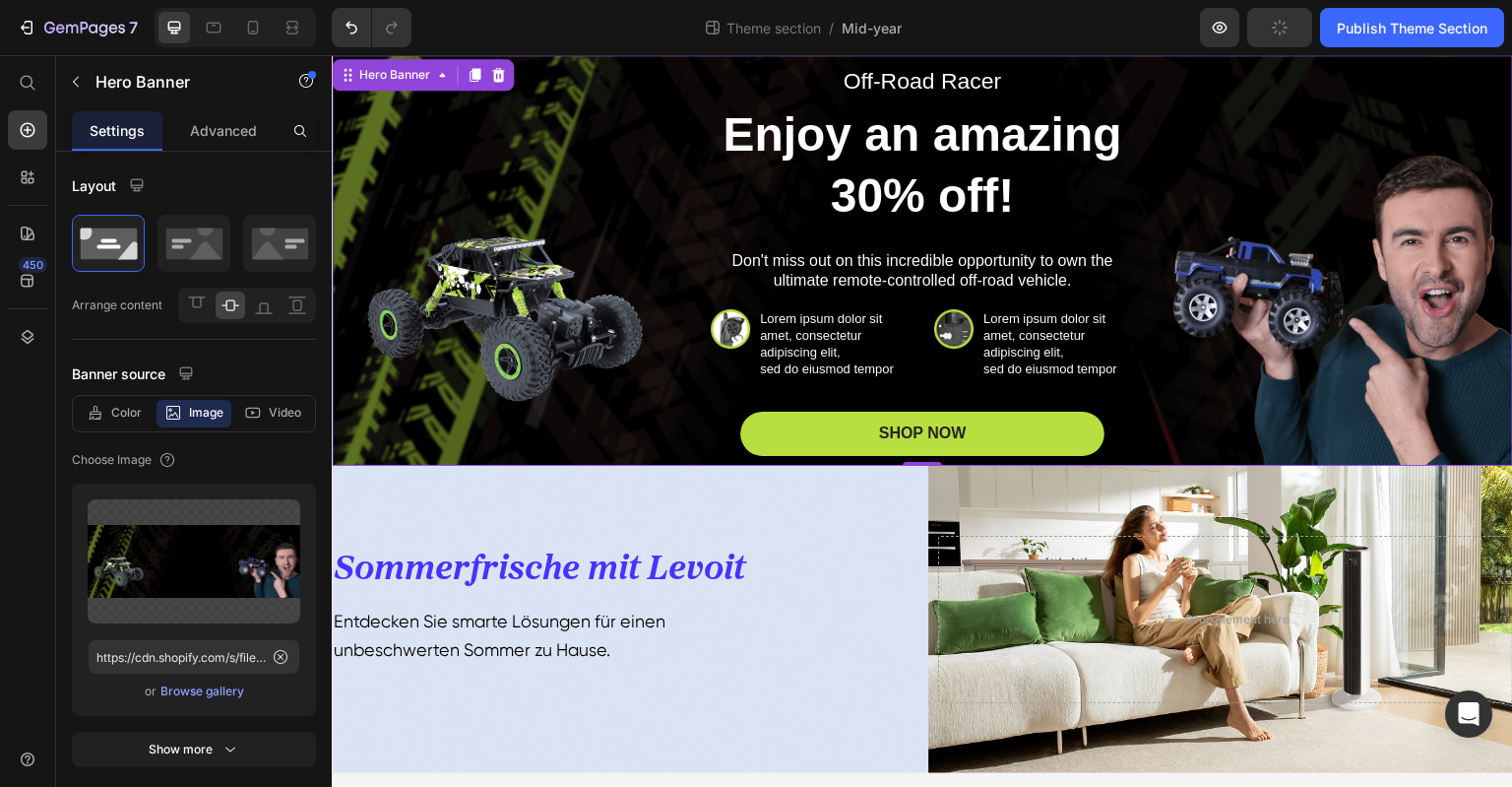 type on "https://cdn.shopify.com/s/files/1/0840/9373/1138/files/gempages_532755611255833738-c9fced52-5eb1-48a0-a3c8-6aa1e4ec8341.png" 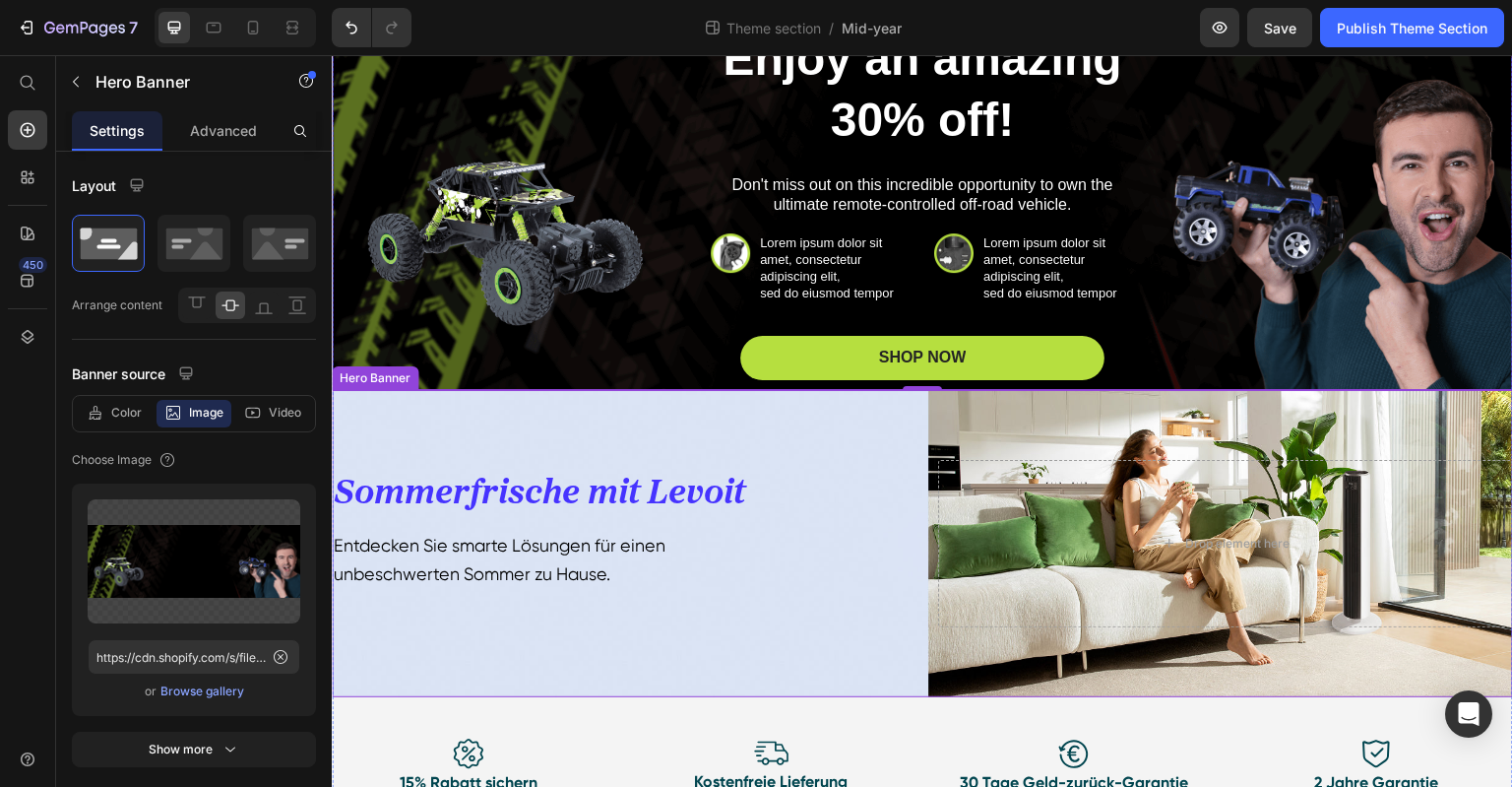 scroll, scrollTop: 183, scrollLeft: 0, axis: vertical 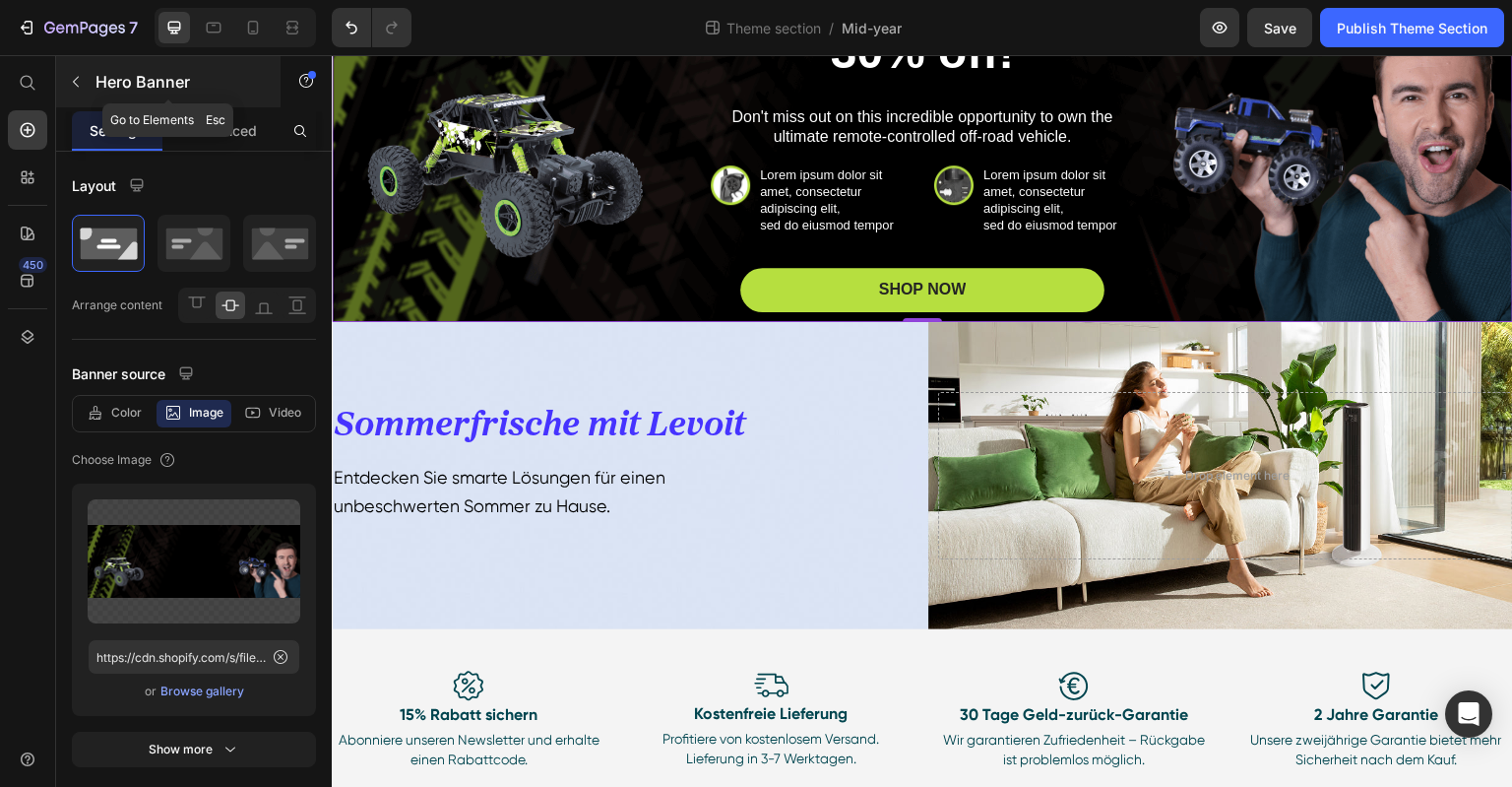click 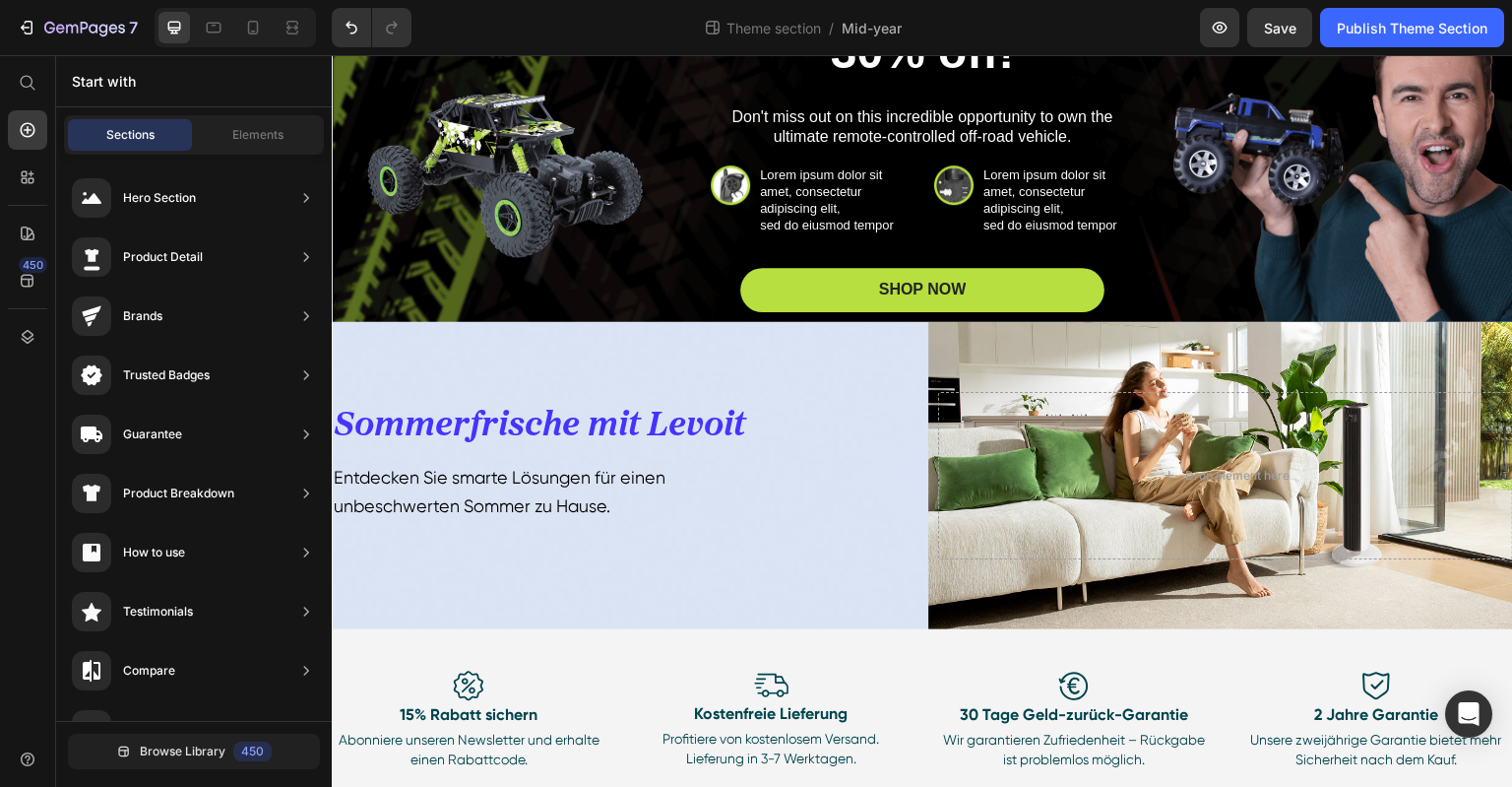 scroll, scrollTop: 101, scrollLeft: 0, axis: vertical 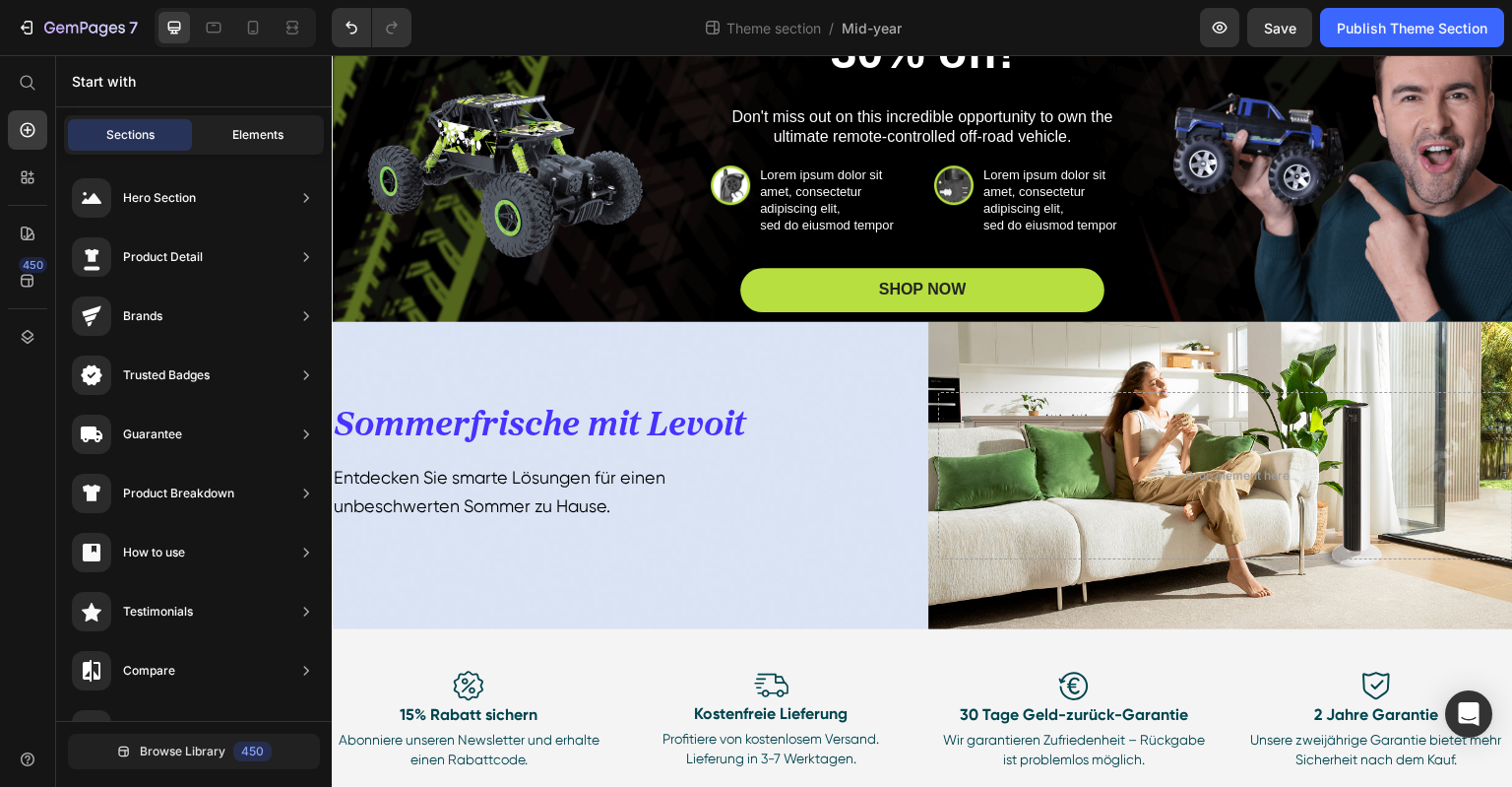 click on "Elements" at bounding box center [258, 135] 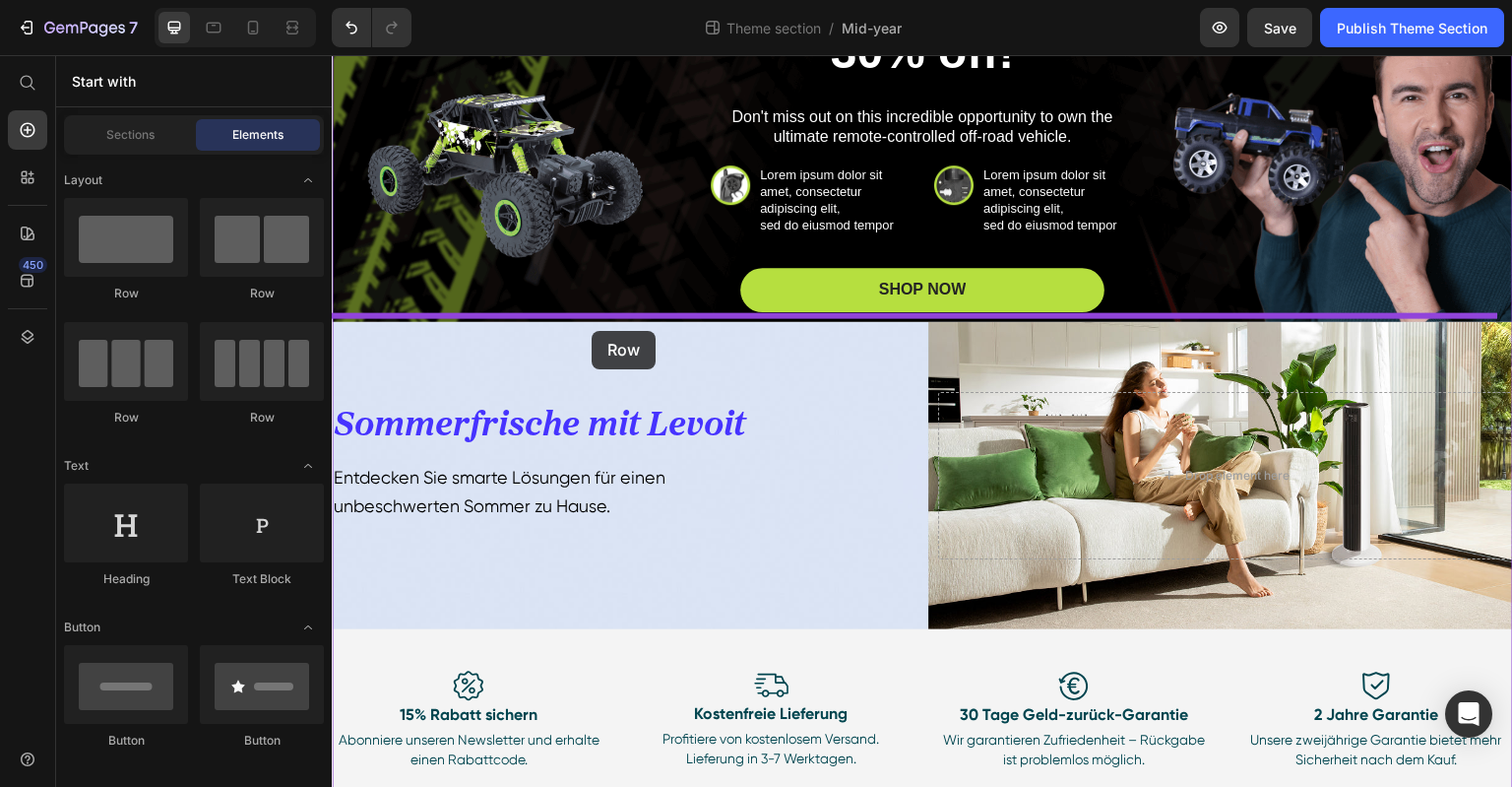 drag, startPoint x: 454, startPoint y: 431, endPoint x: 592, endPoint y: 331, distance: 170.423 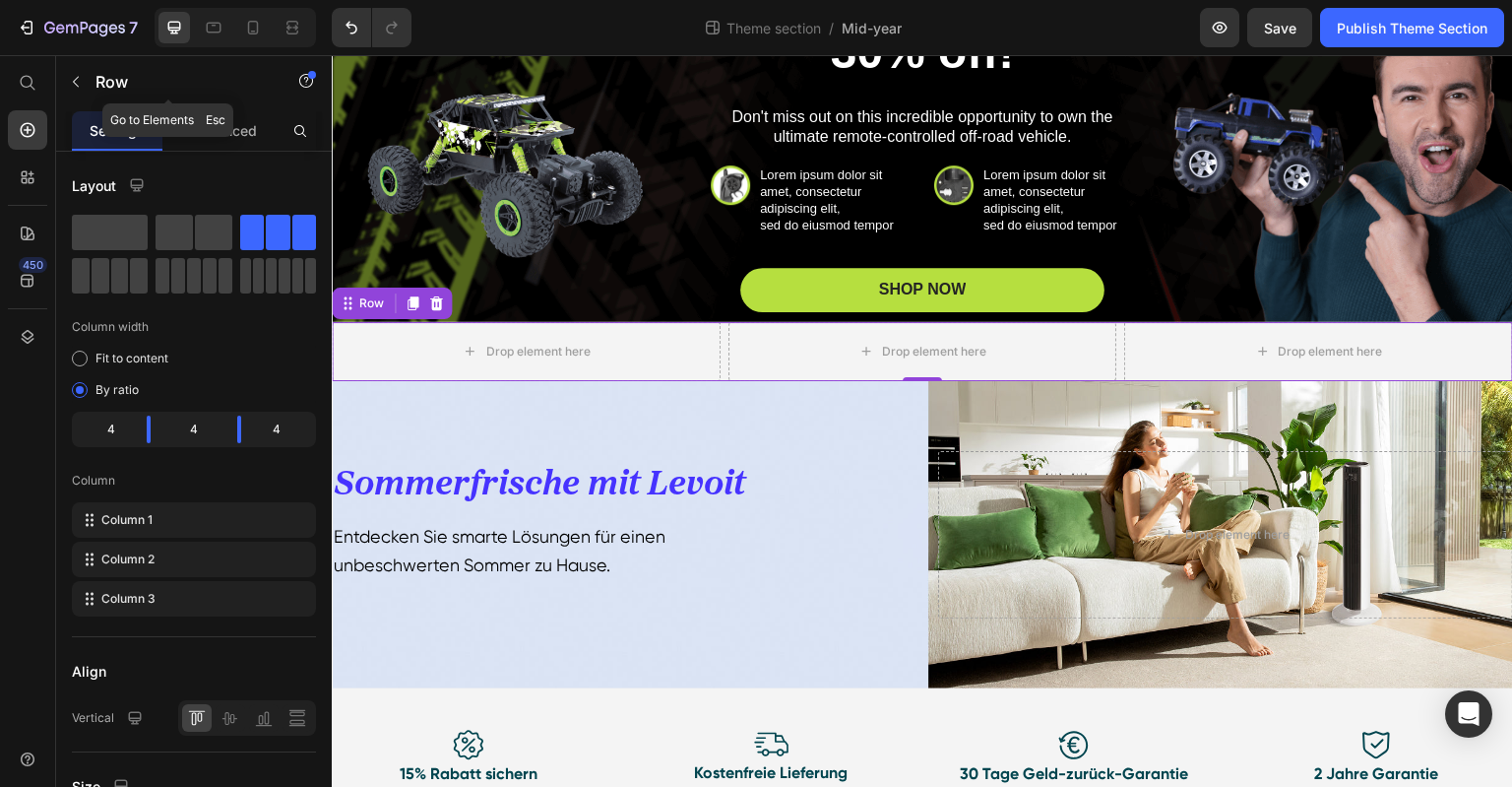 drag, startPoint x: 68, startPoint y: 82, endPoint x: 112, endPoint y: 157, distance: 86.95401 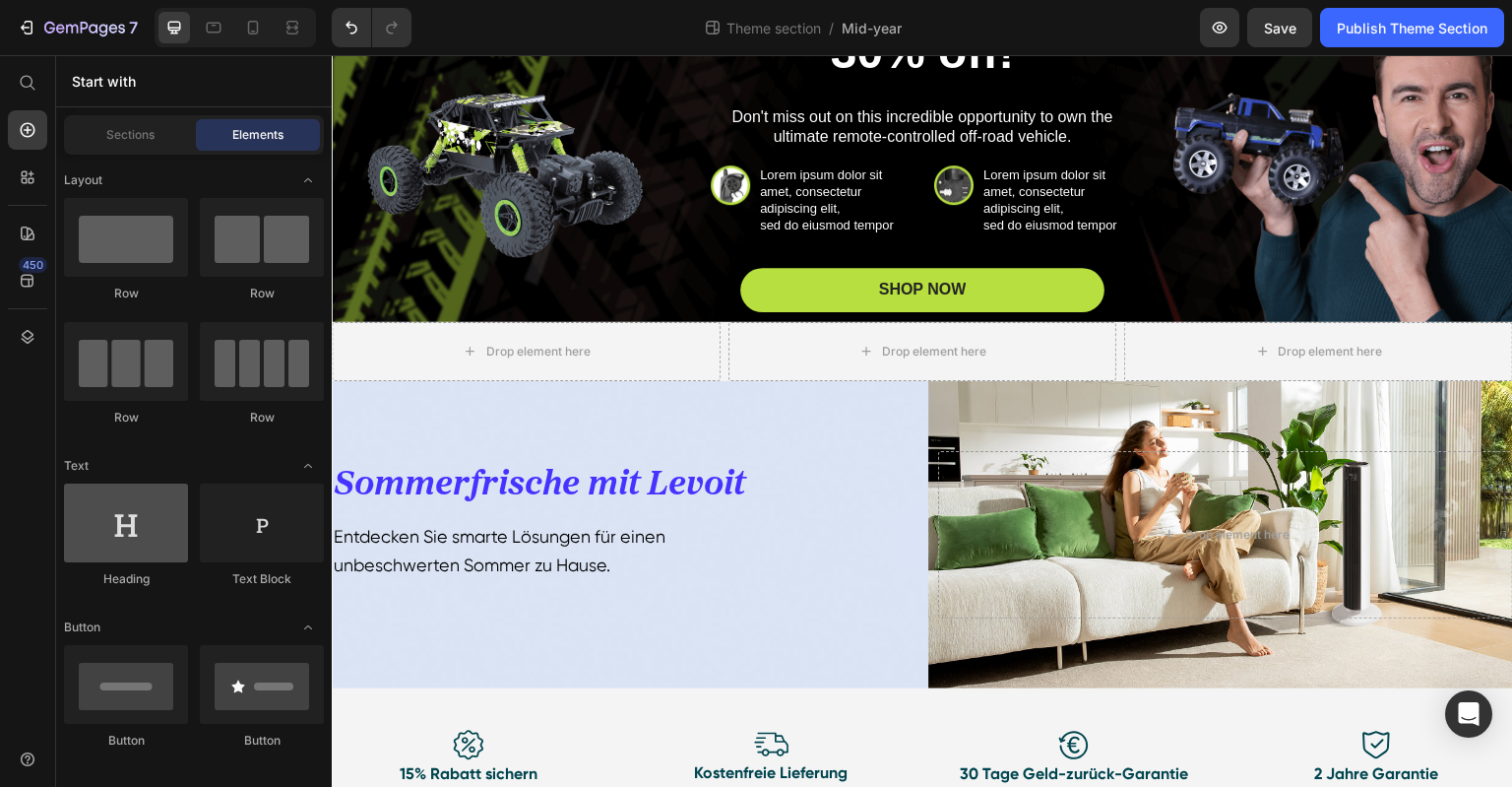scroll, scrollTop: 295, scrollLeft: 0, axis: vertical 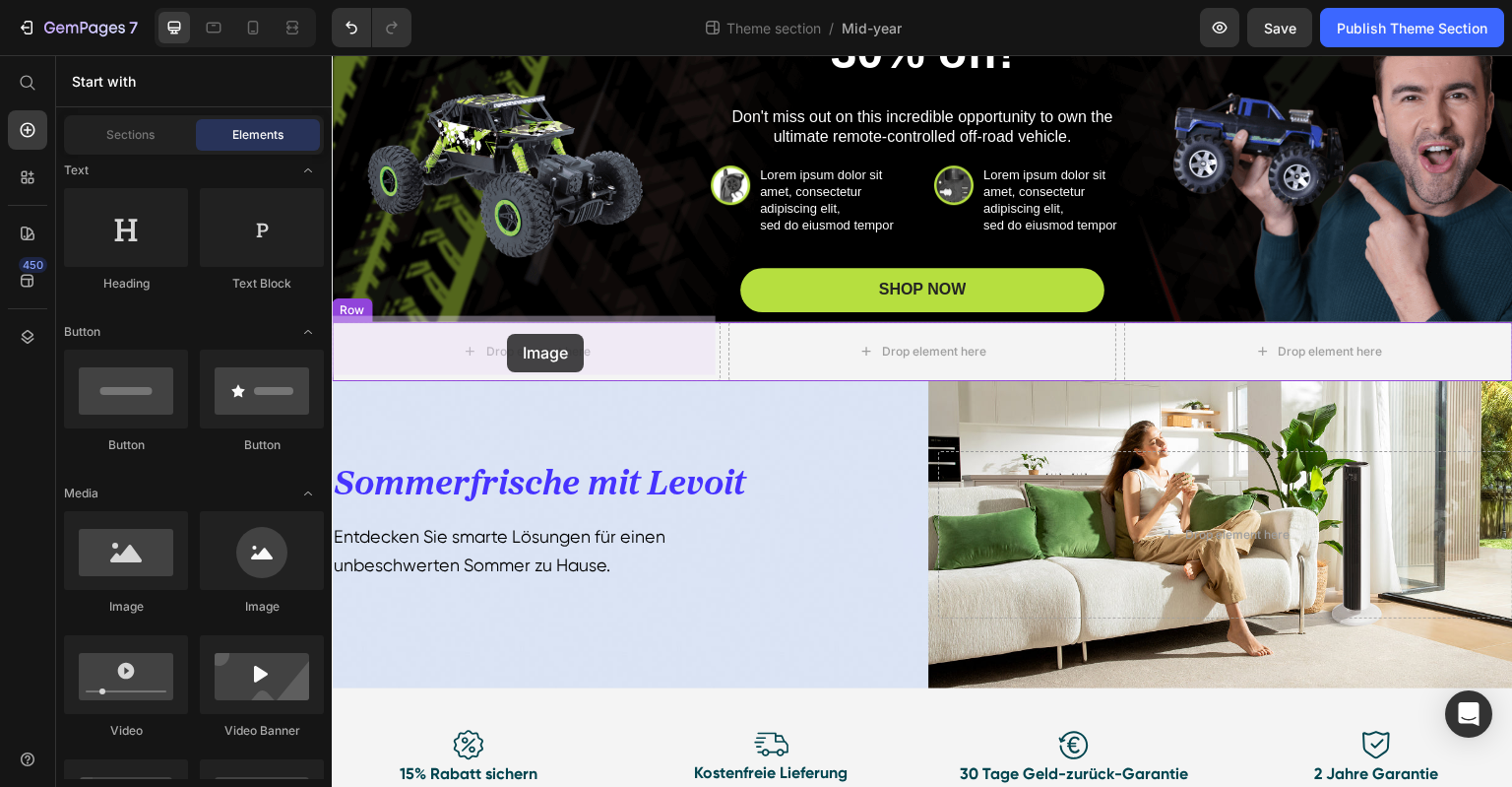 drag, startPoint x: 497, startPoint y: 602, endPoint x: 507, endPoint y: 334, distance: 268.1865 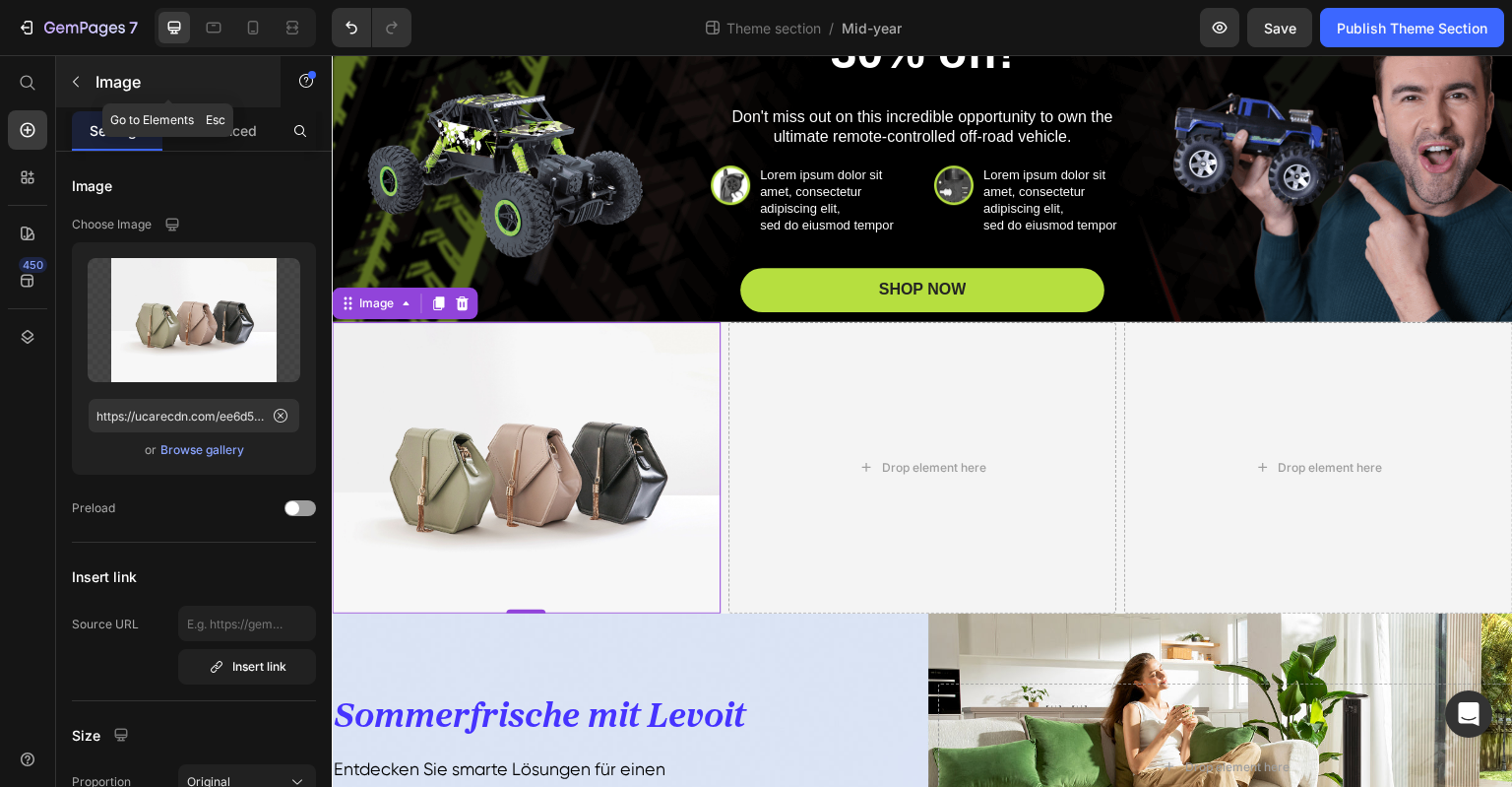 click 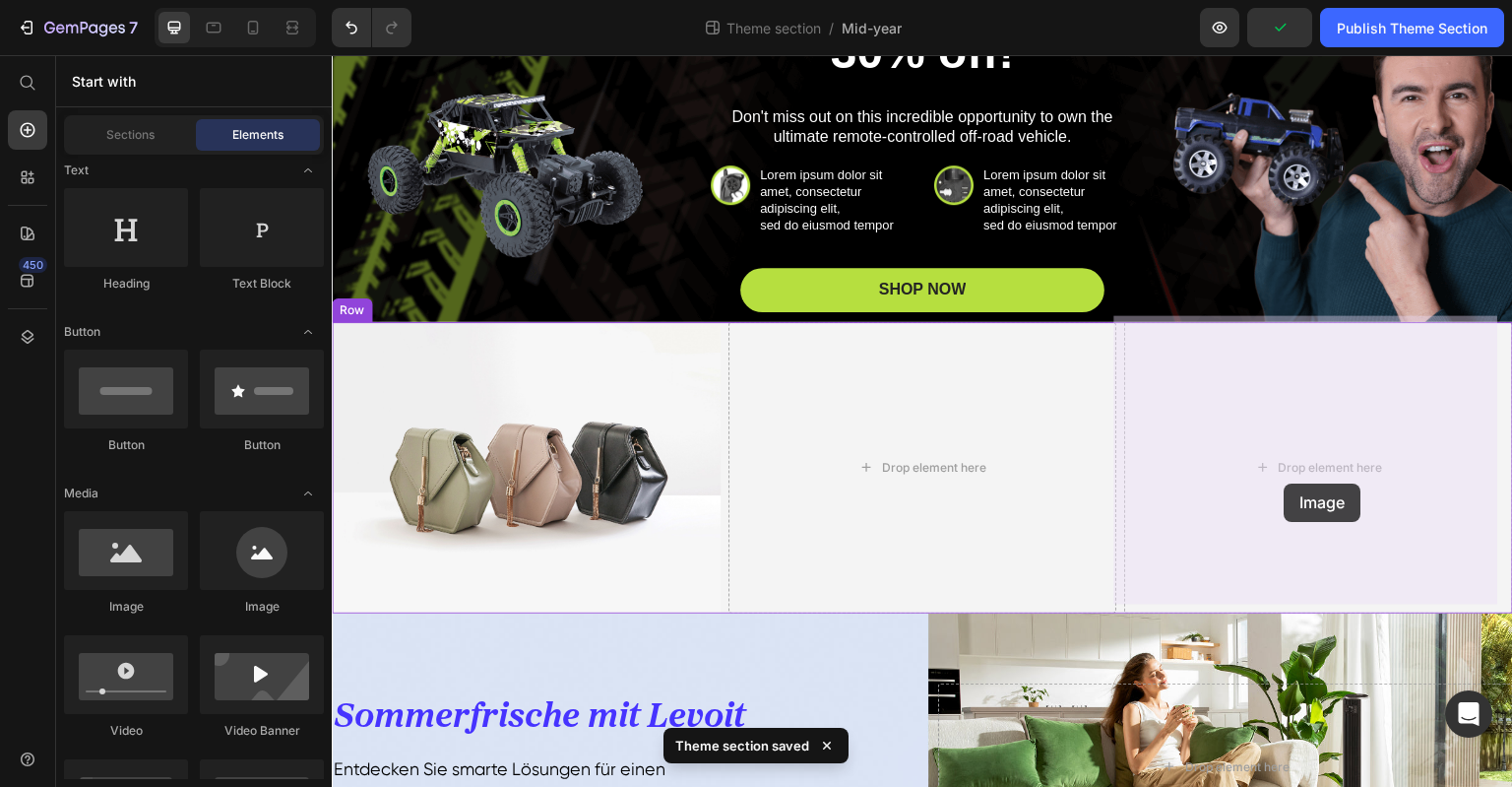 drag, startPoint x: 498, startPoint y: 621, endPoint x: 1287, endPoint y: 482, distance: 801.1504 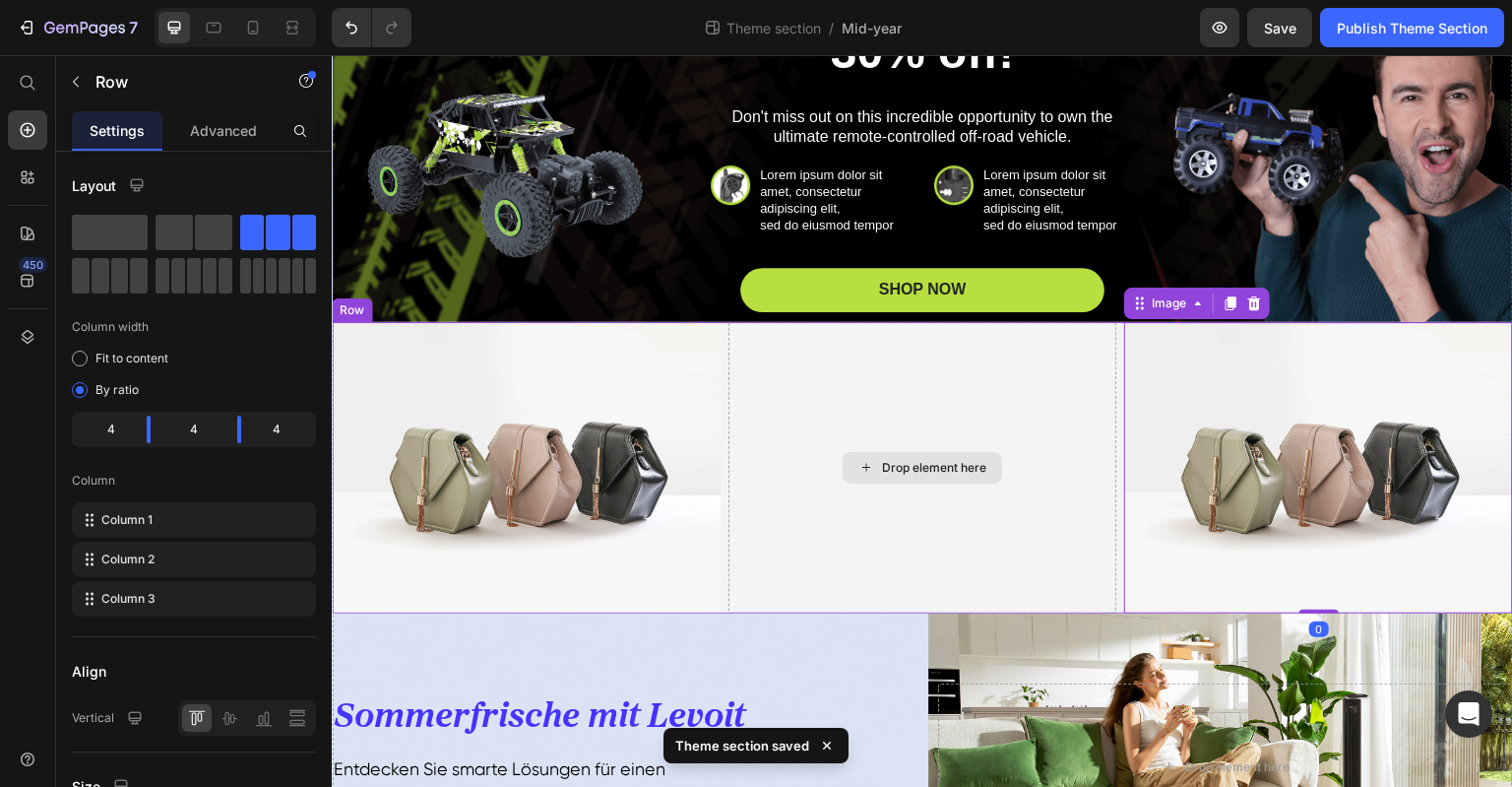 click on "Drop element here" at bounding box center [922, 468] 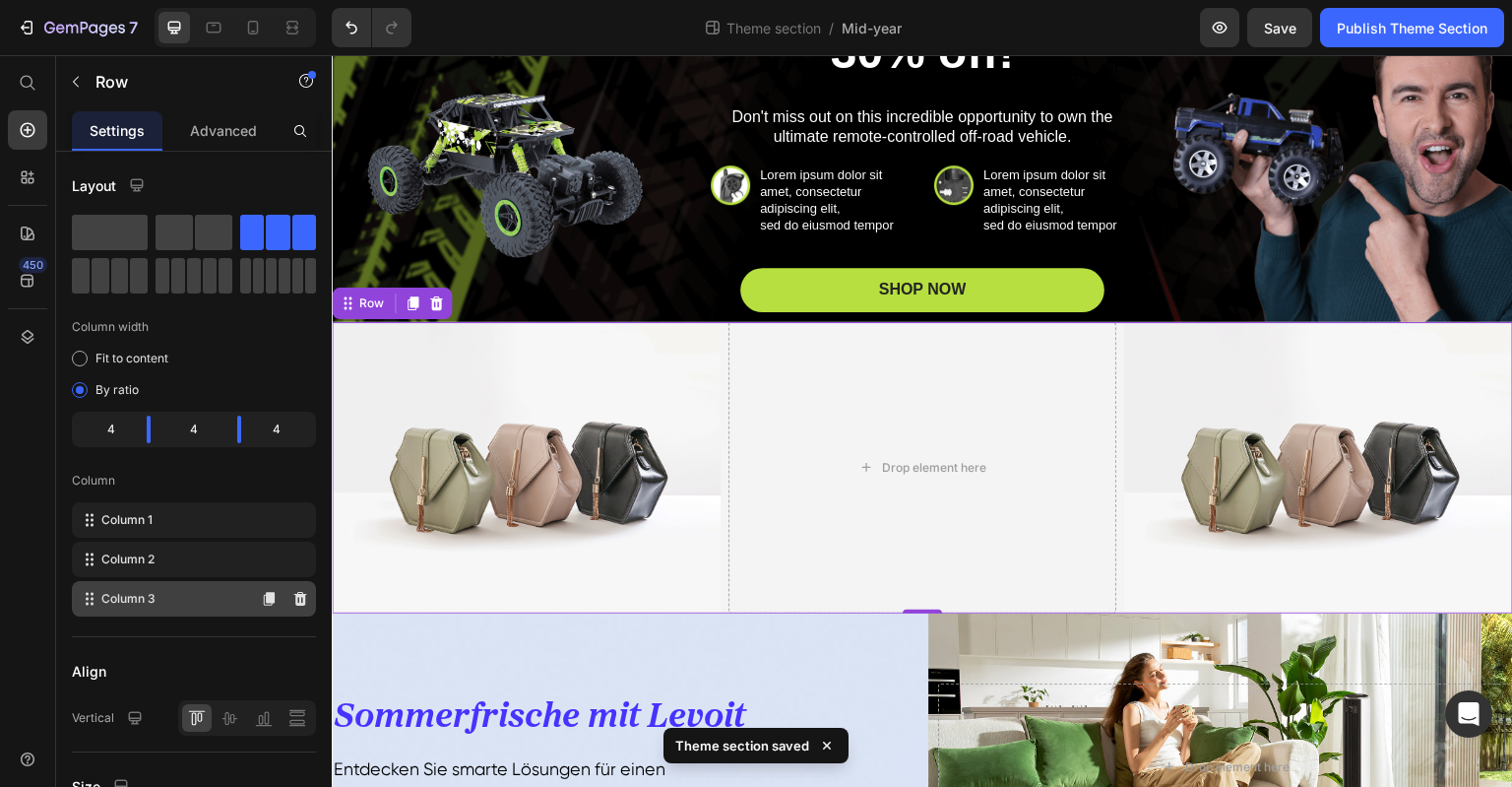 scroll, scrollTop: 449, scrollLeft: 0, axis: vertical 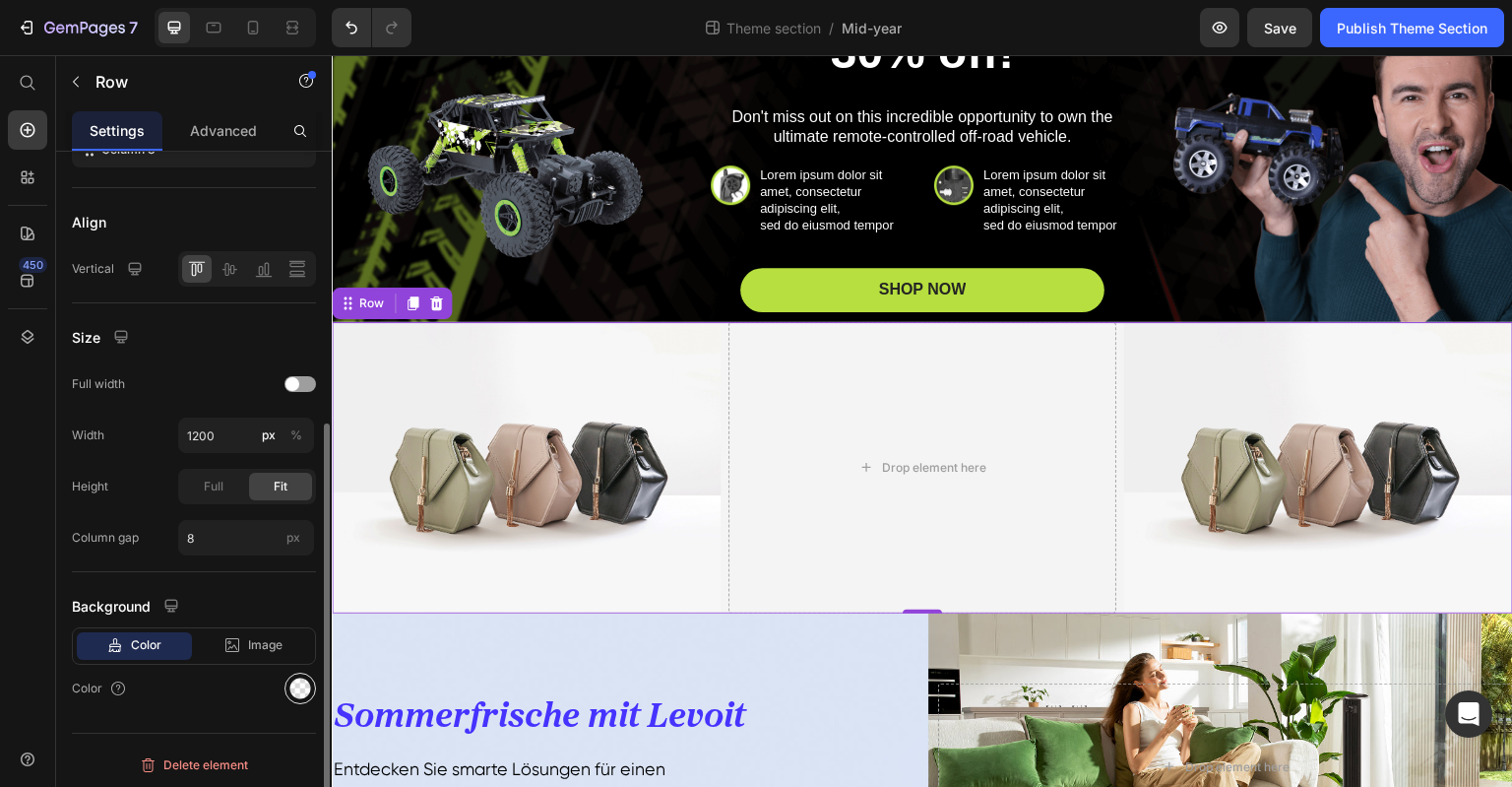 click at bounding box center (300, 689) 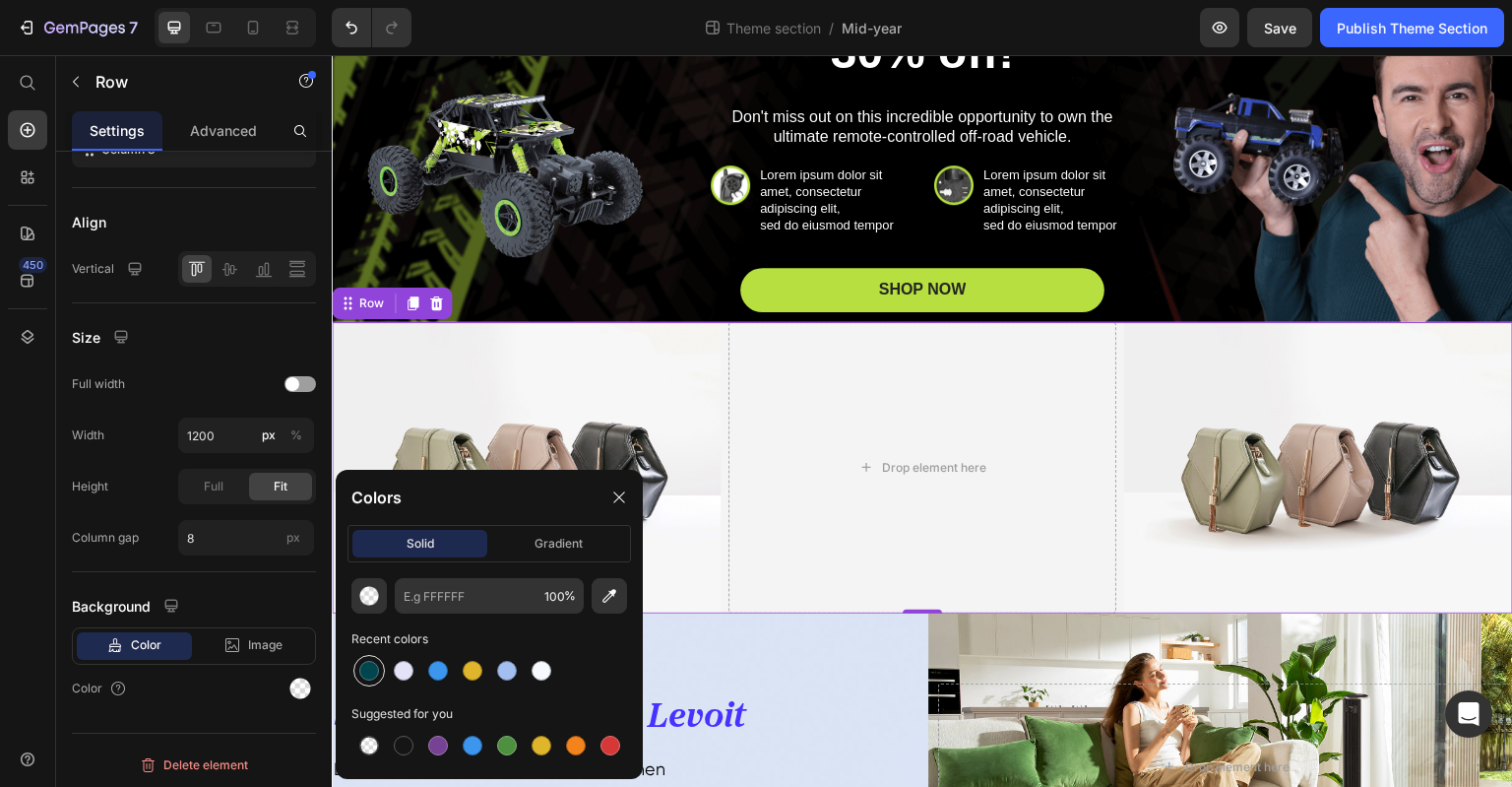 click at bounding box center (369, 671) 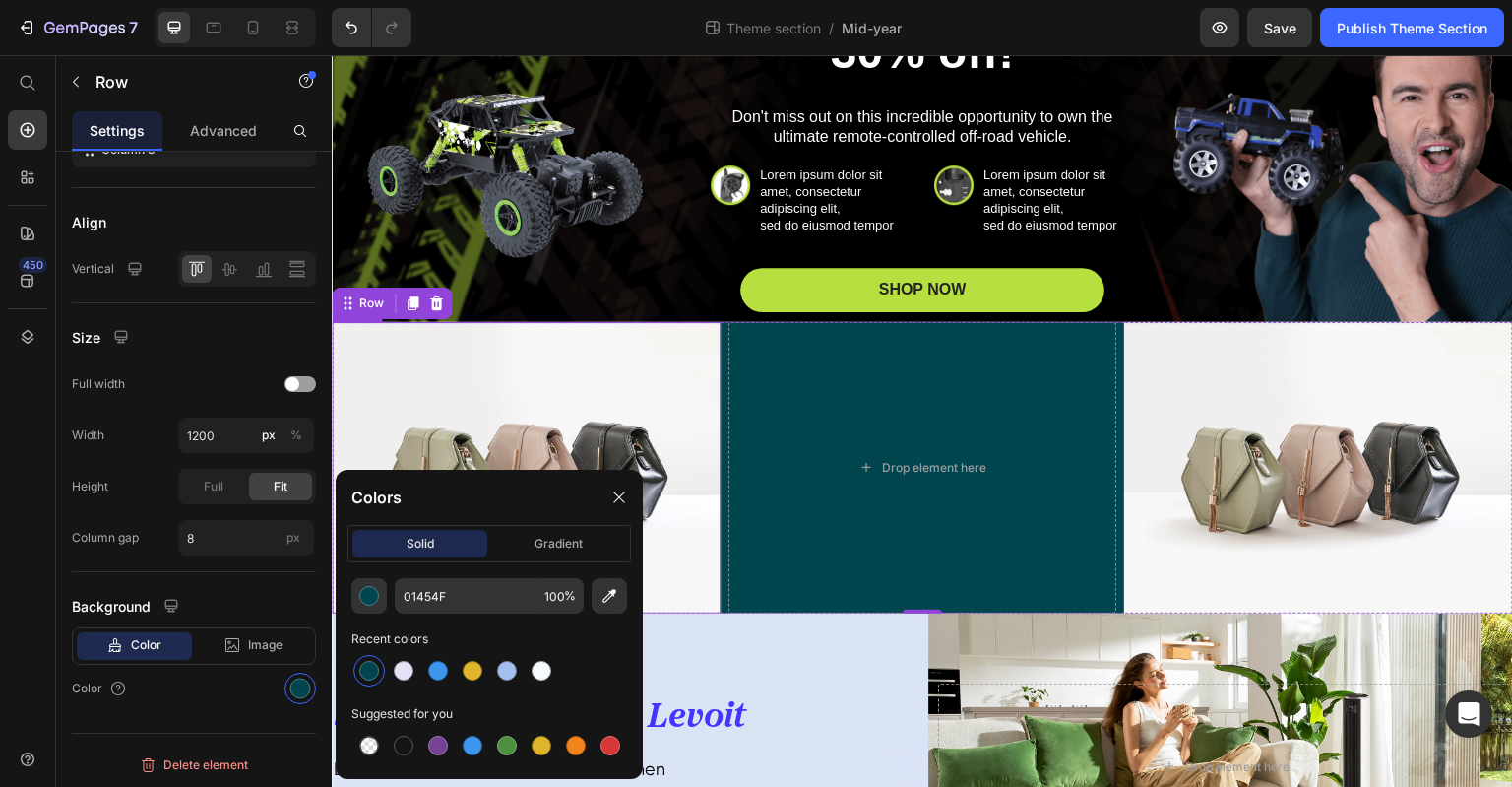 click at bounding box center [526, 468] 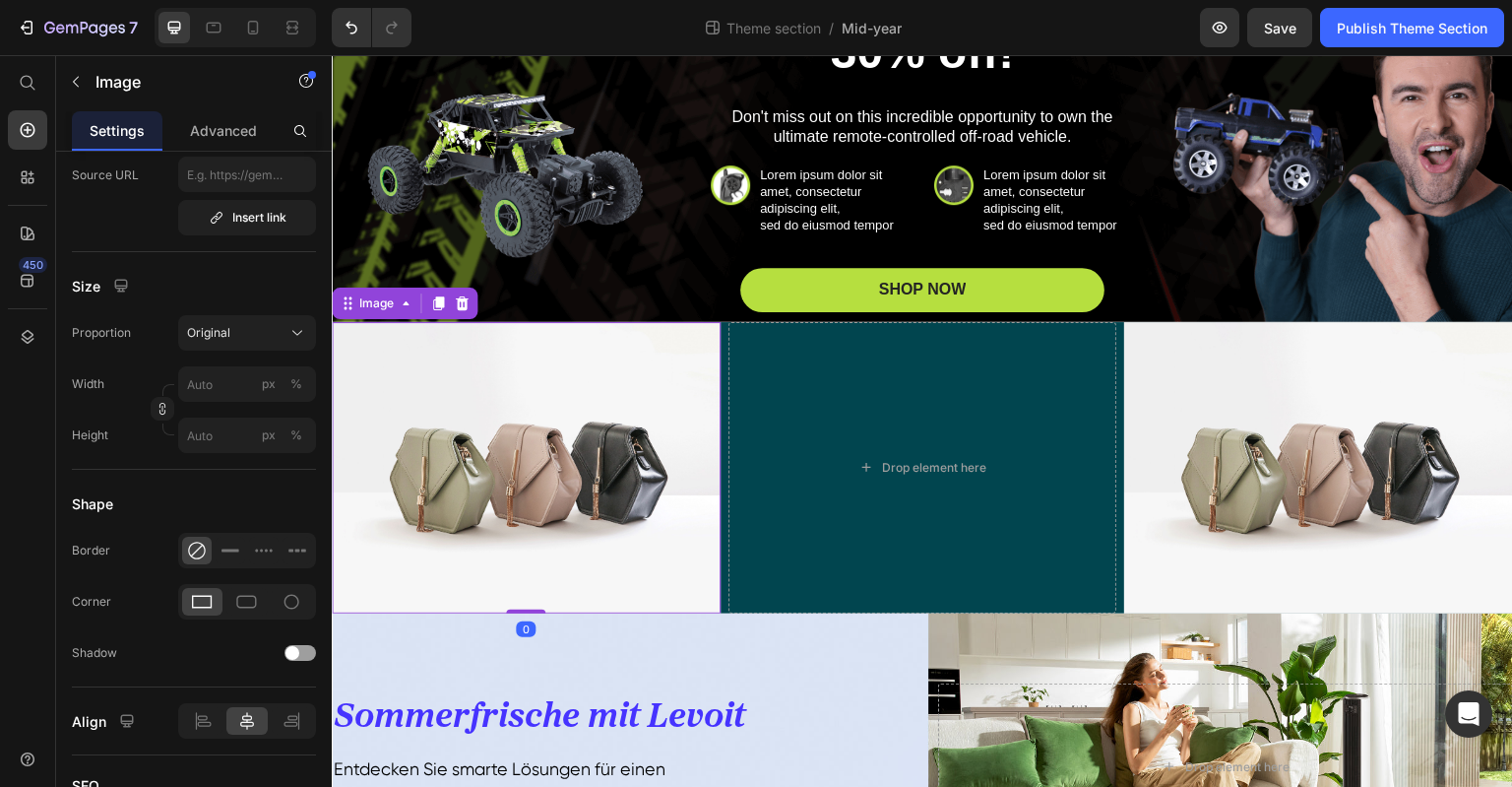 scroll, scrollTop: 0, scrollLeft: 0, axis: both 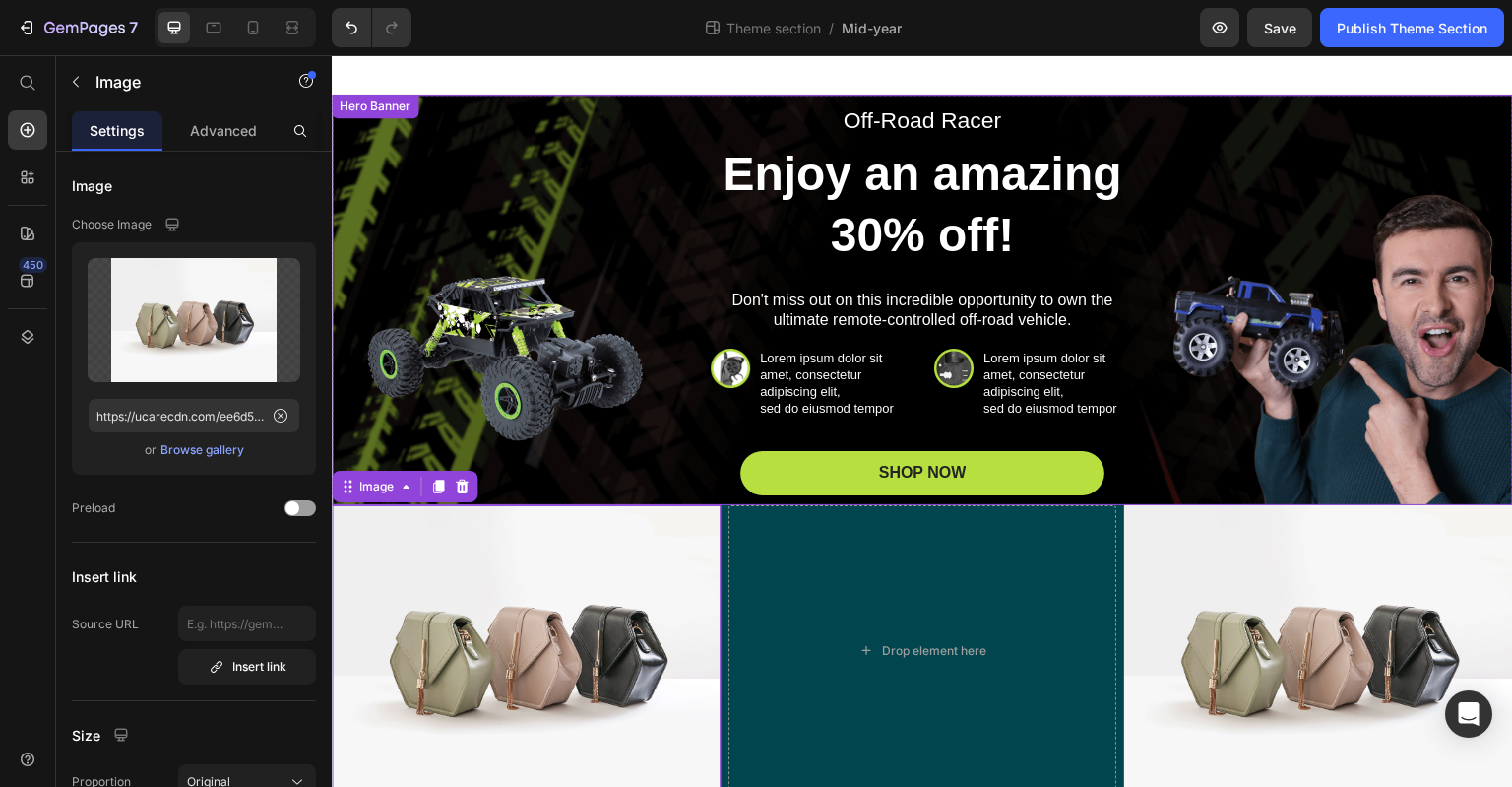 click on "Off-Road Racer Text Block Enjoy an amazing 30% off! Heading Don't miss out on this incredible opportunity to own the ultimate remote-controlled off-road vehicle. Text Block Image Lorem ipsum dolor sit amet, consectetur adipiscing elit,  sed do eiusmod tempor Text Block Row Image Lorem ipsum dolor sit amet, consectetur adipiscing elit,  sed do eiusmod tempor Text Block Row Row Row SHOP NOW Button" at bounding box center (922, 299) 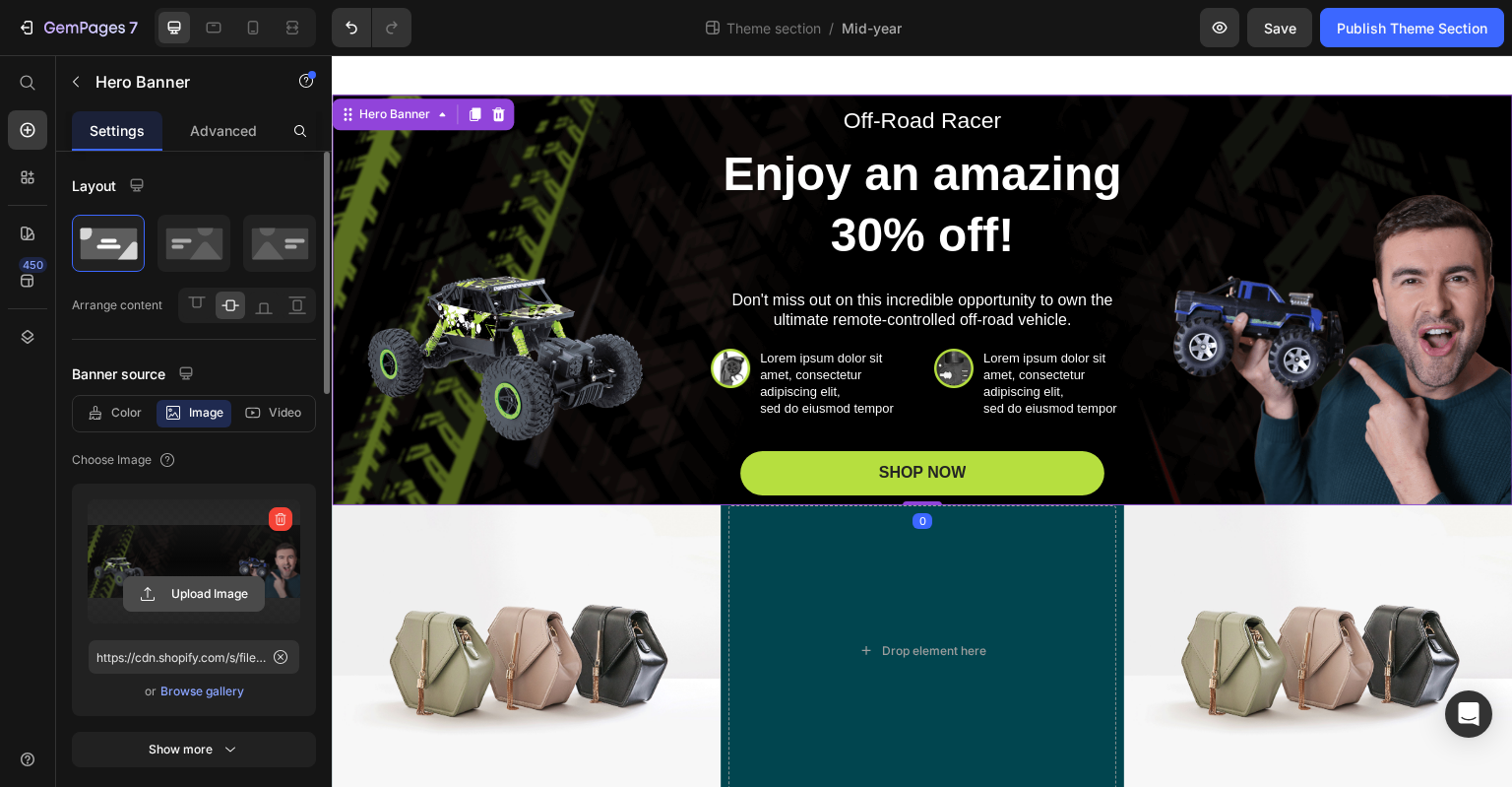 click 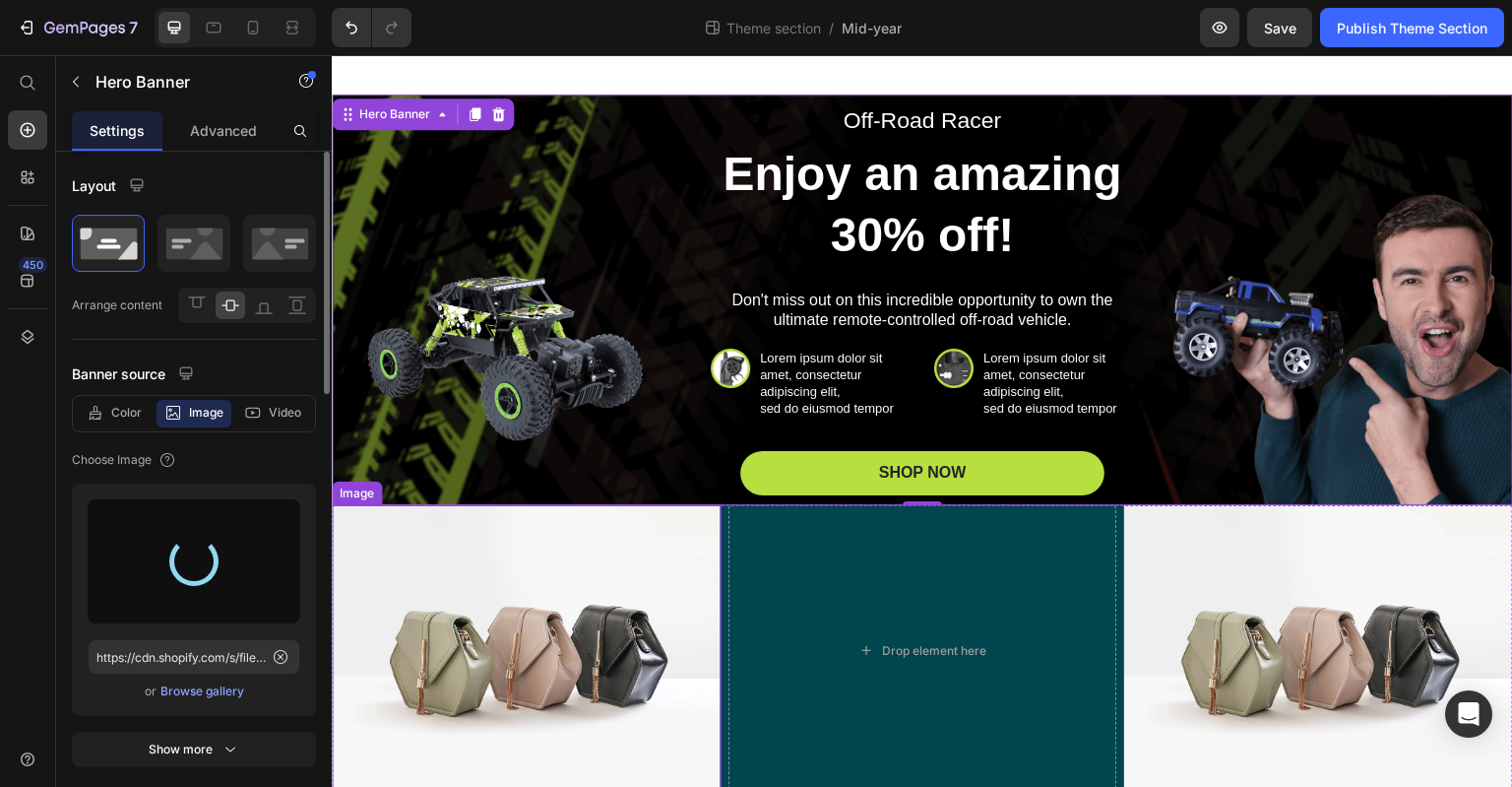 click at bounding box center [526, 651] 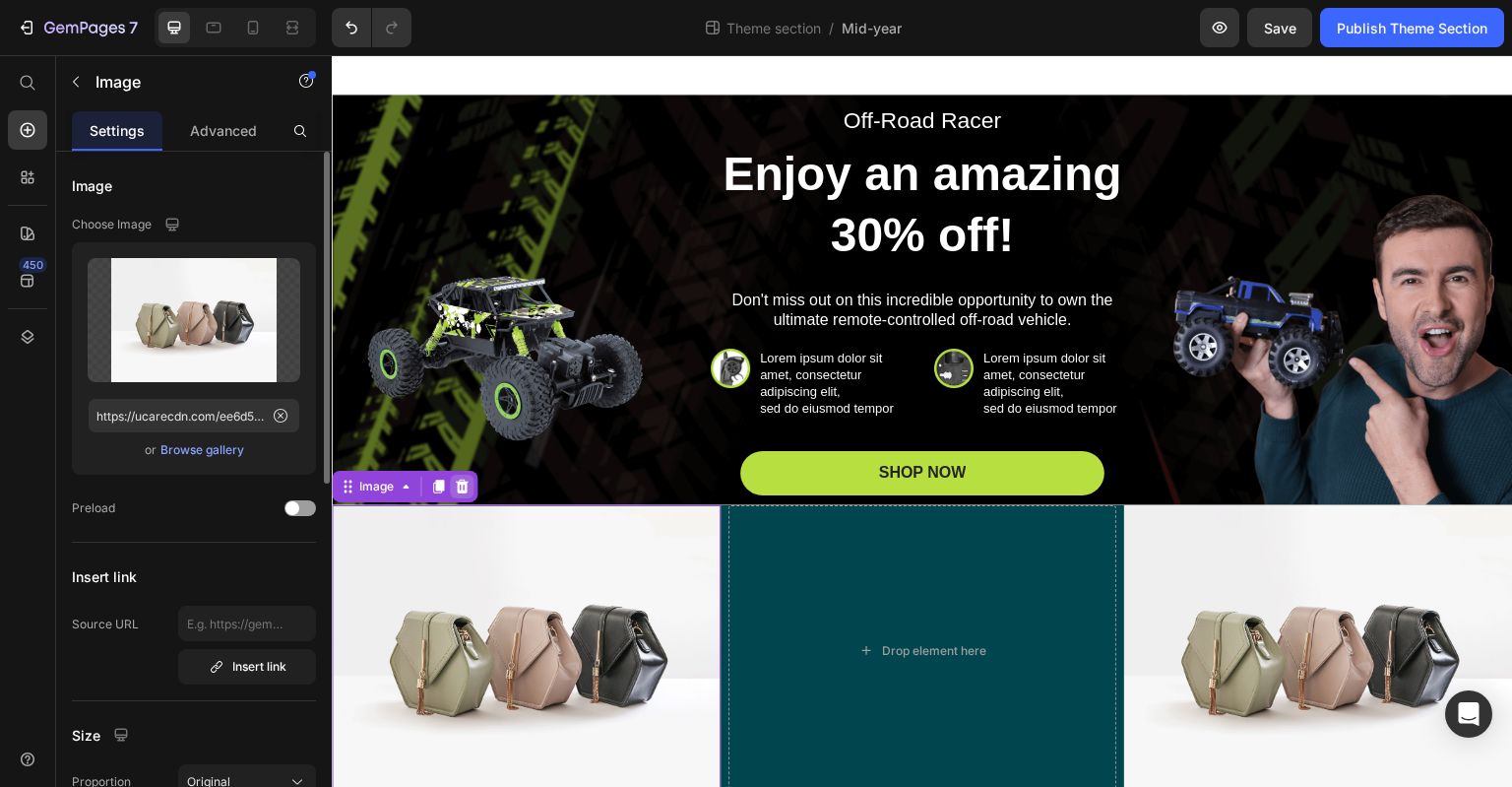 click 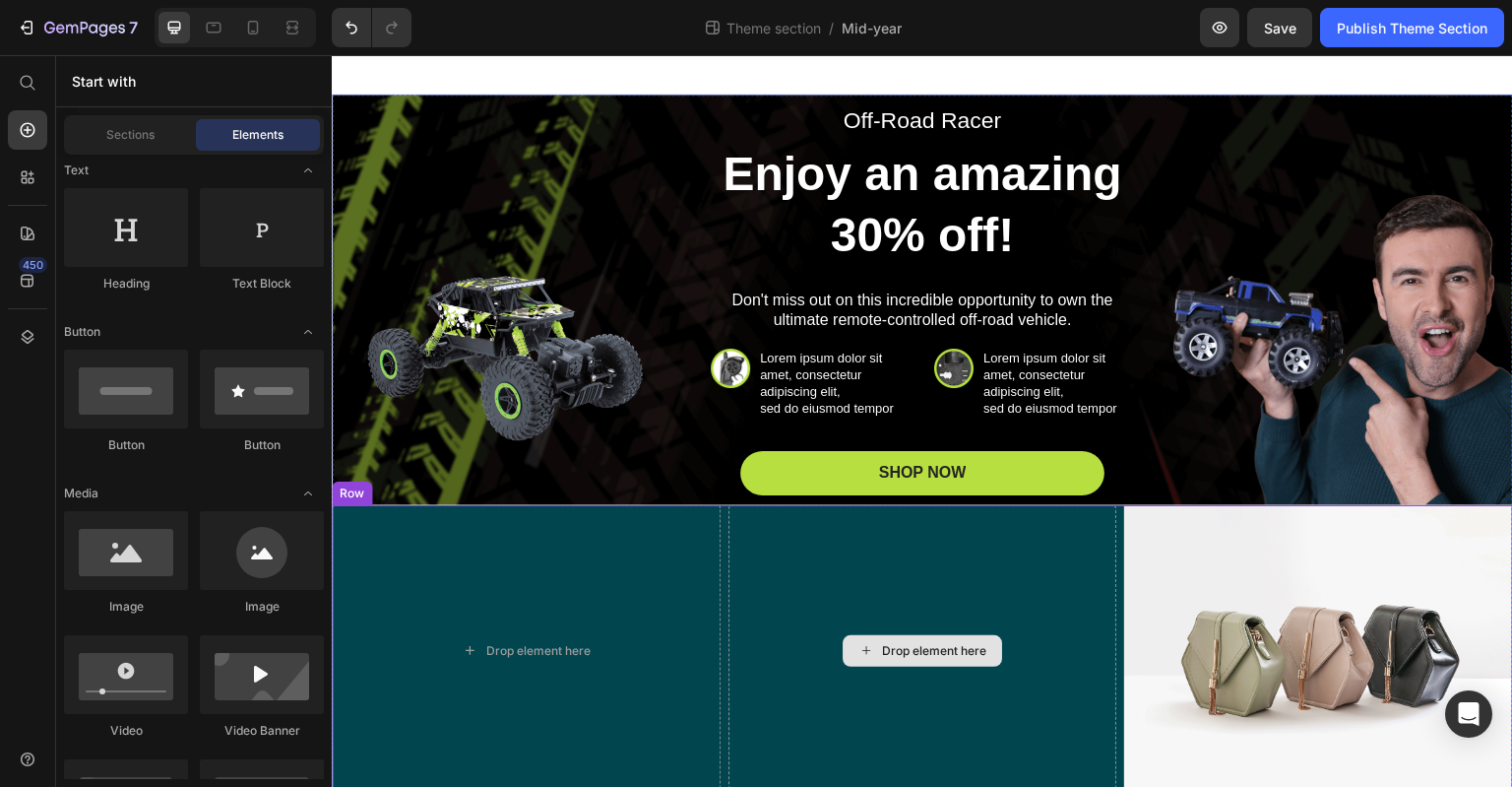 click on "Drop element here" at bounding box center (922, 651) 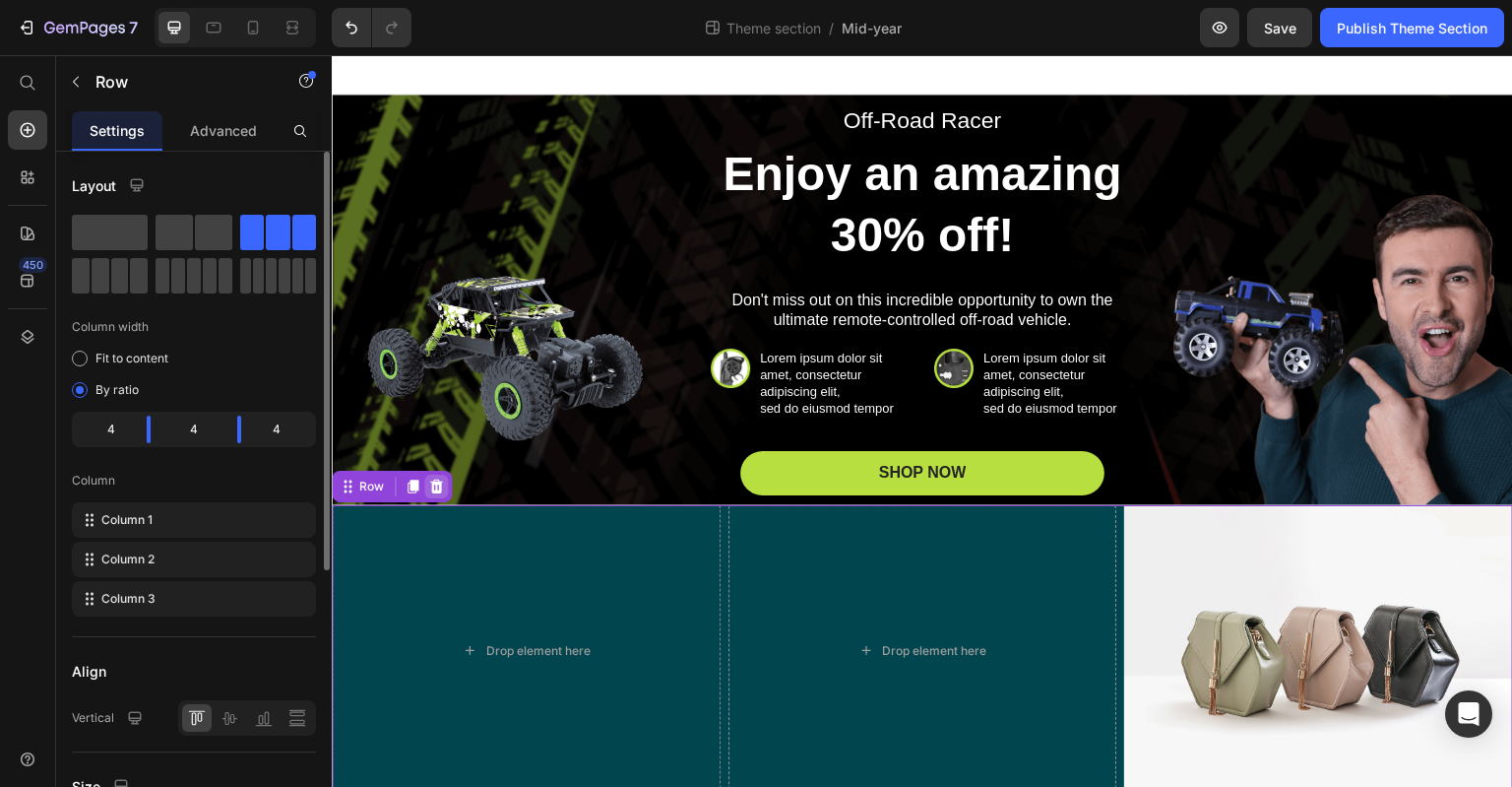 click 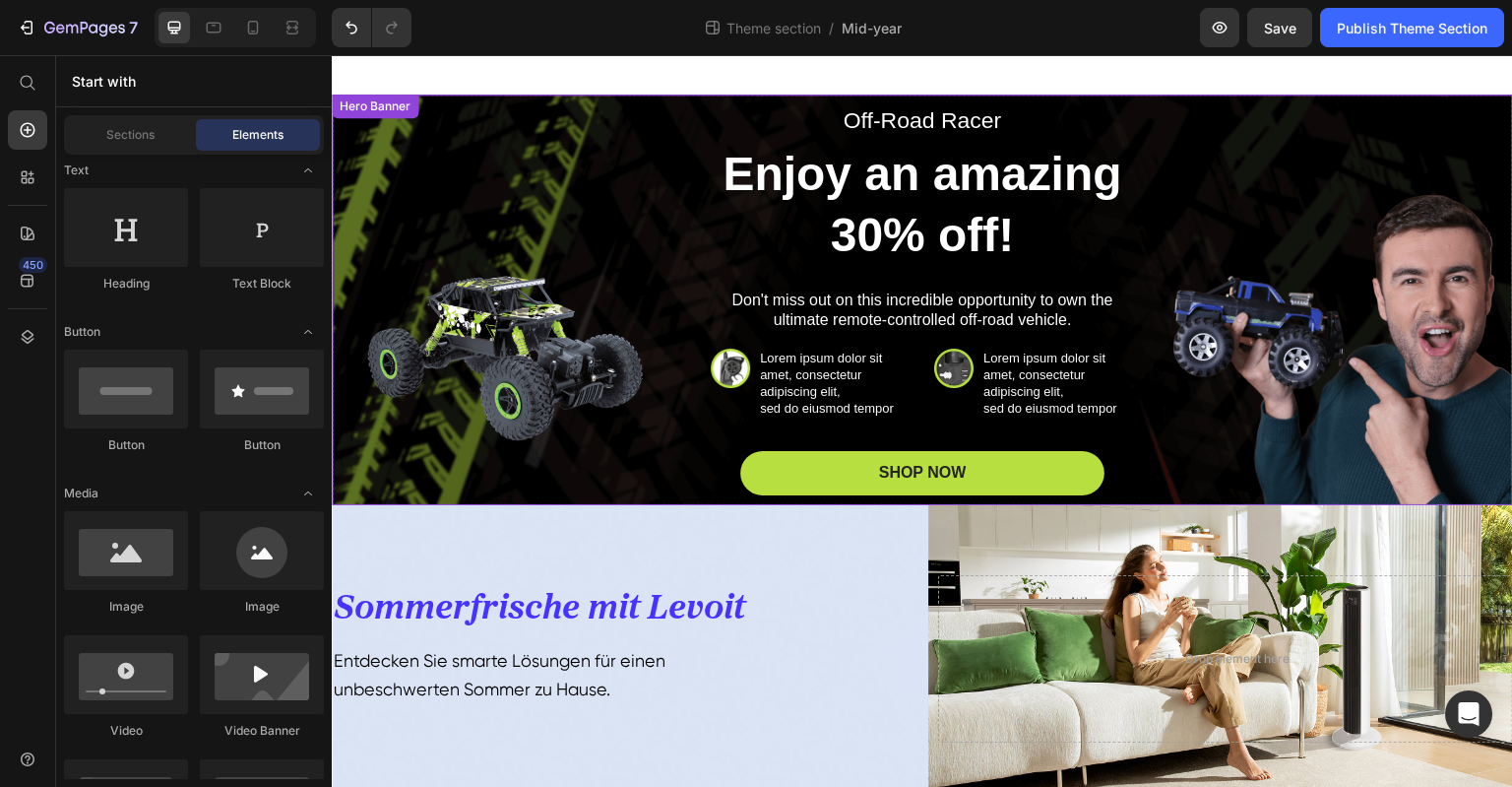 click on "Off-Road Racer Text Block Enjoy an amazing 30% off! Heading Don't miss out on this incredible opportunity to own the ultimate remote-controlled off-road vehicle. Text Block Image Lorem ipsum dolor sit amet, consectetur adipiscing elit,  sed do eiusmod tempor Text Block Row Image Lorem ipsum dolor sit amet, consectetur adipiscing elit,  sed do eiusmod tempor Text Block Row Row Row SHOP NOW Button" at bounding box center (922, 299) 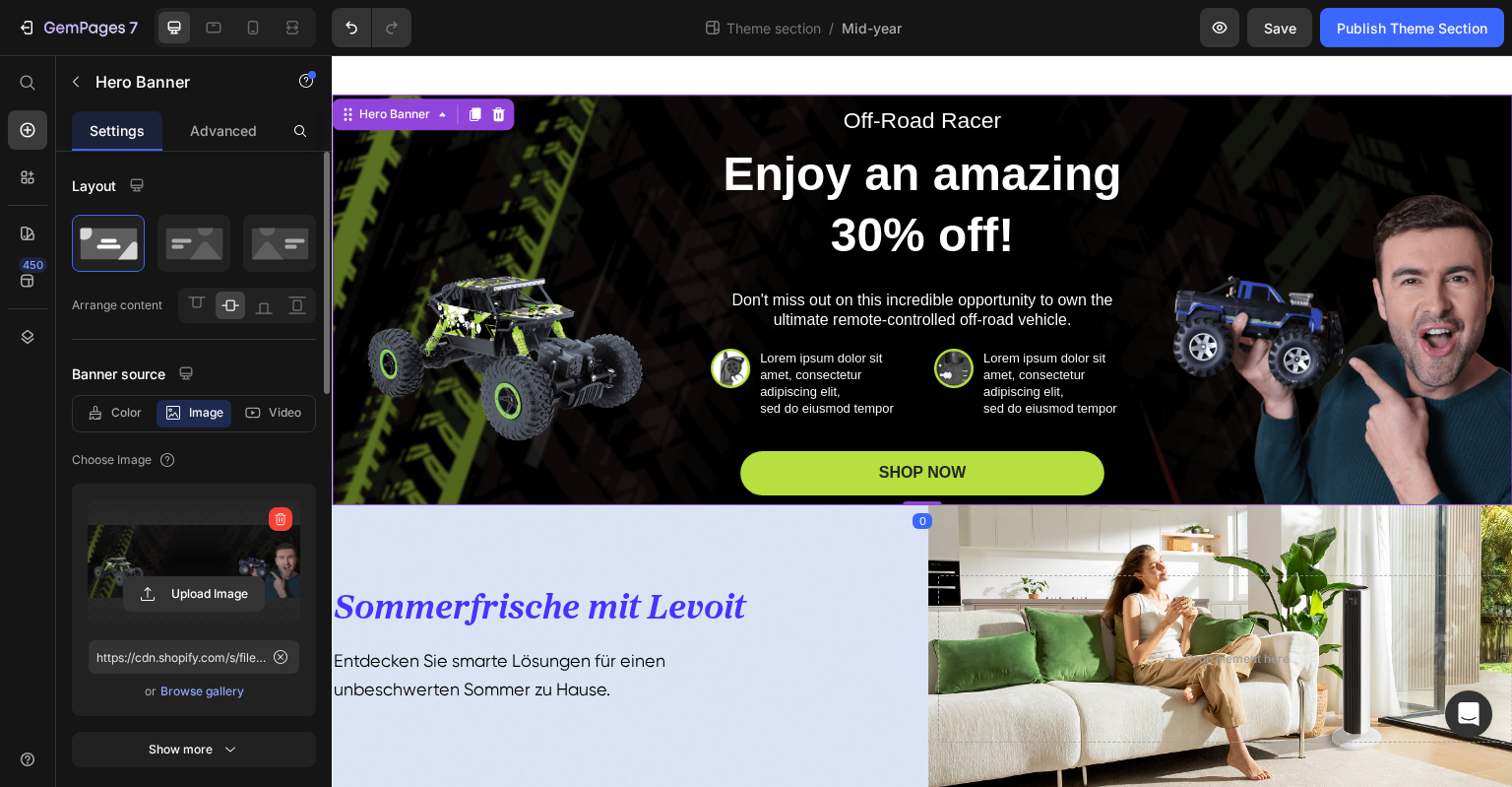 click at bounding box center [194, 561] 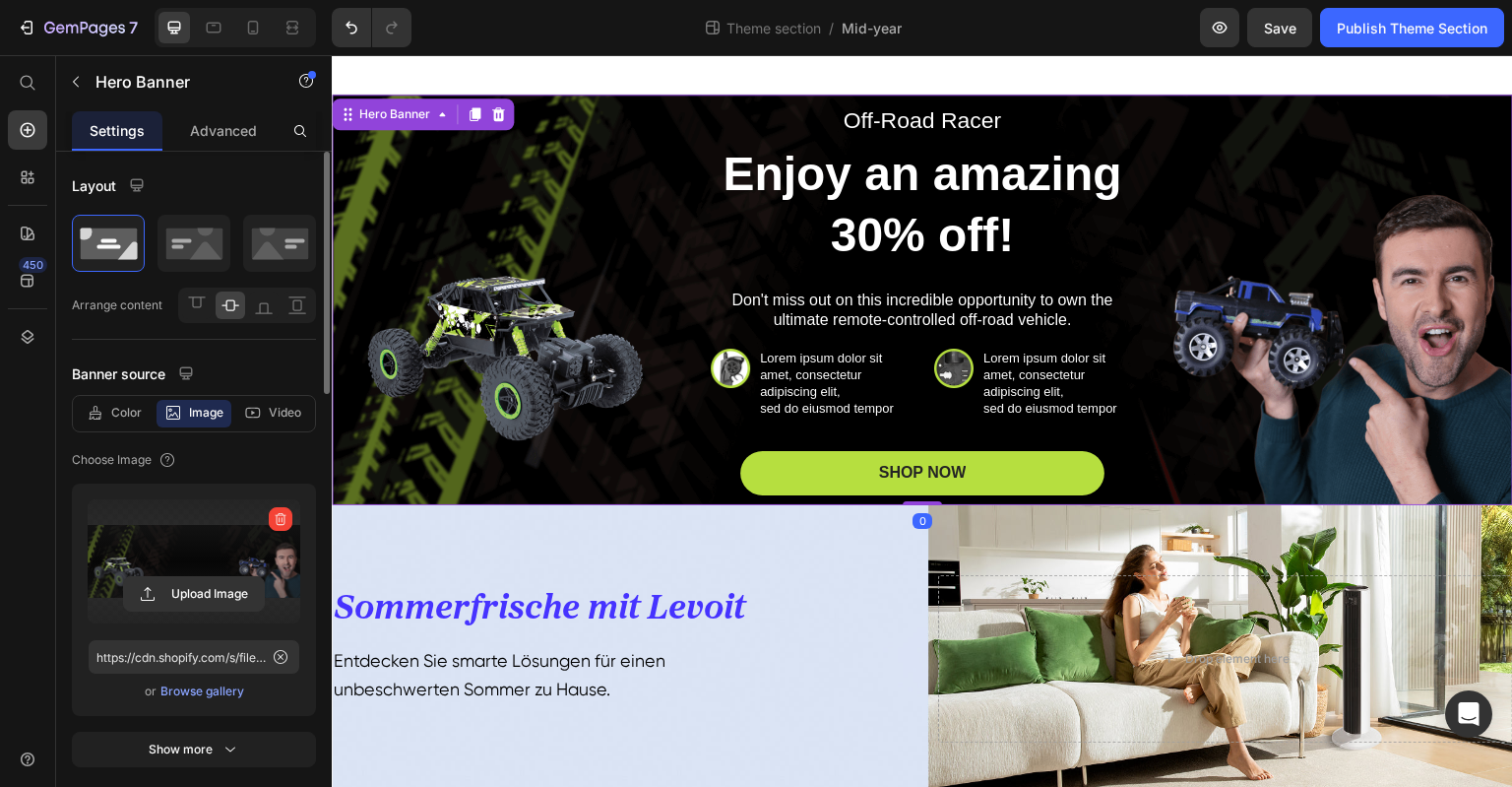 click 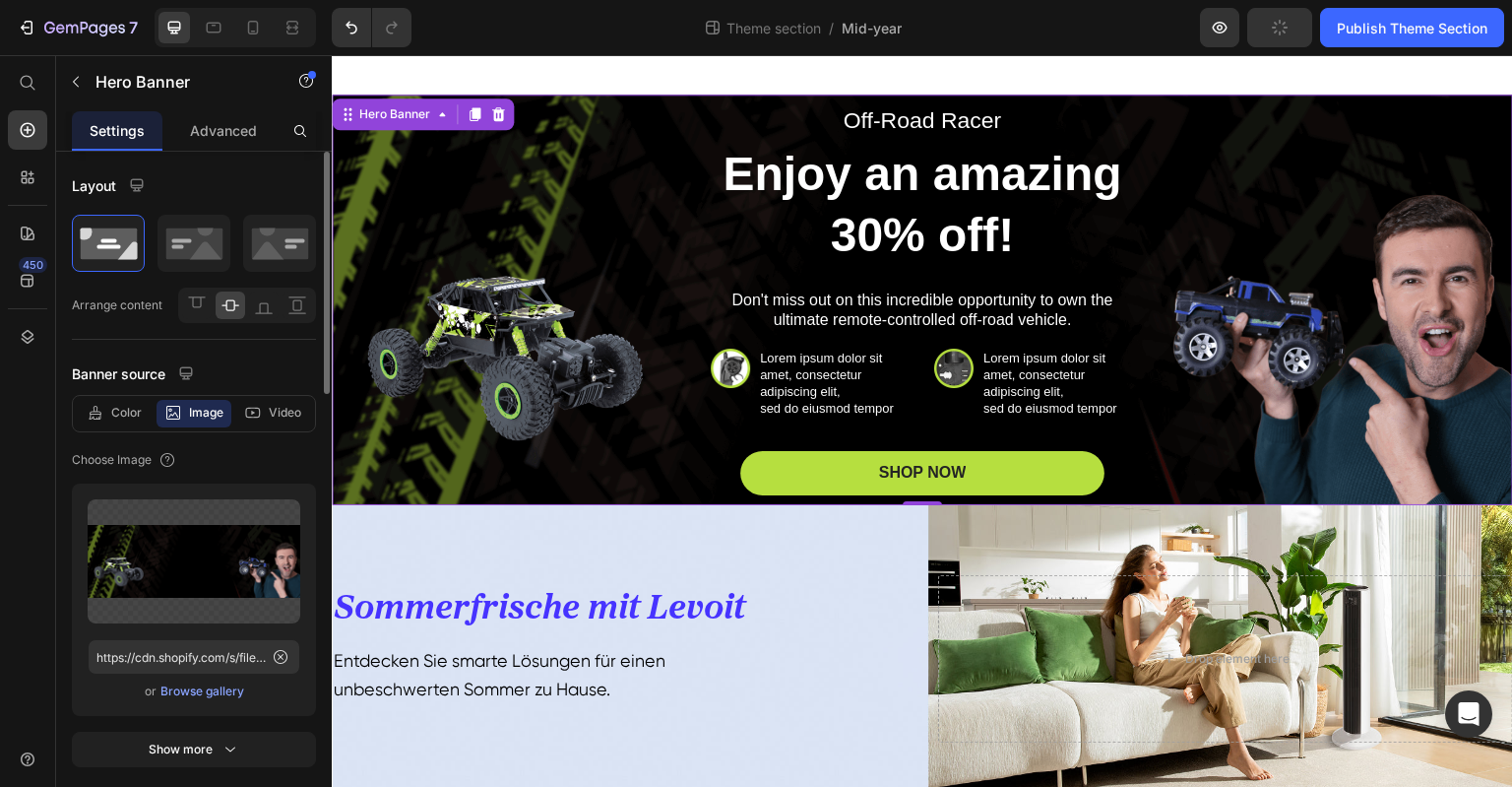 click on "Browse gallery" at bounding box center (202, 691) 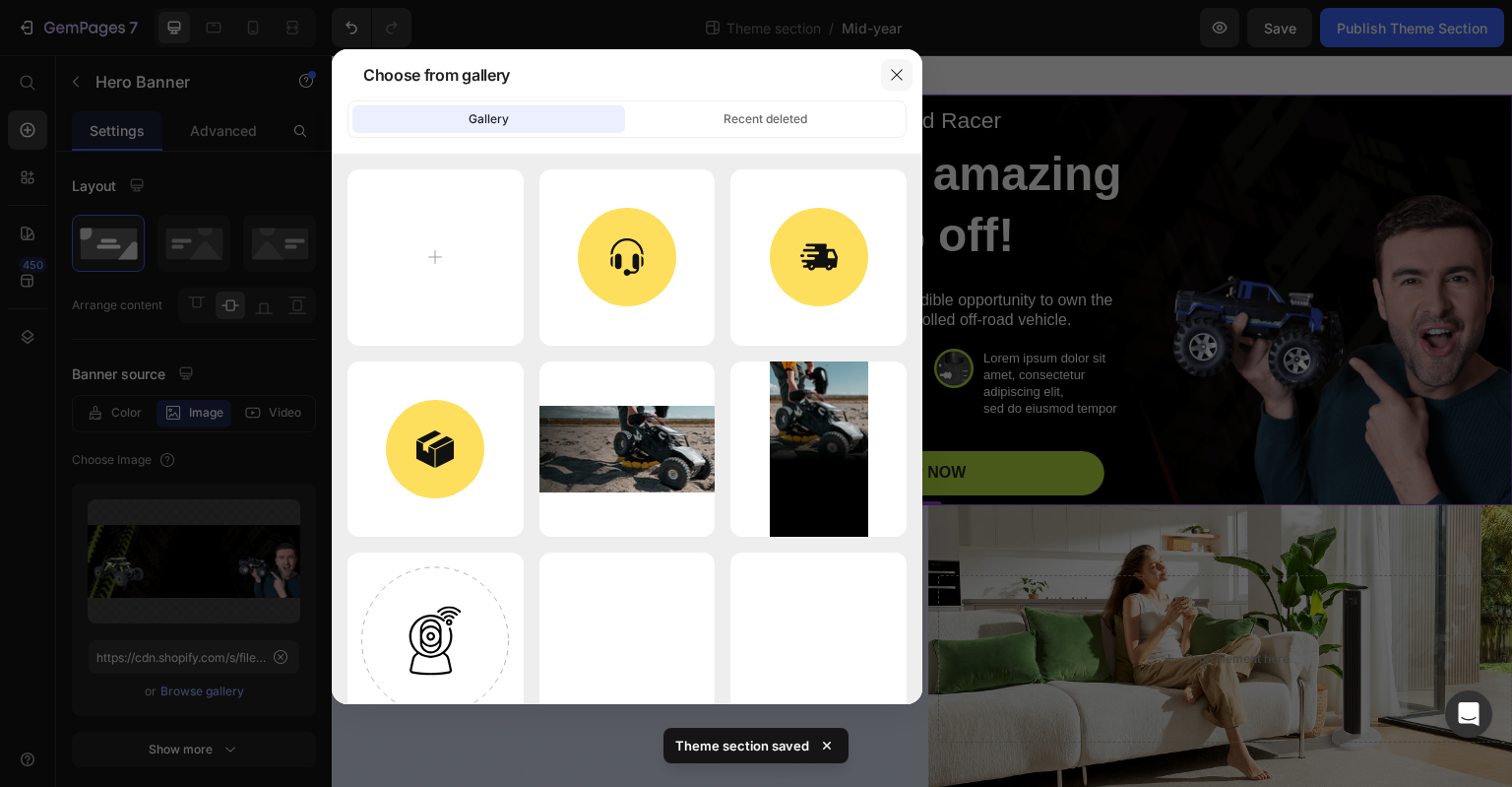 click 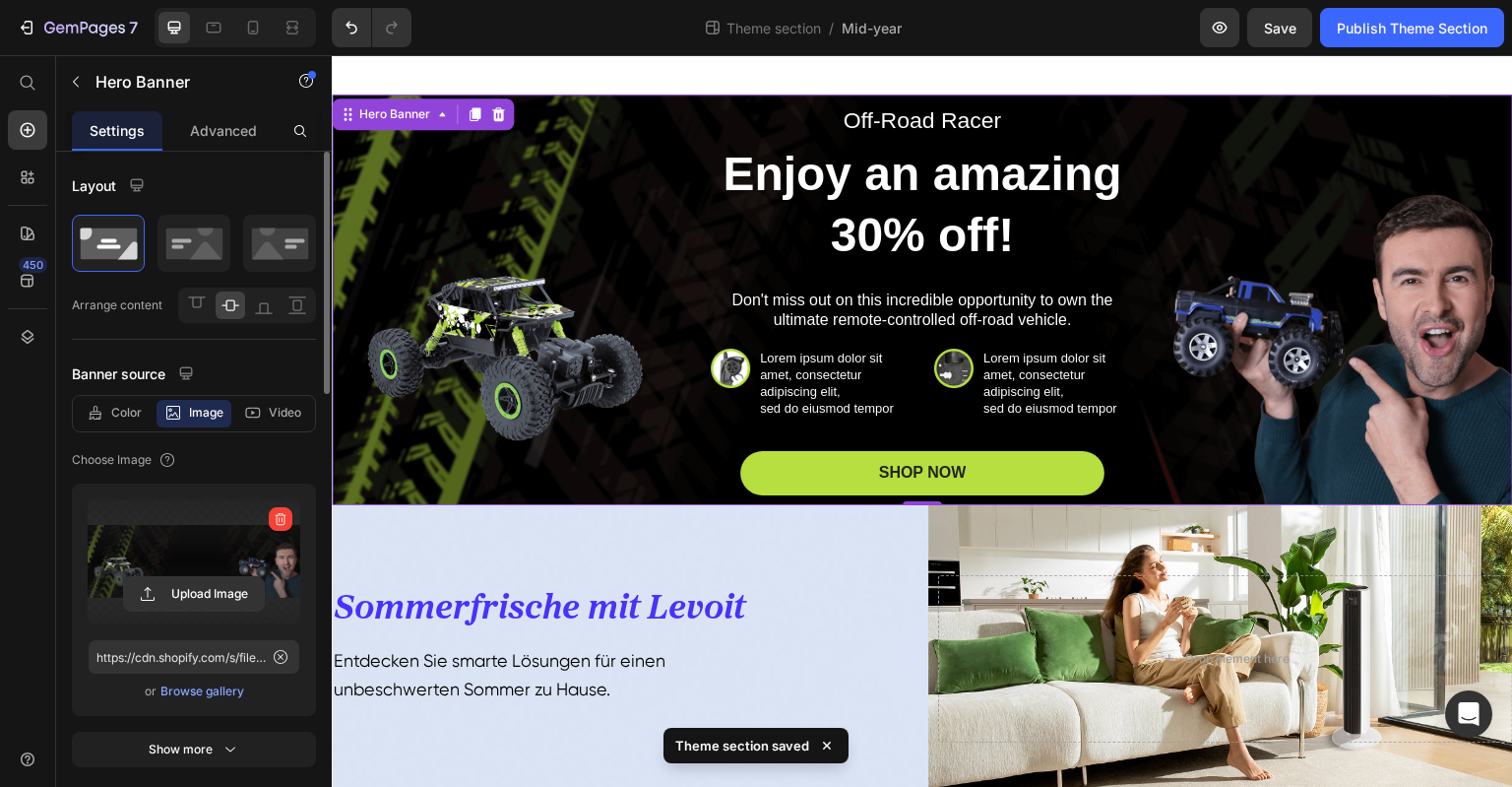 click at bounding box center [194, 561] 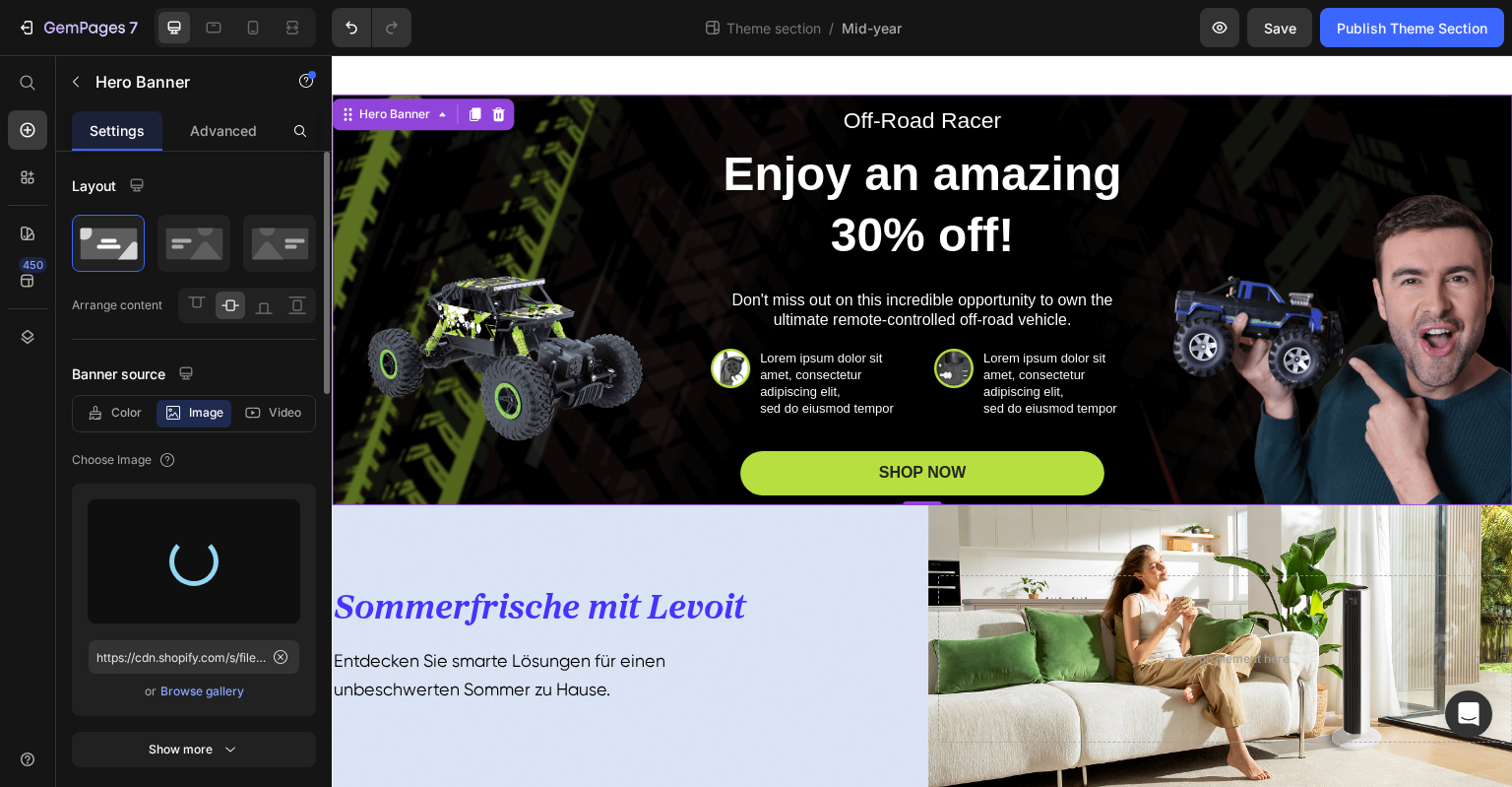 type on "https://cdn.shopify.com/s/files/1/0840/9373/1138/files/gempages_532755611255833738-67e14940-75cc-43bf-8622-7691dfdf77fa.jpg" 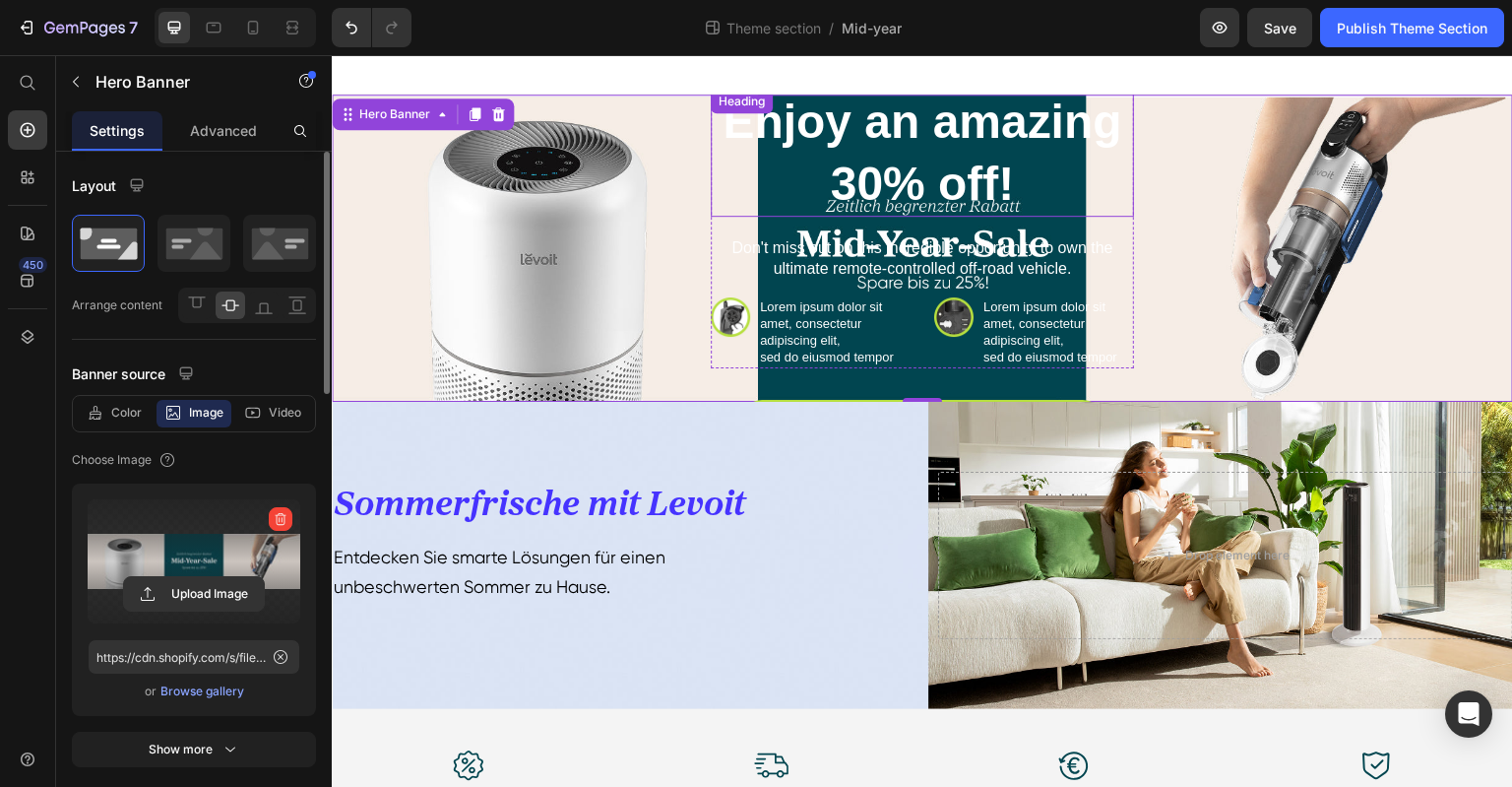 click on "Enjoy an amazing 30% off!" at bounding box center [922, 153] 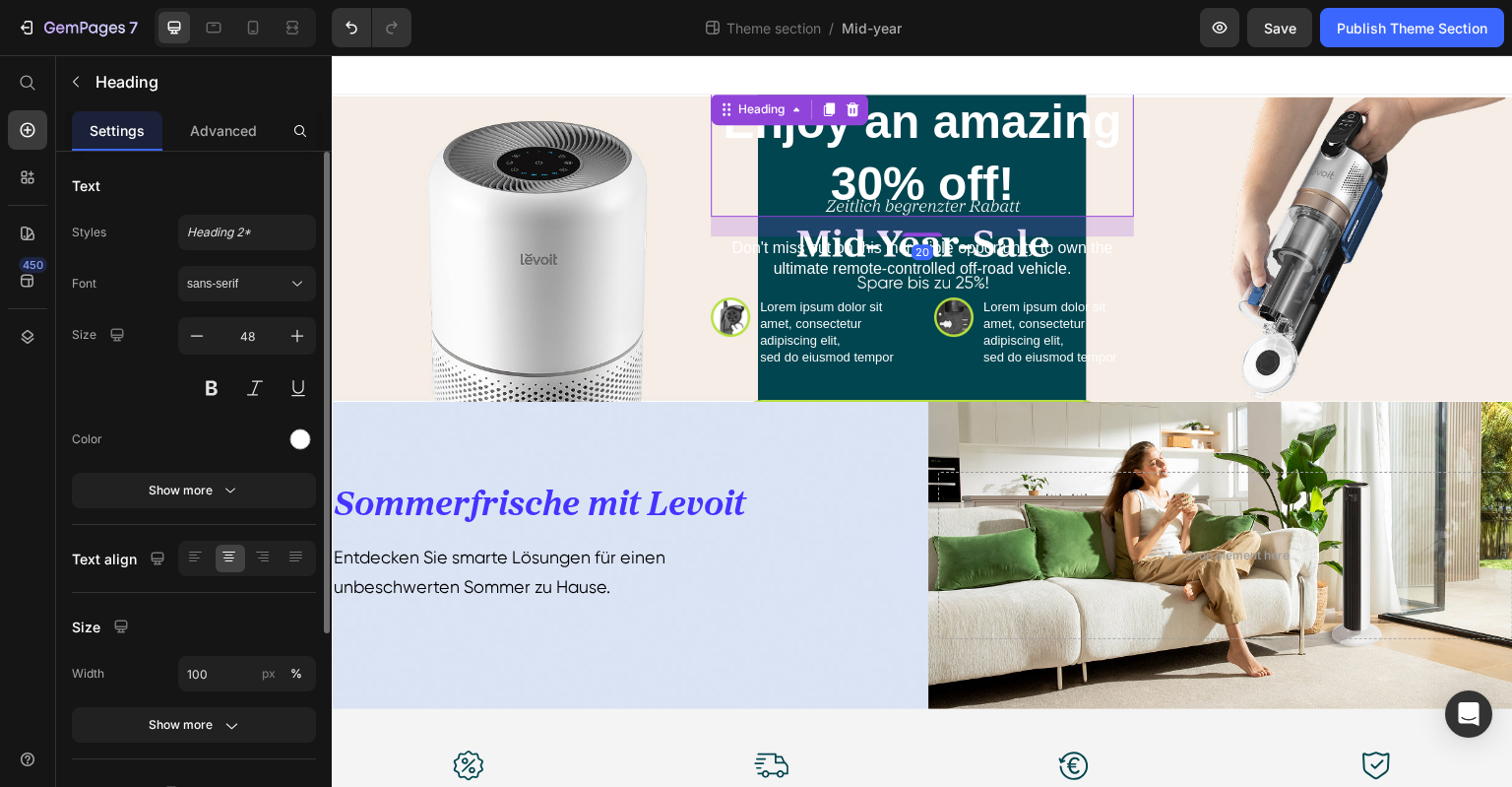 click 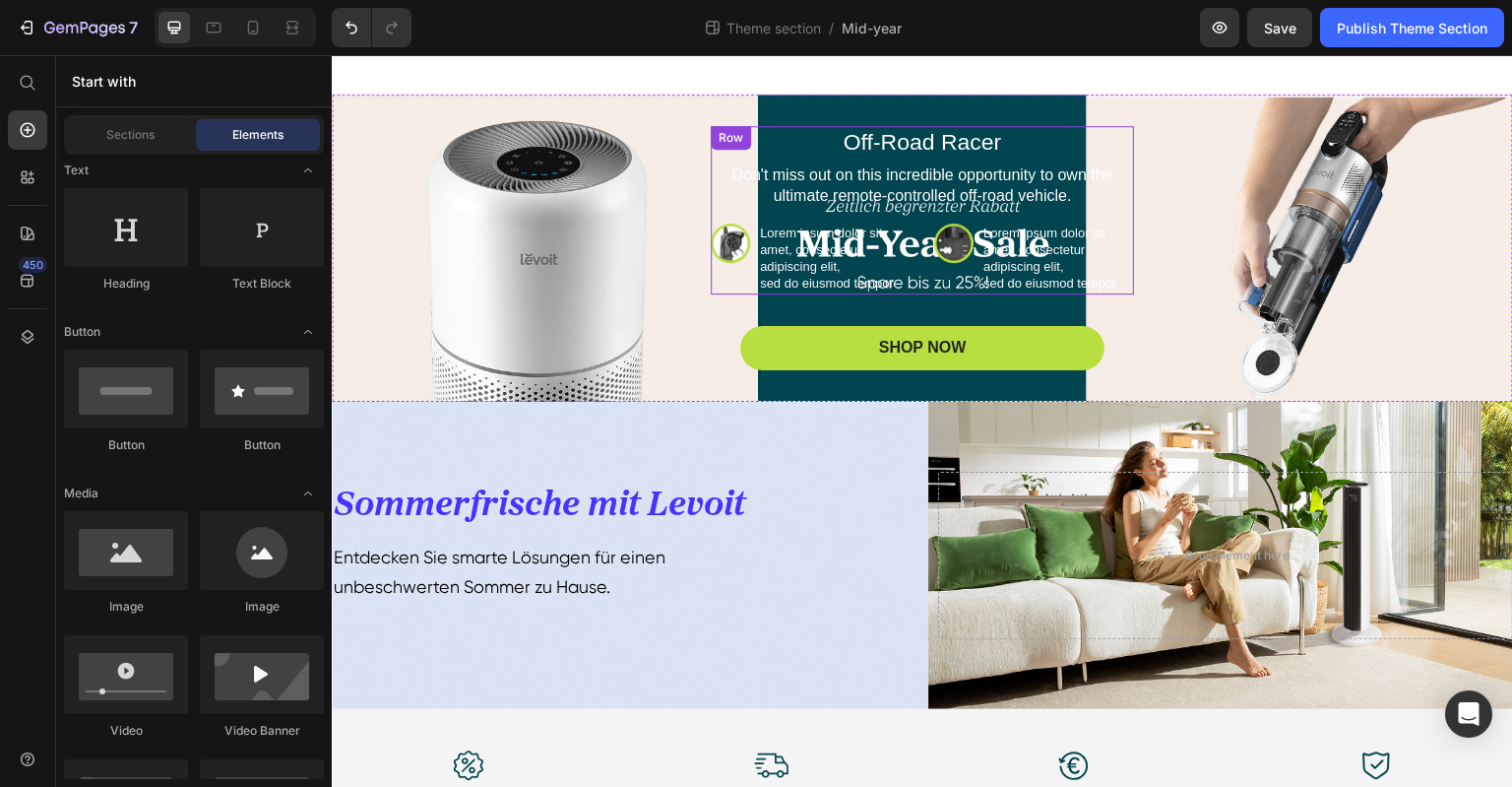 click on "Off-Road Racer Text Block Don't miss out on this incredible opportunity to own the ultimate remote-controlled off-road vehicle. Text Block Image Lorem ipsum dolor sit amet, consectetur adipiscing elit, sed do eiusmod tempor Text Block Row Image Lorem ipsum dolor sit amet, consectetur adipiscing elit, sed do eiusmod tempor Text Block Row Row" at bounding box center [922, 210] 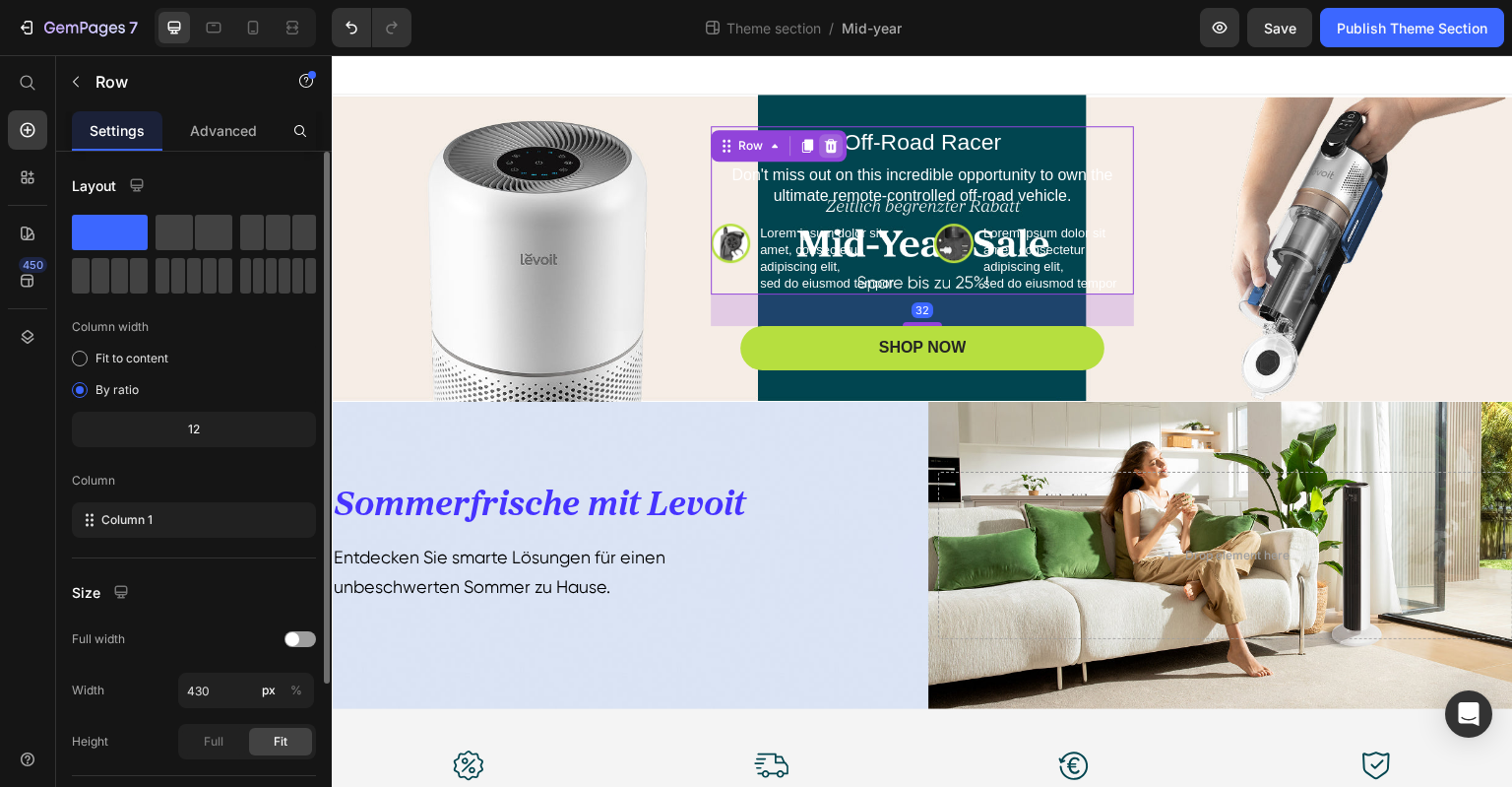 click 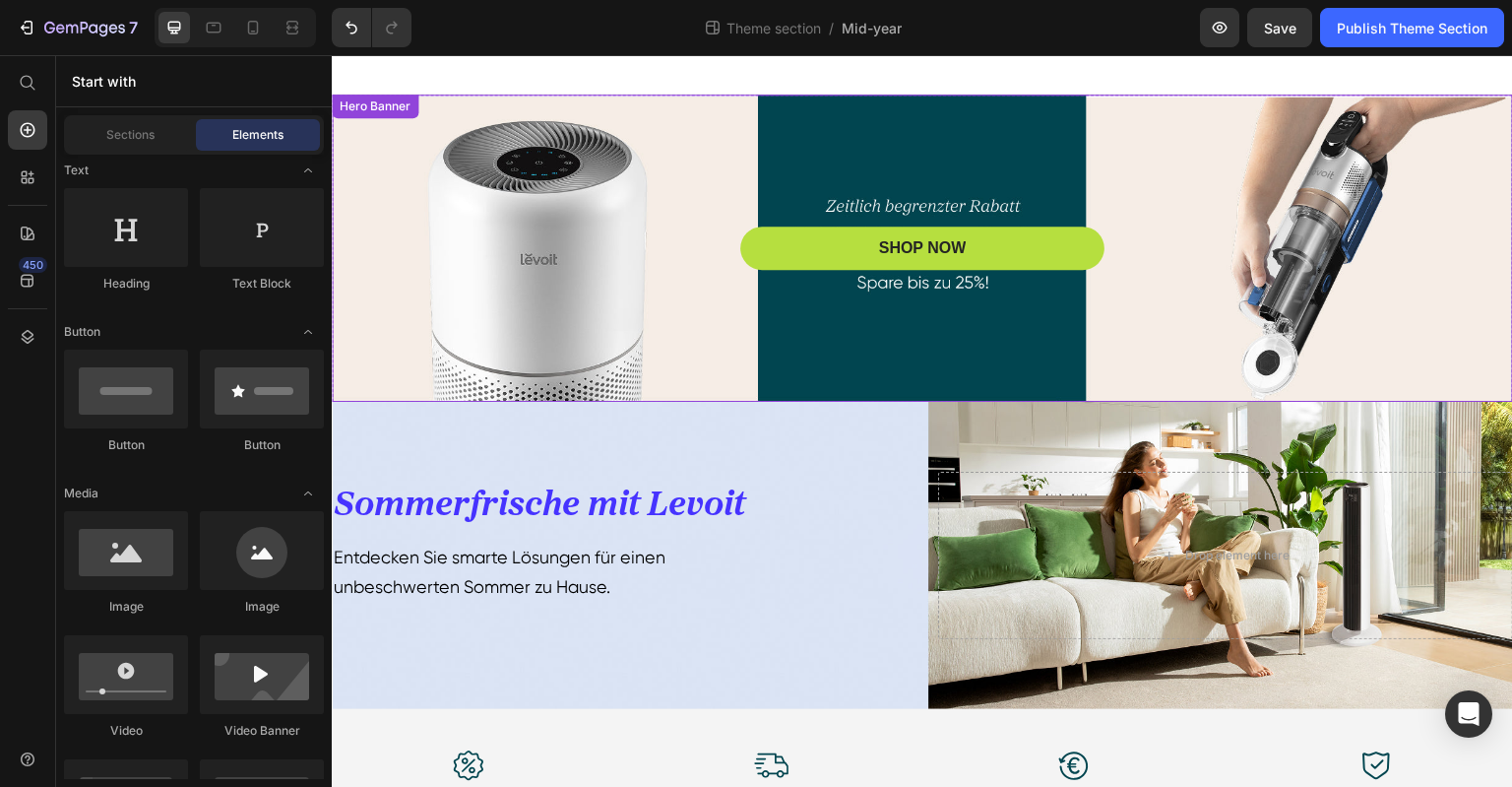 click on "SHOP NOW Button" at bounding box center (922, 248) 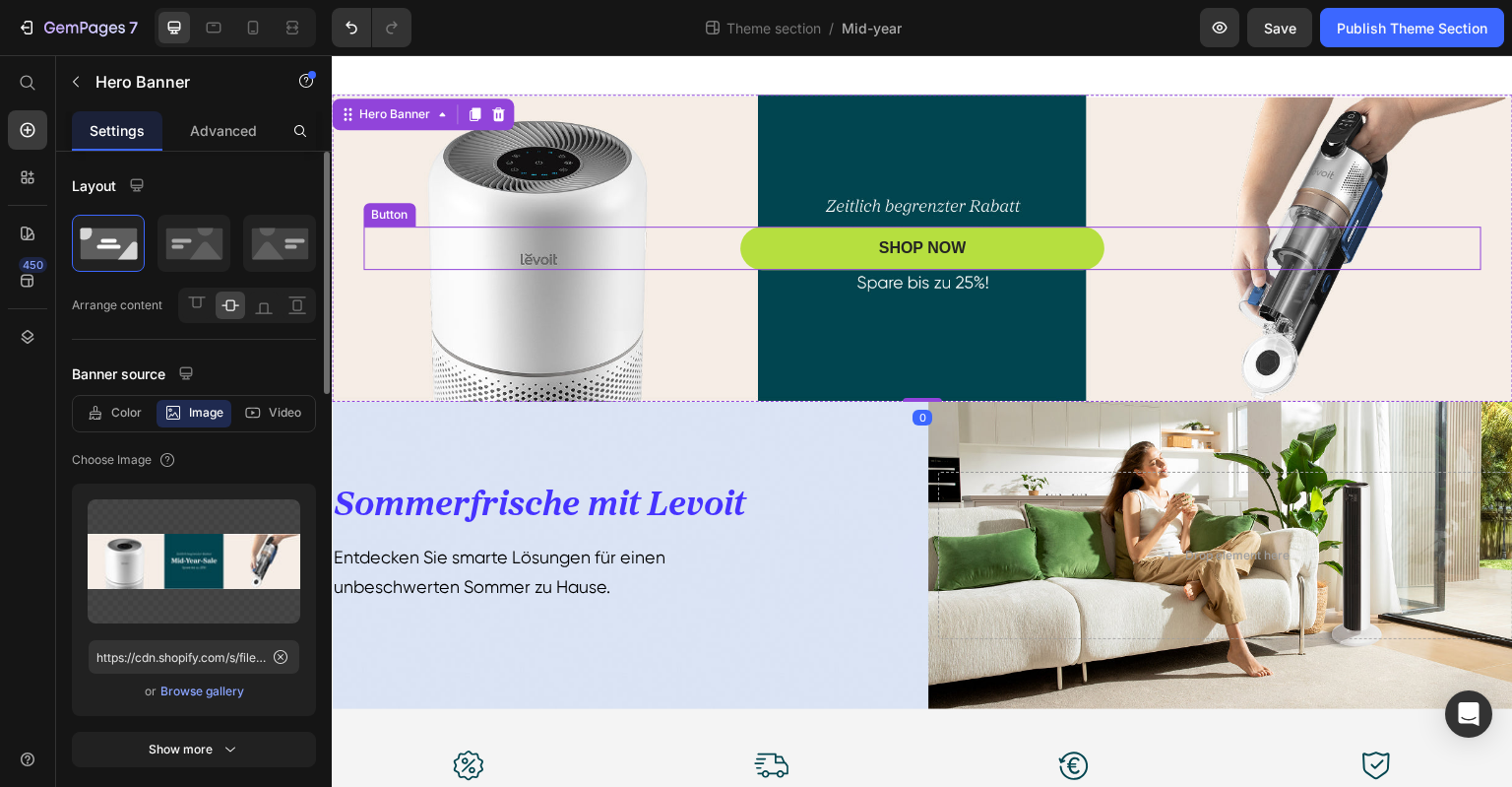 click on "SHOP NOW Button" at bounding box center [922, 248] 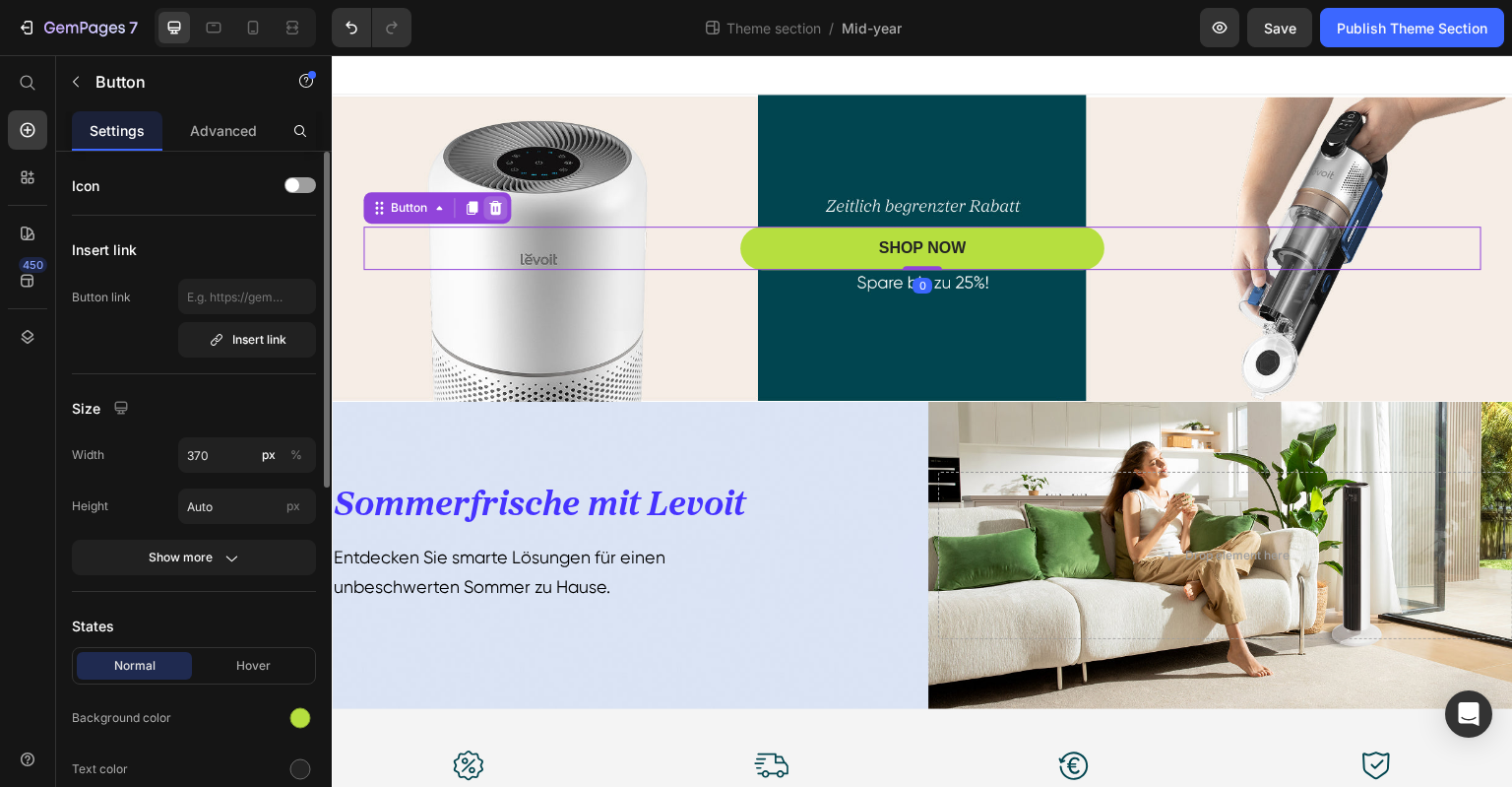 click 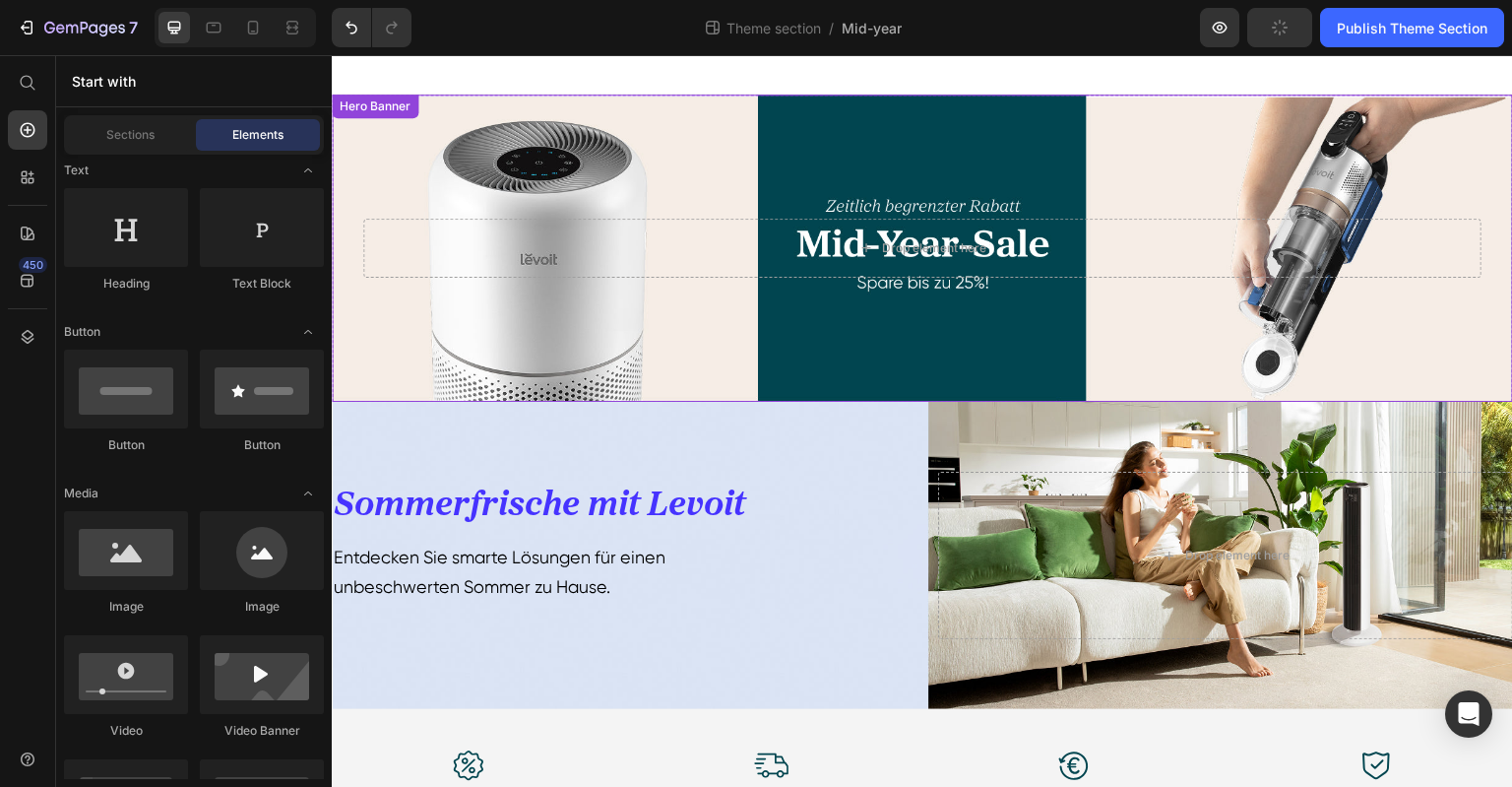click at bounding box center (922, 248) 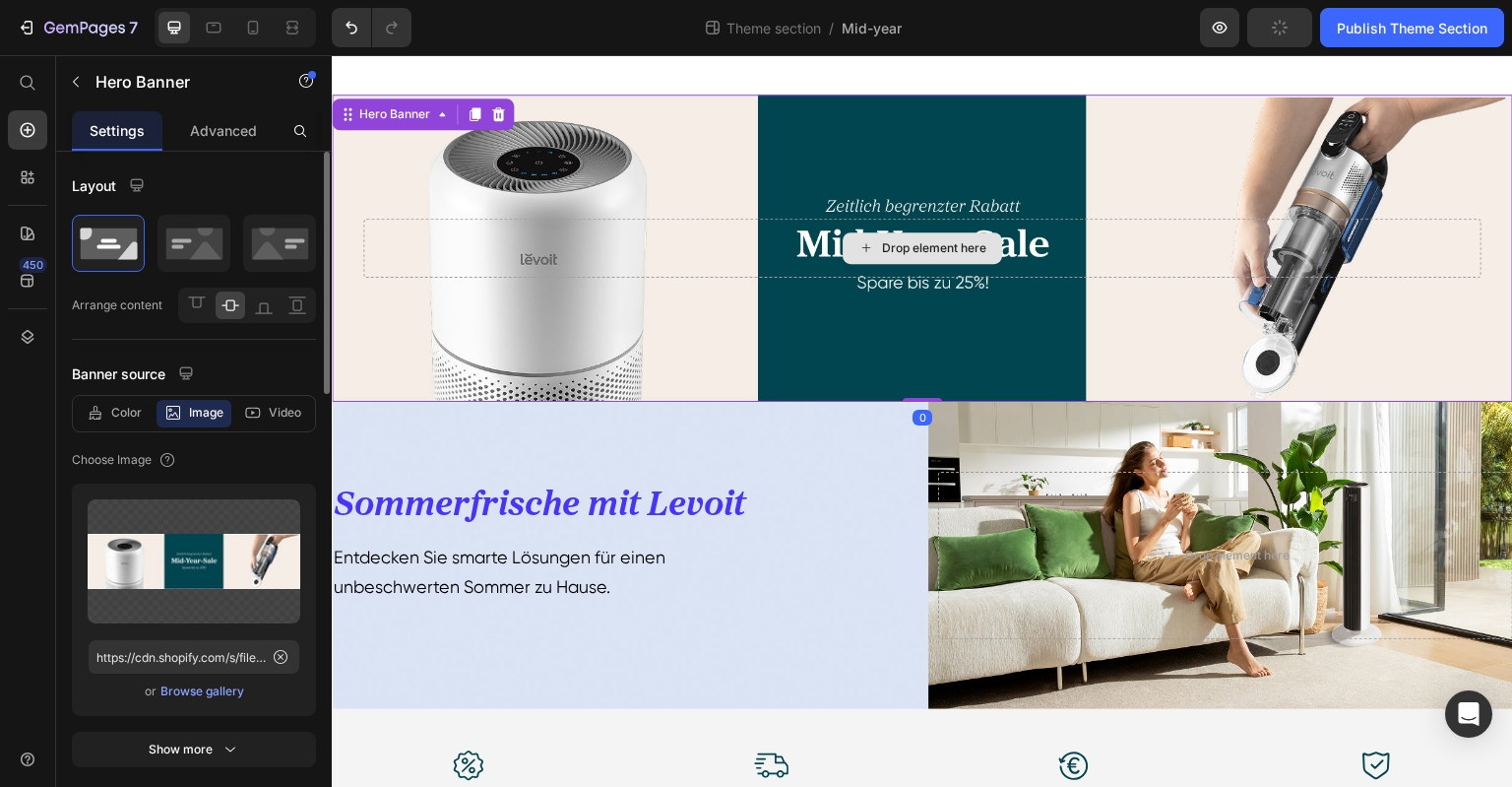 click on "Drop element here" at bounding box center (922, 248) 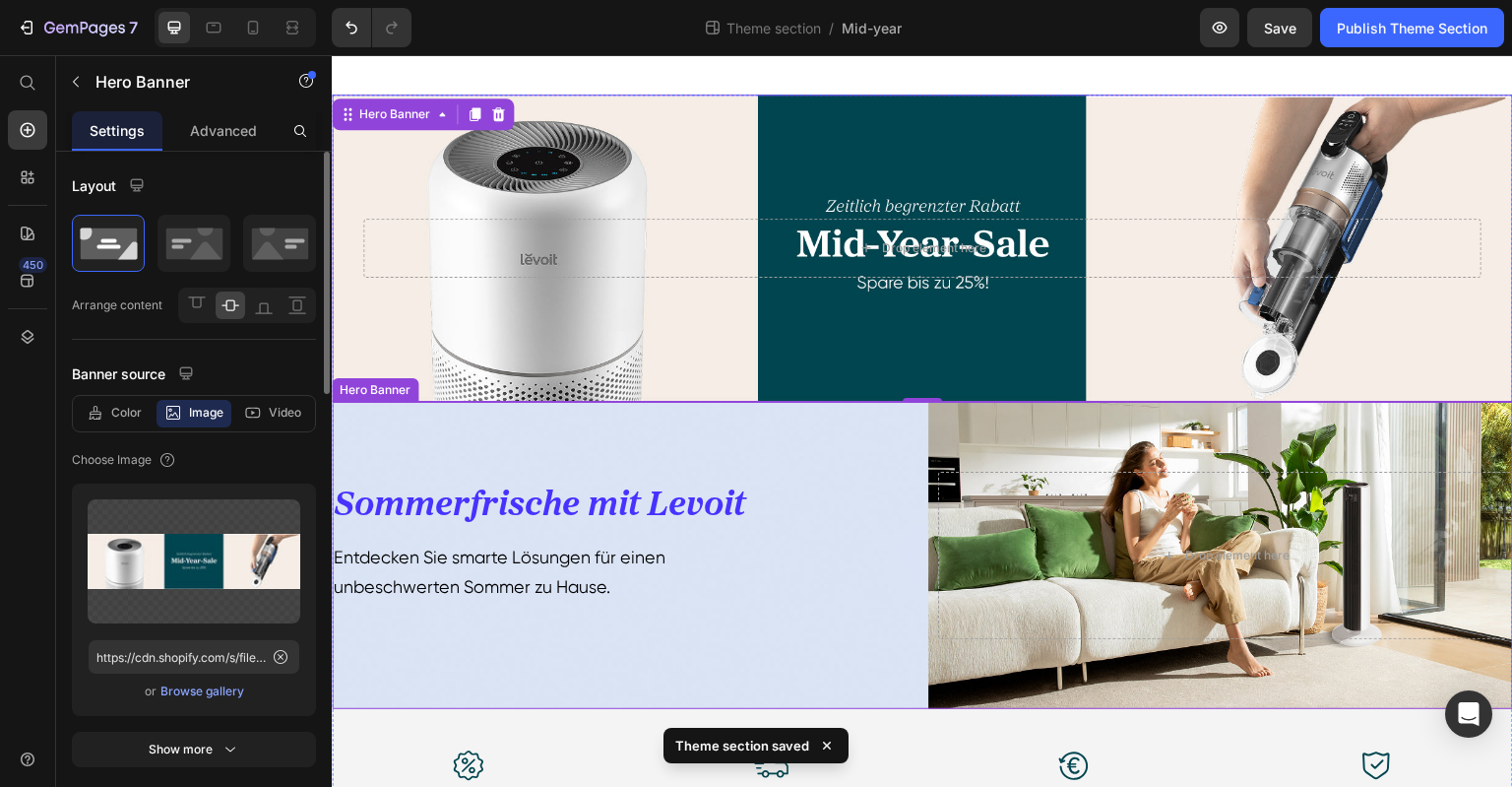 click on "Sommerfrische mit Levoit Heading Entdecken Sie smarte Lösungen für einen unbeschwerten Sommer zu Hause. Text Block
Drop element here" at bounding box center [922, 556] 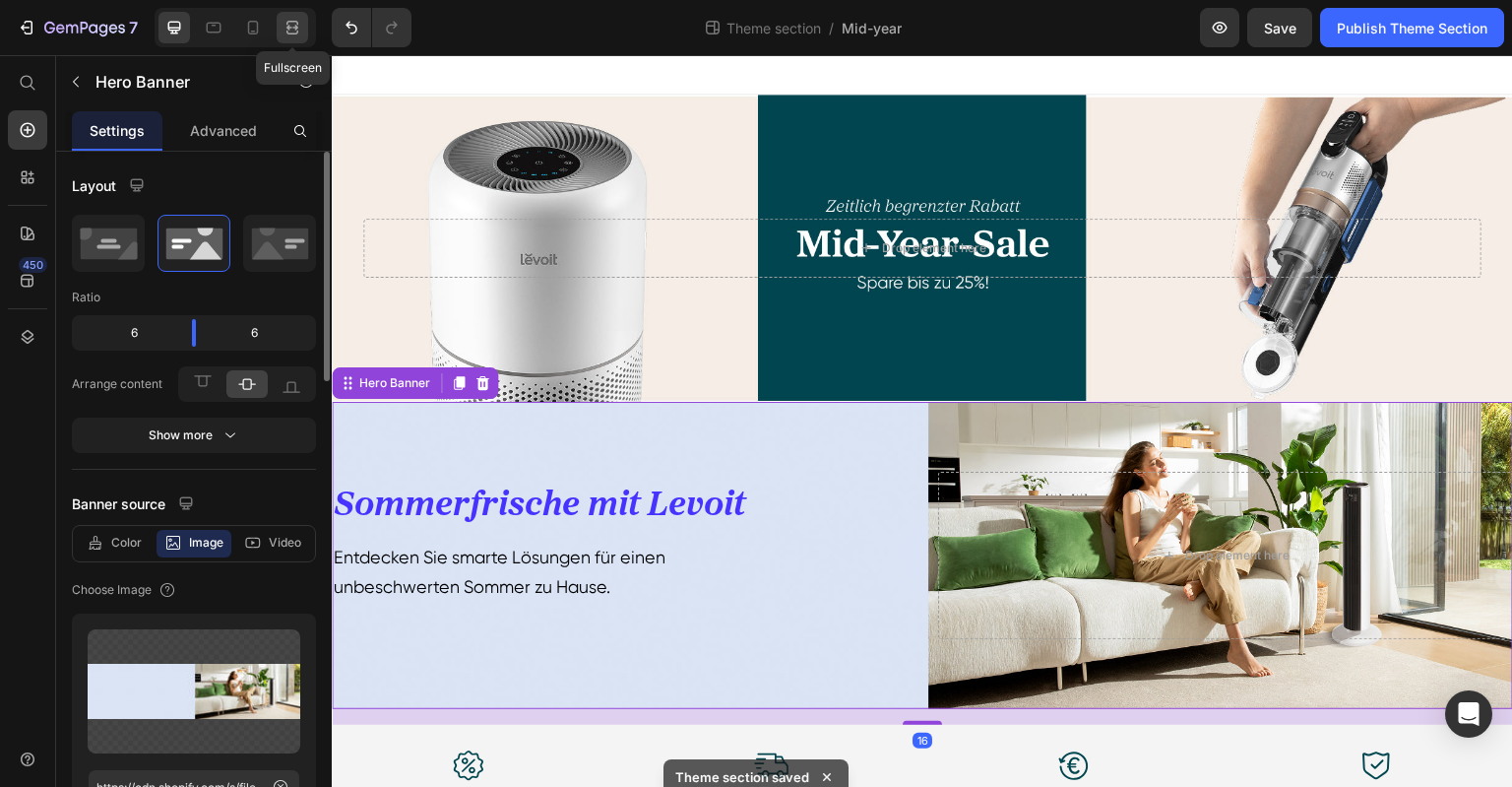 click 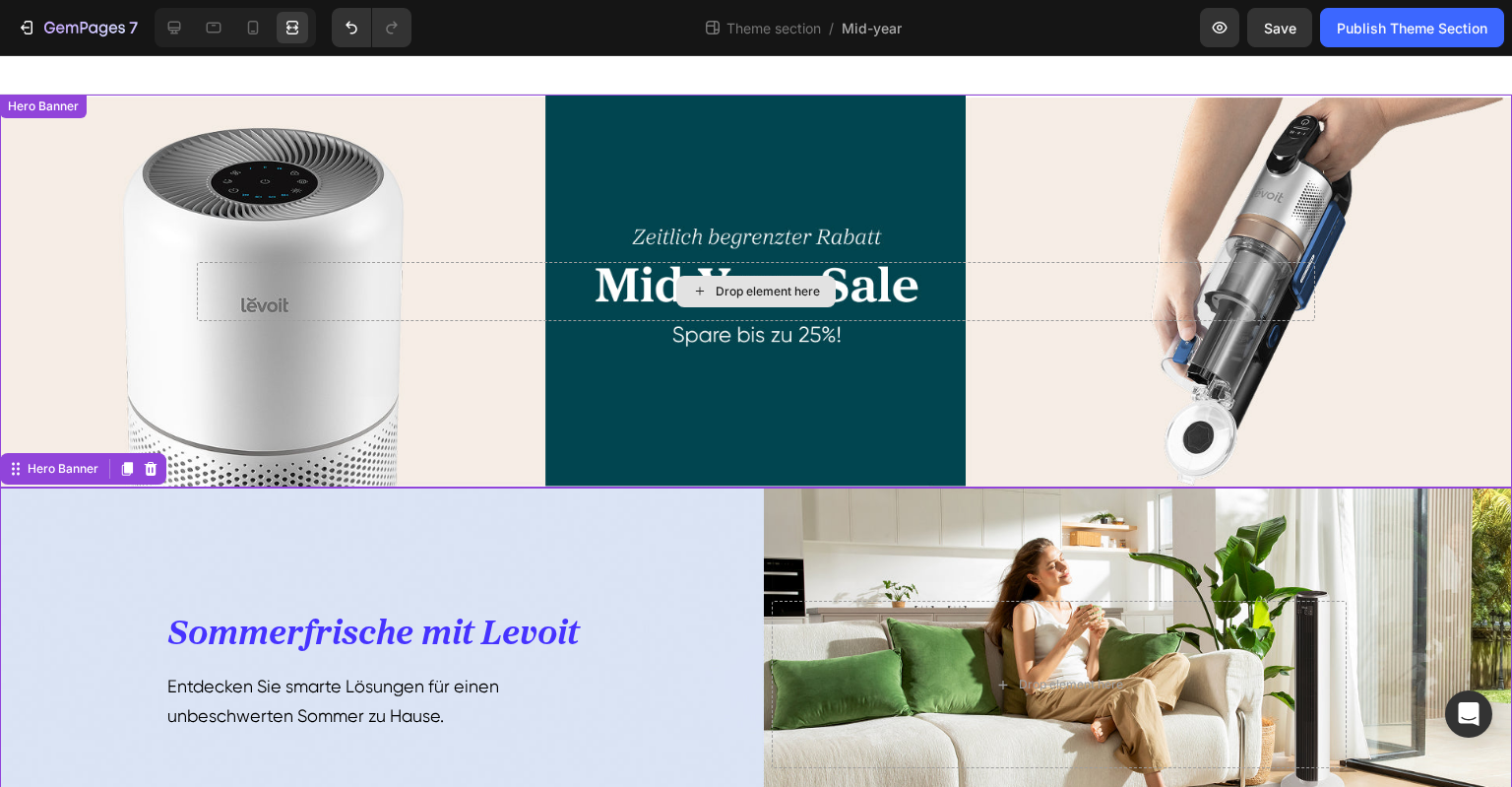 click on "Drop element here" at bounding box center (756, 292) 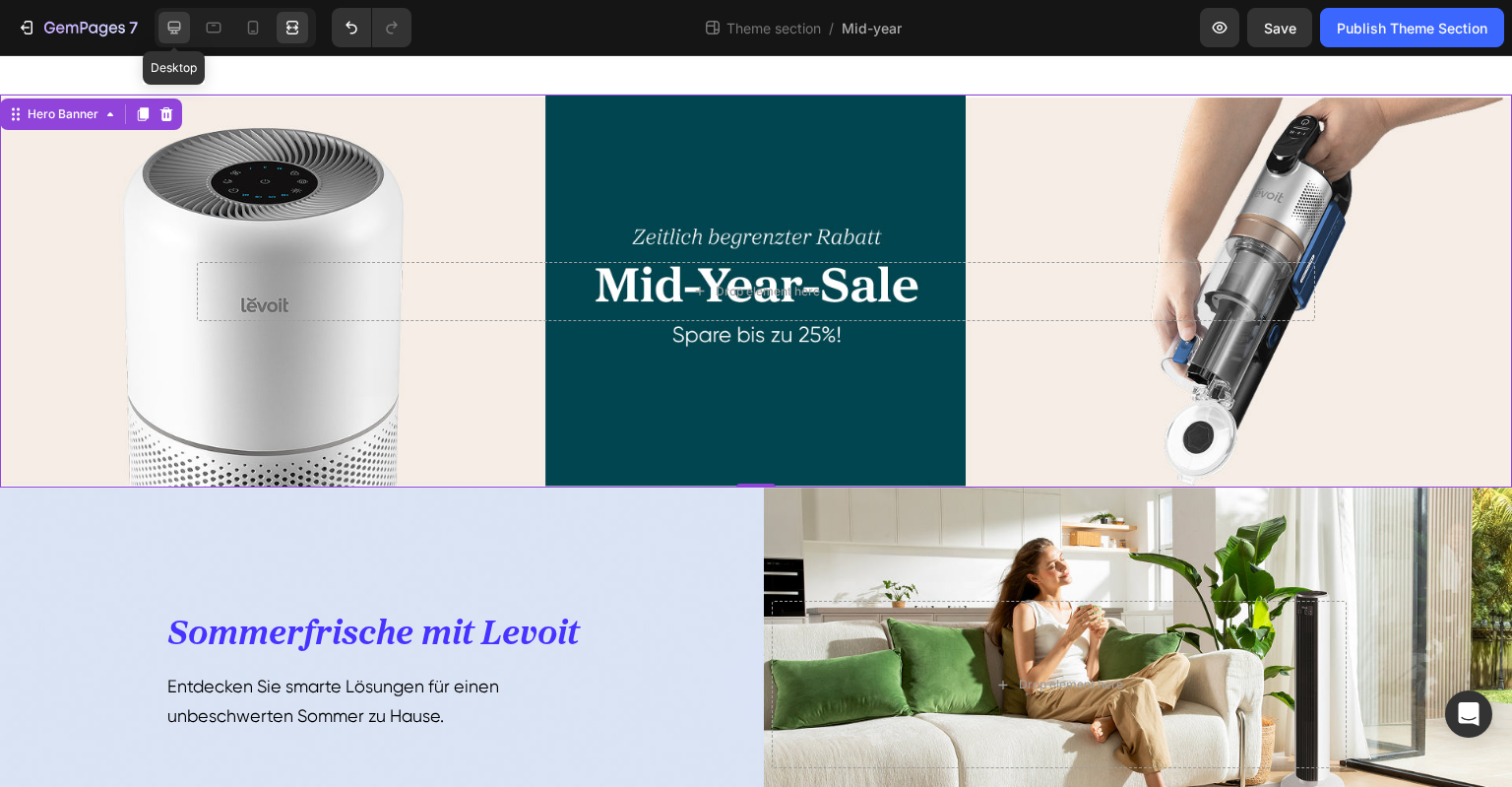 click 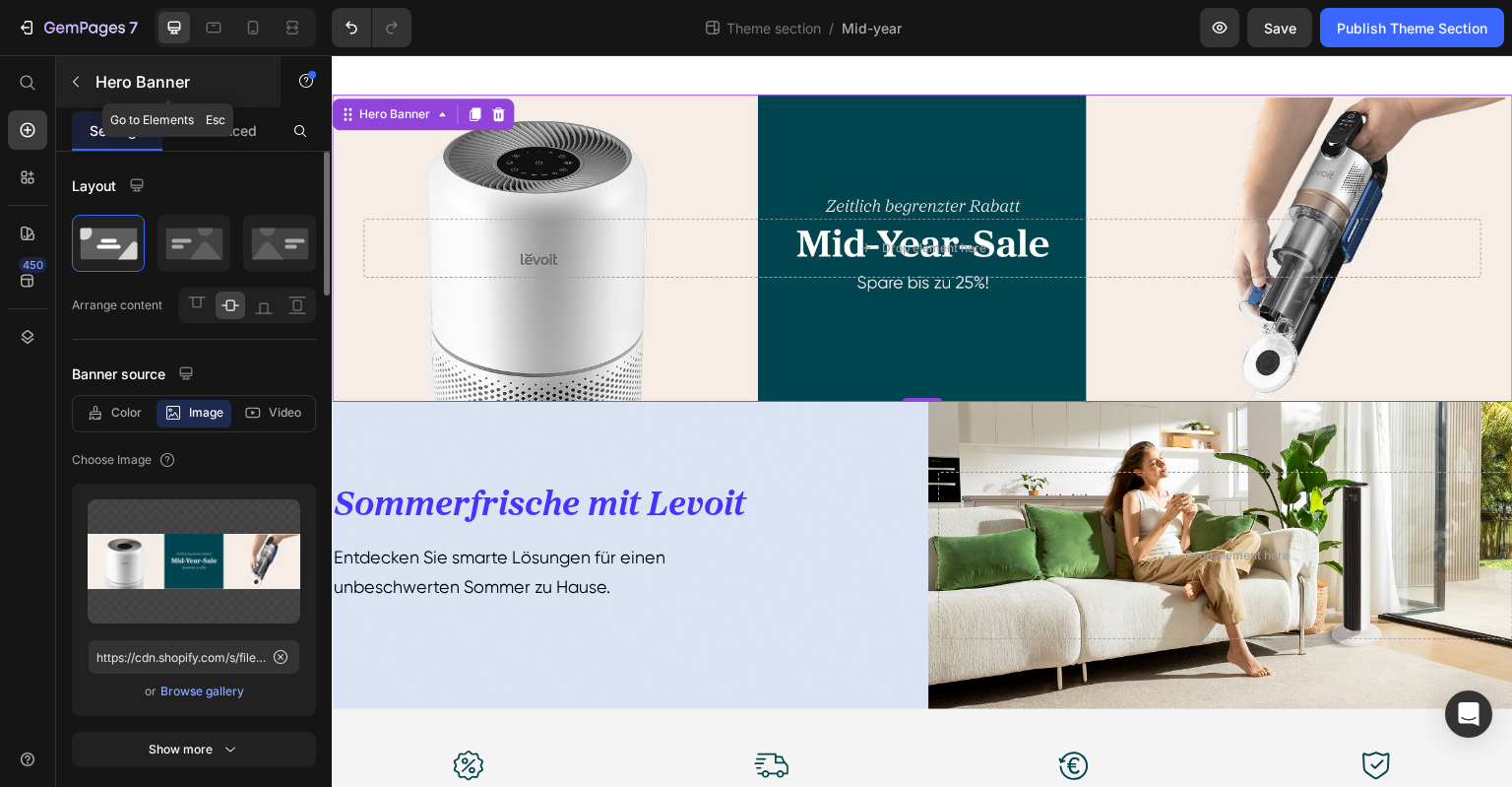 click 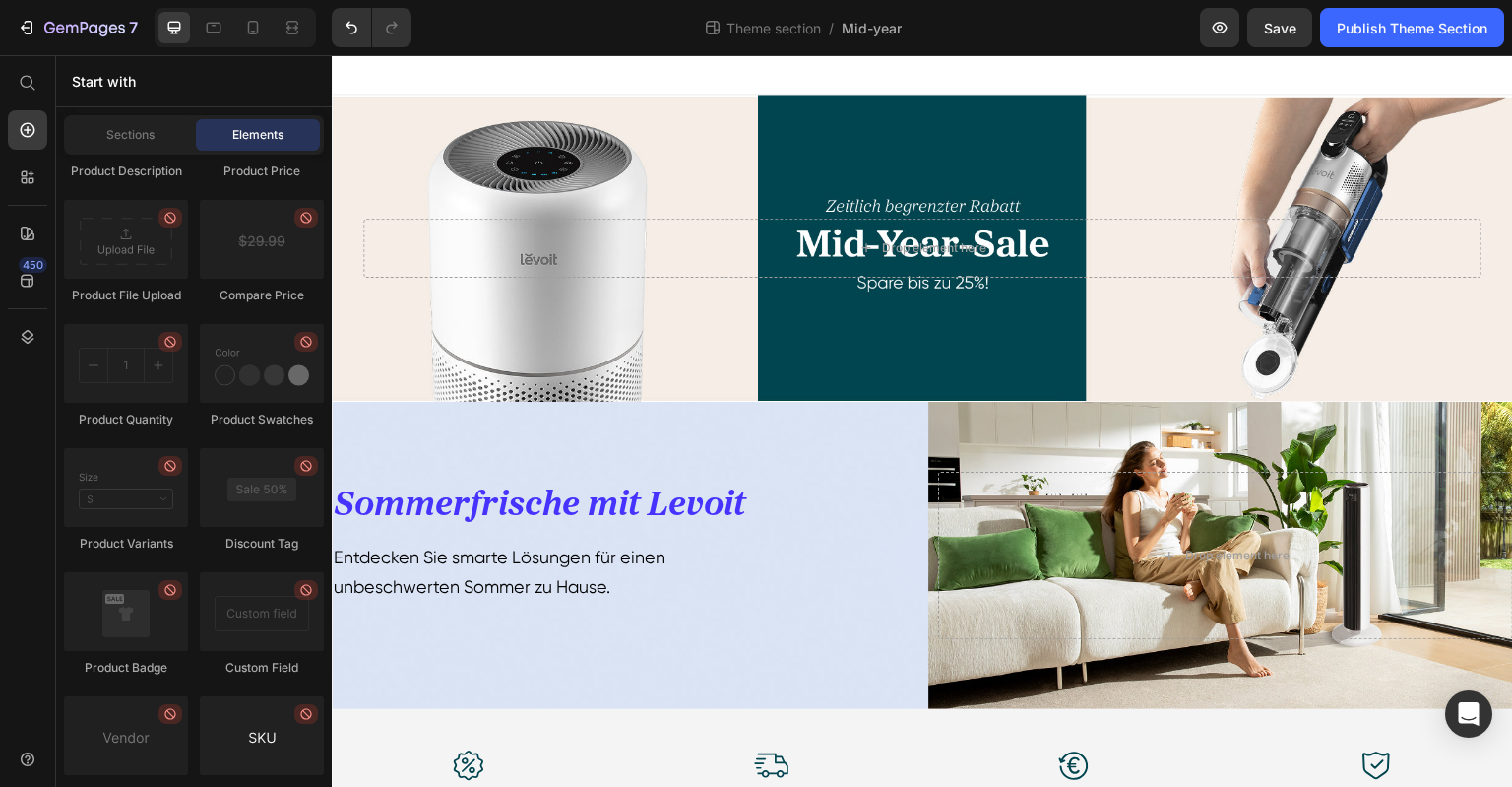 scroll, scrollTop: 3743, scrollLeft: 0, axis: vertical 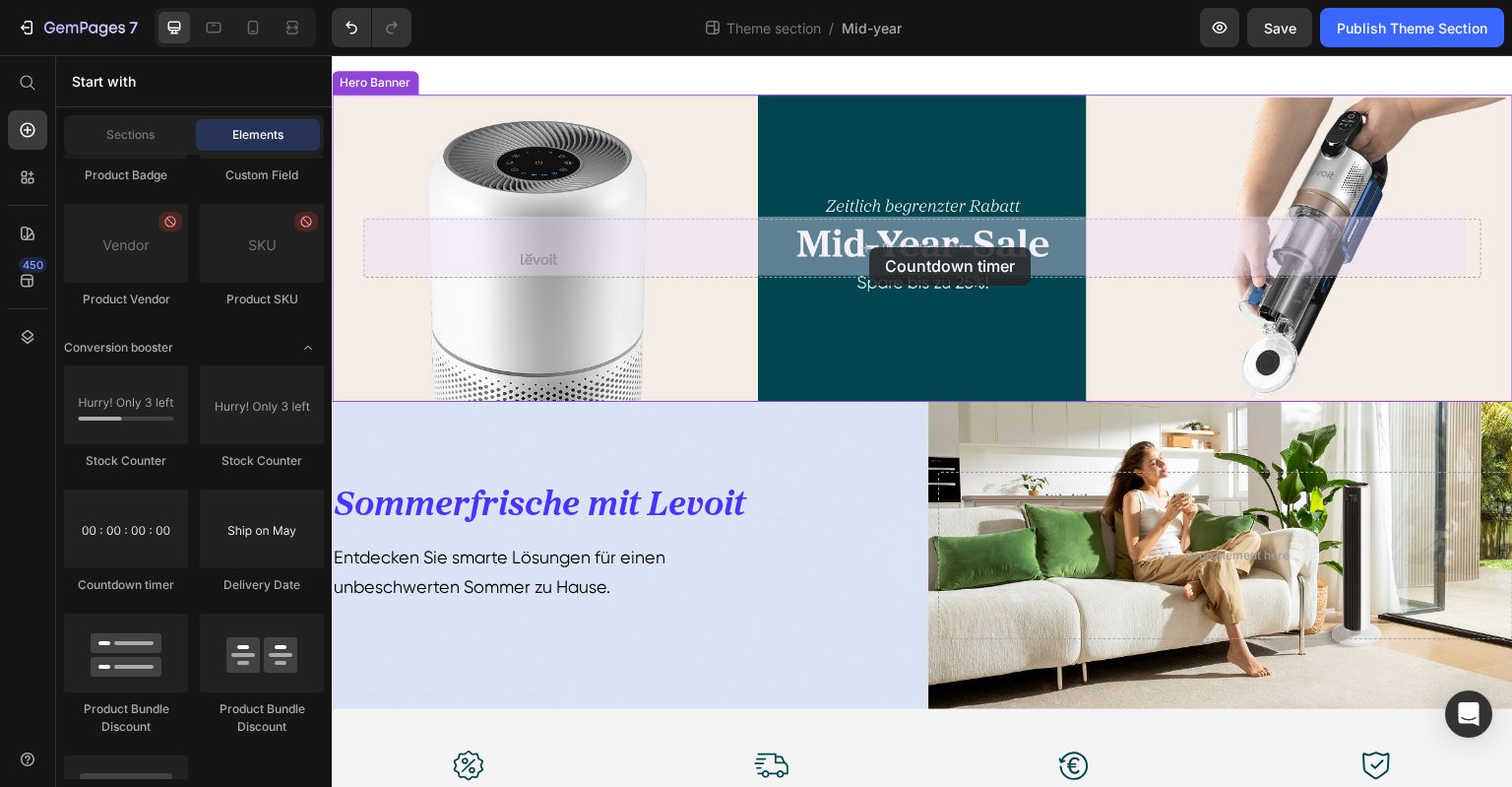 drag, startPoint x: 463, startPoint y: 606, endPoint x: 869, endPoint y: 247, distance: 541.95664 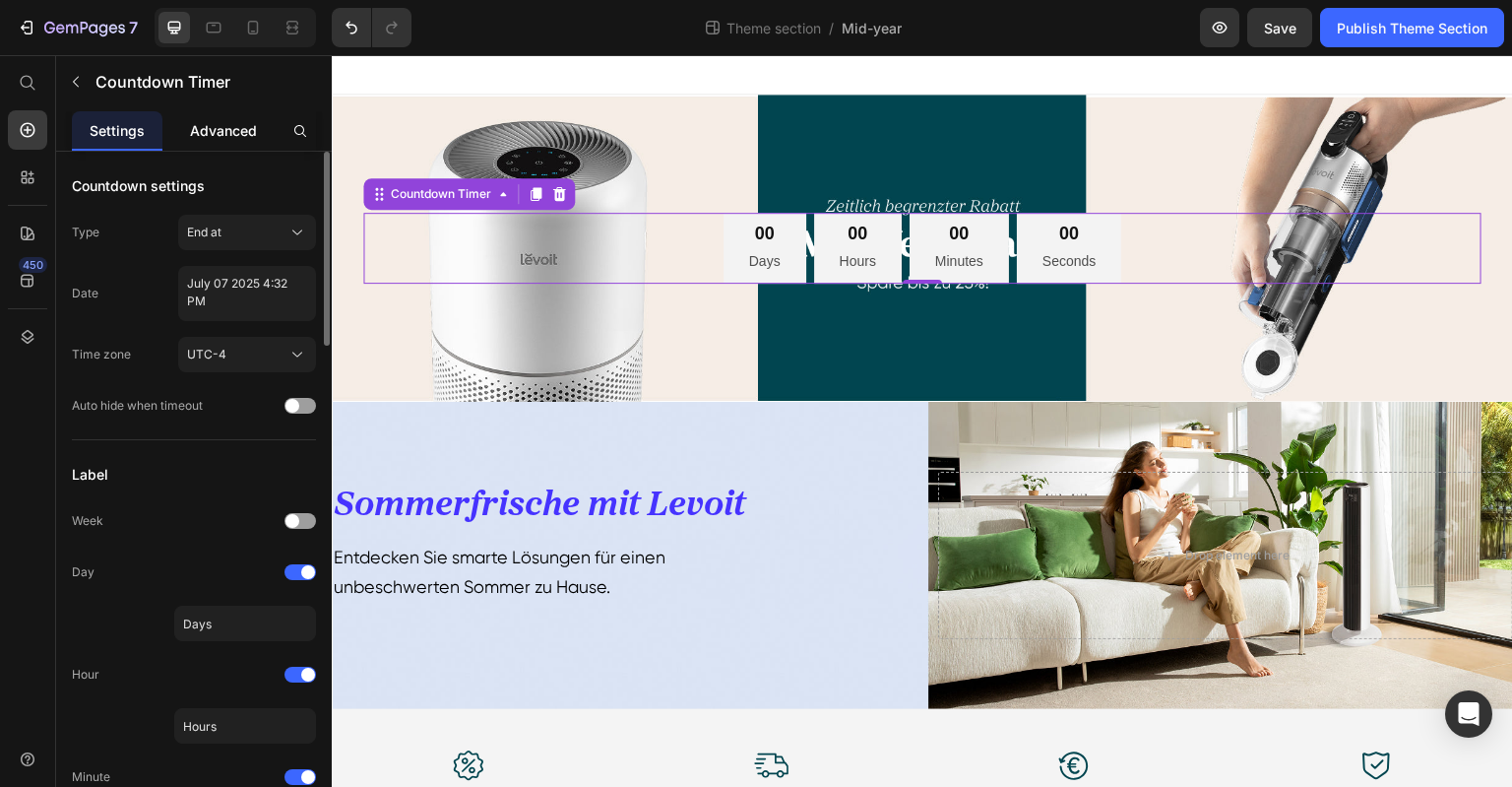 click on "Advanced" at bounding box center (223, 130) 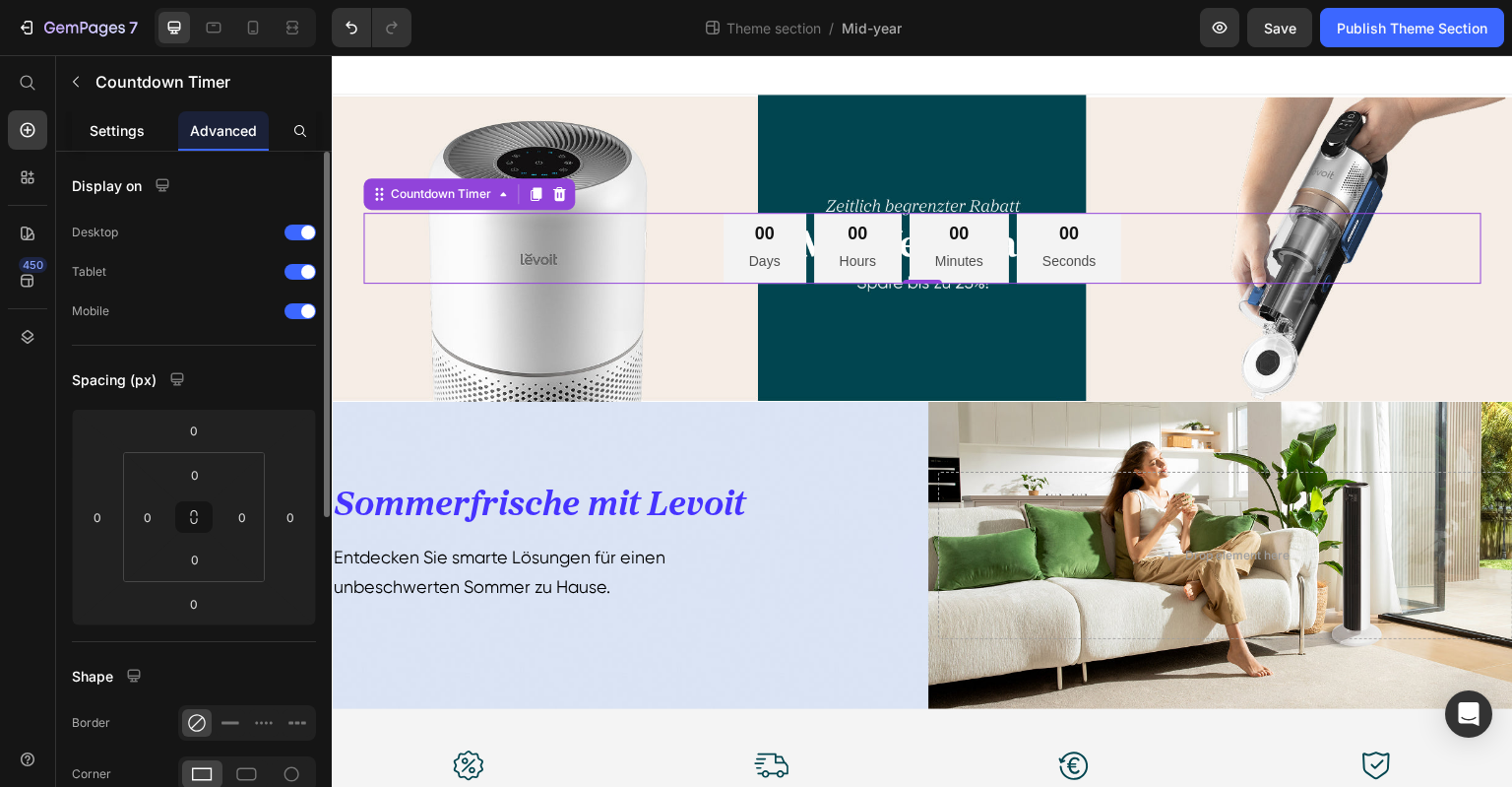 click on "Settings" at bounding box center (117, 130) 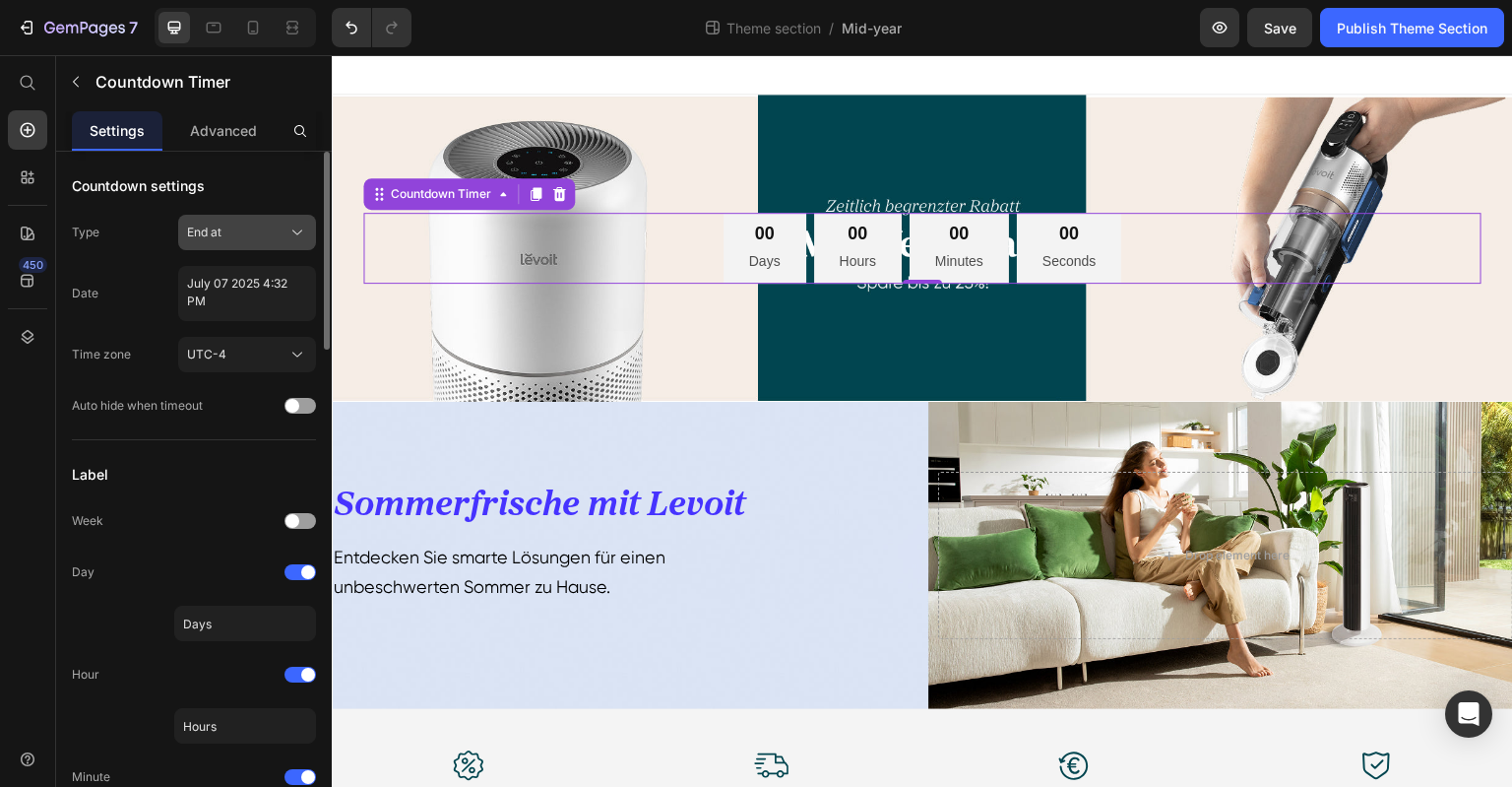 click on "End at" 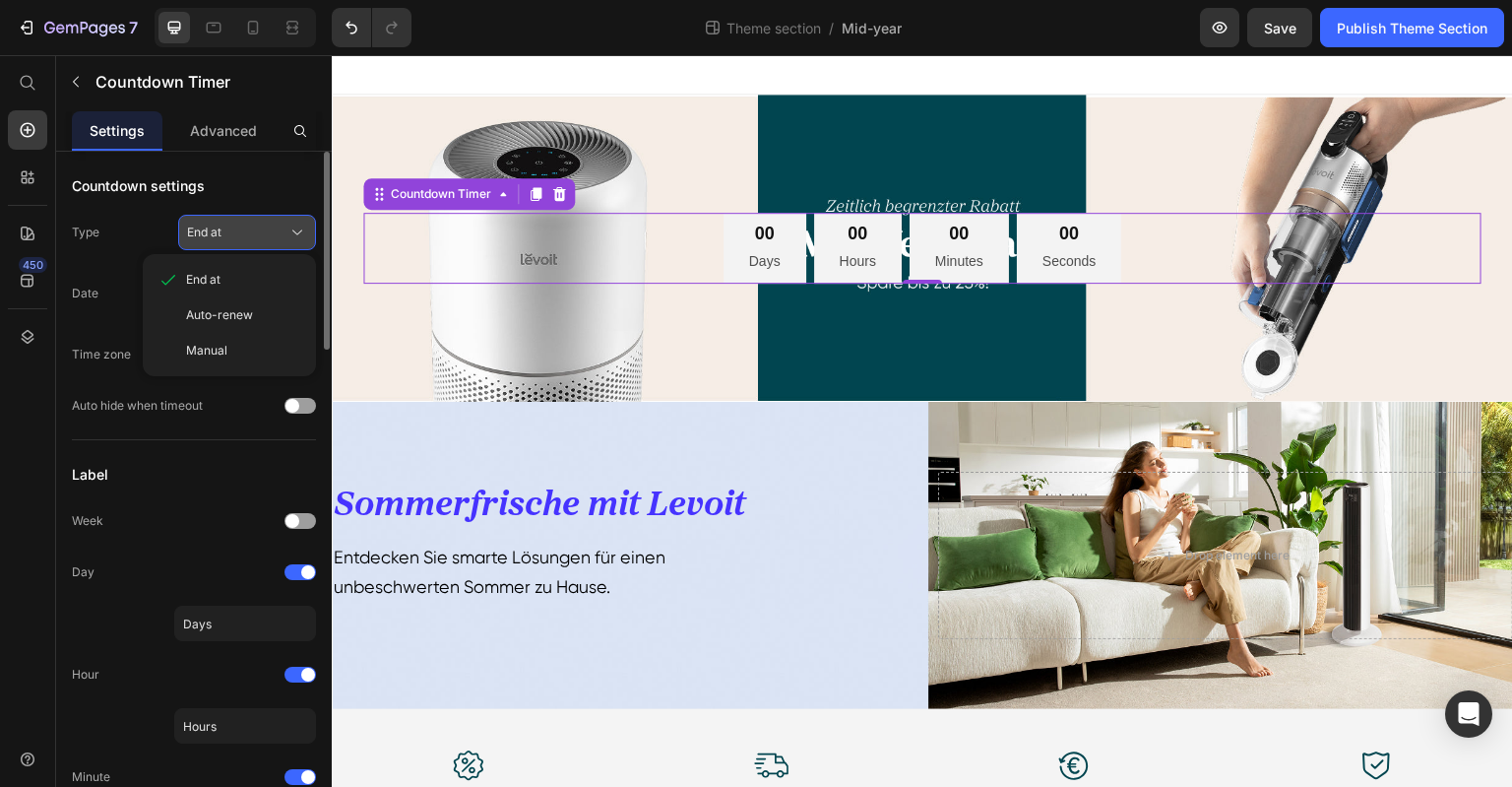 click on "End at" 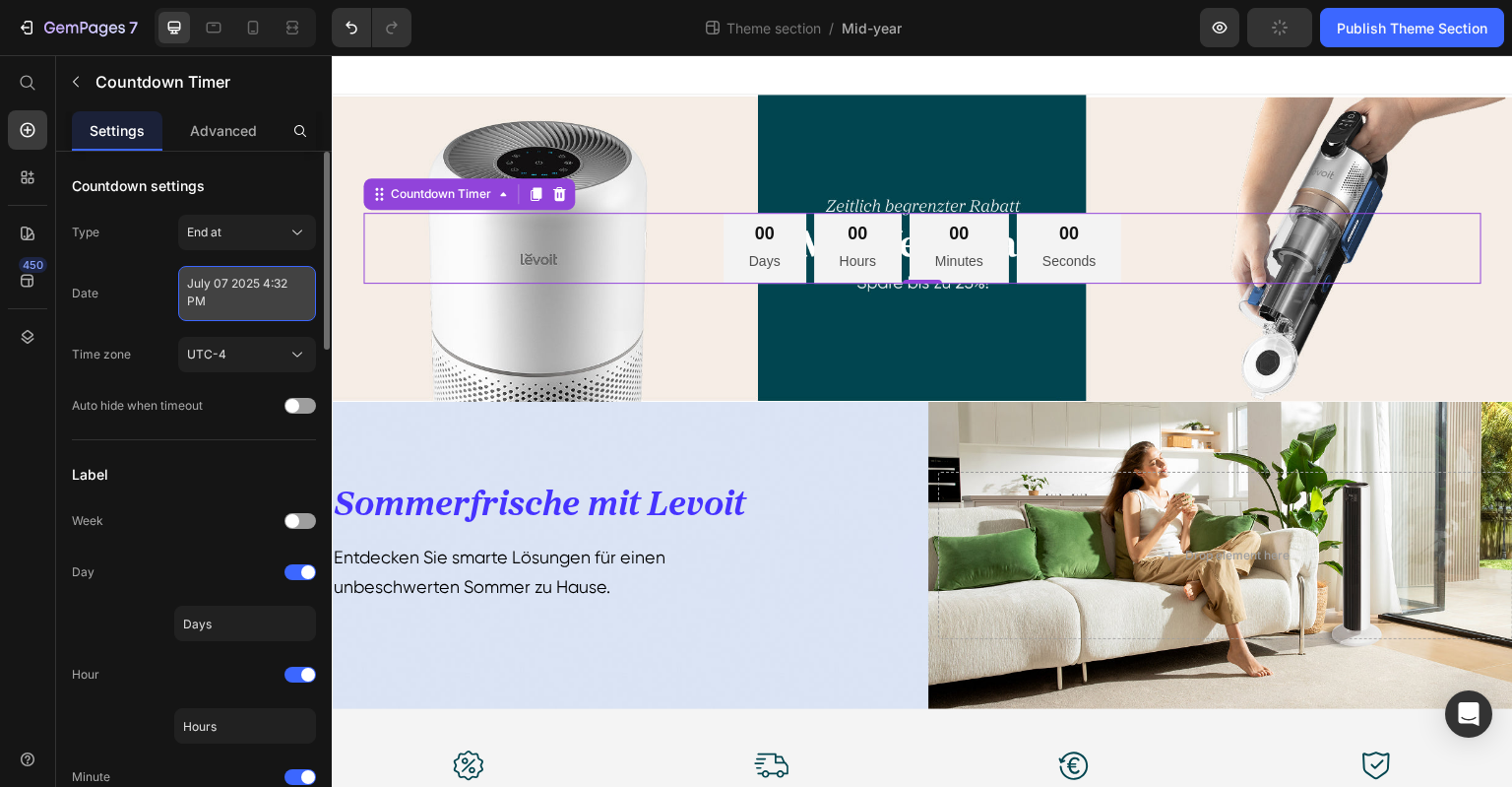 click on "July 07 2025 4:32 PM" at bounding box center [247, 294] 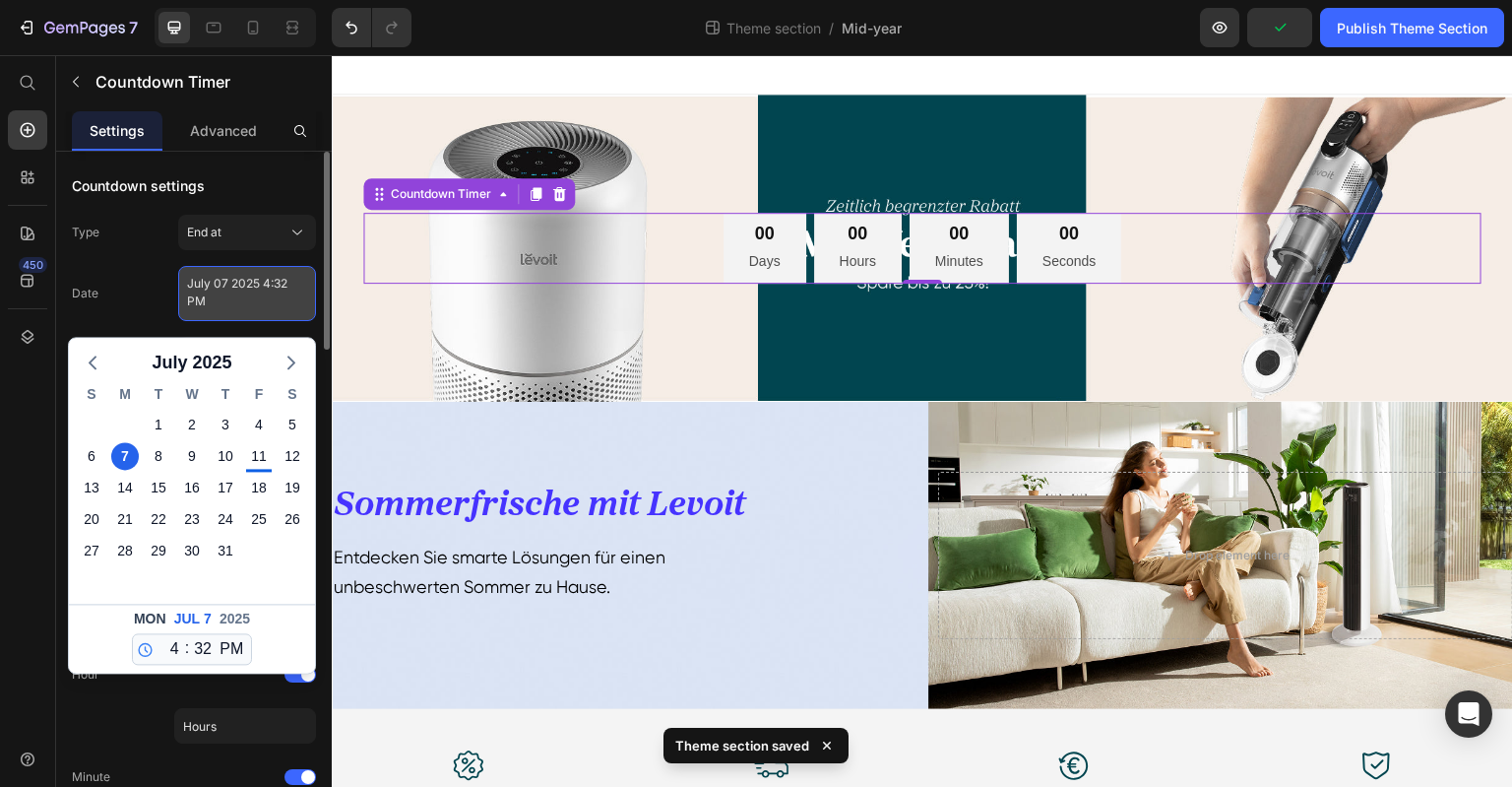 click on "July 07 2025 4:32 PM" at bounding box center [247, 294] 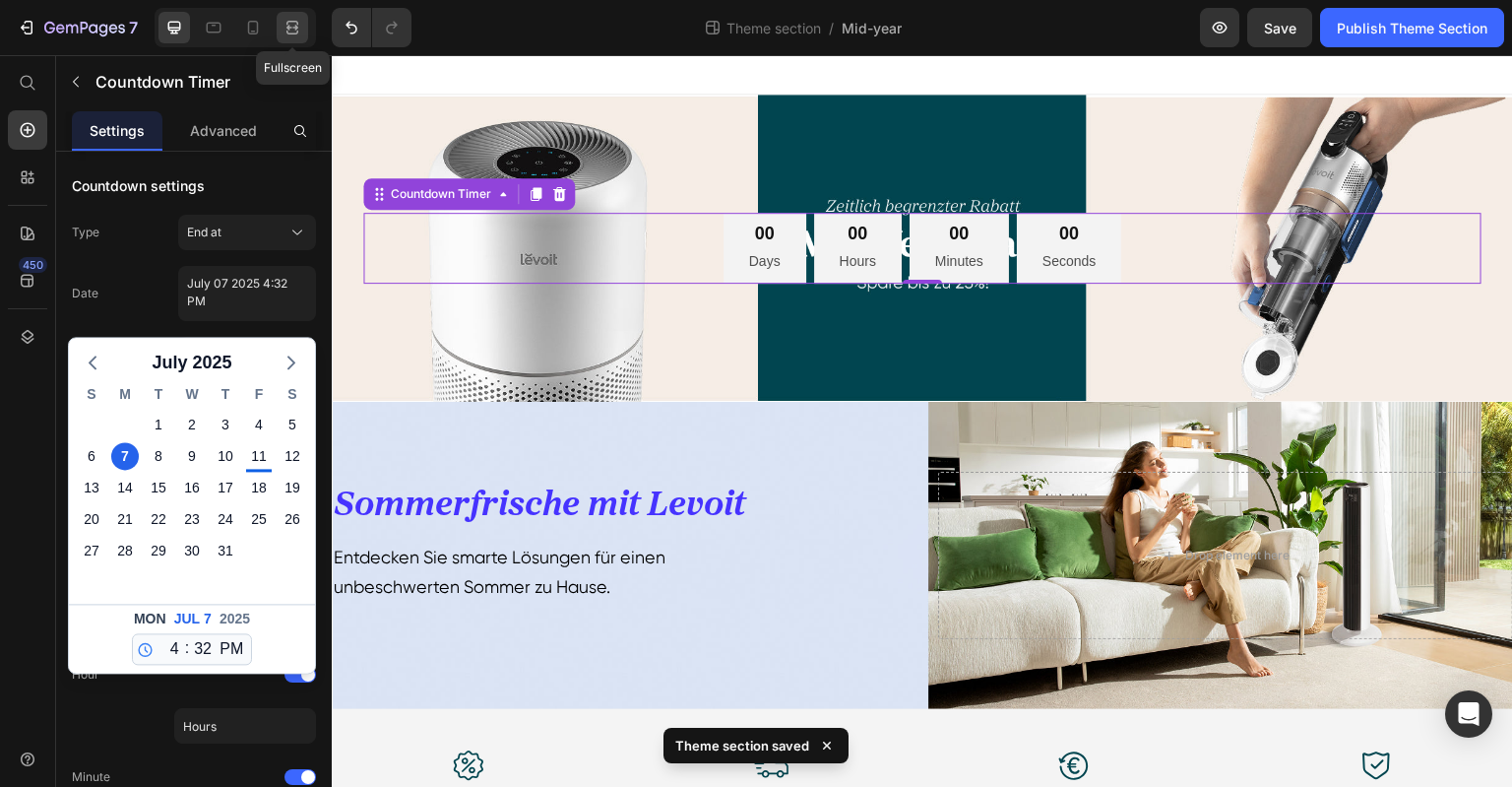 click 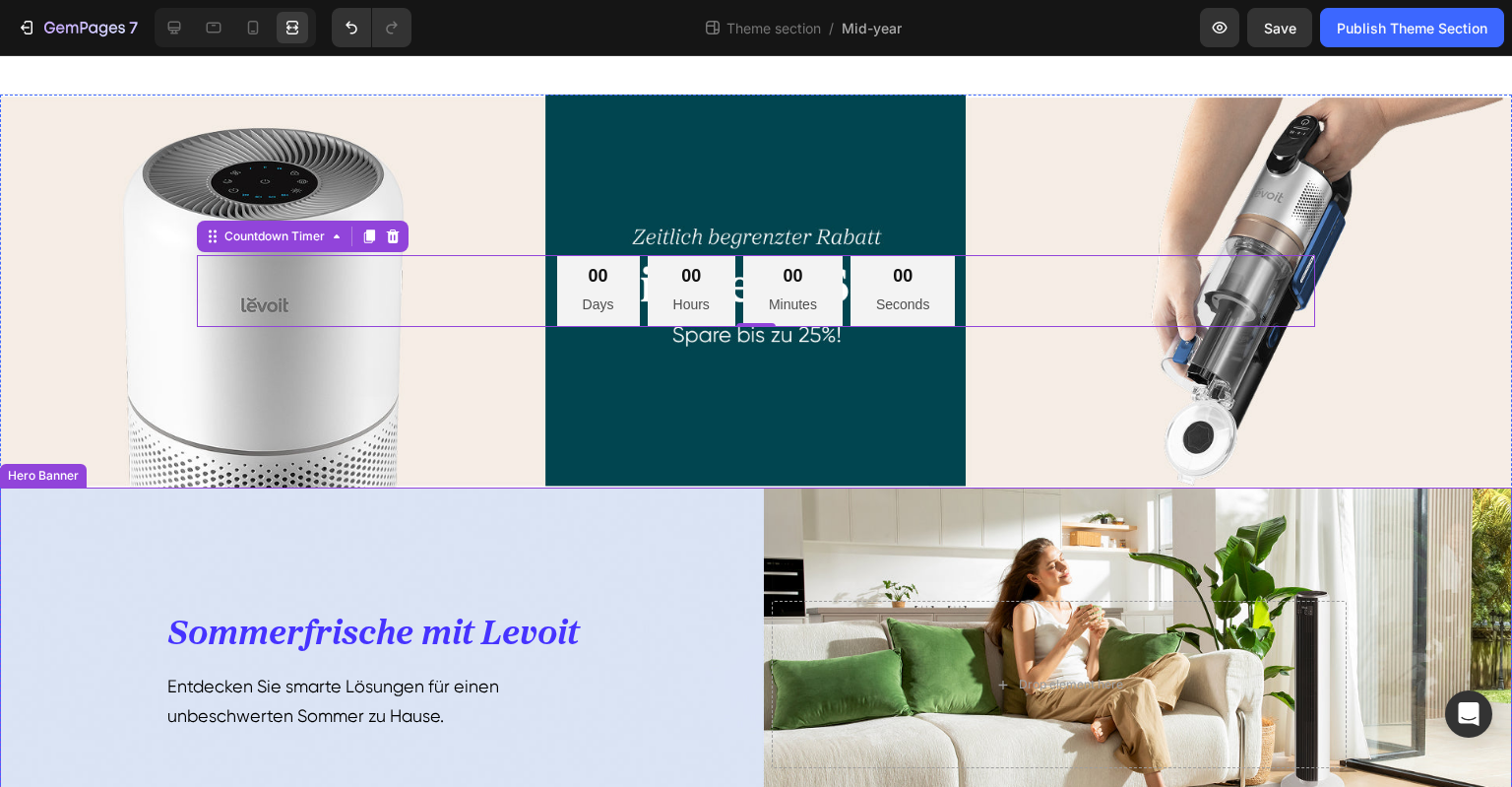 click at bounding box center (756, 685) 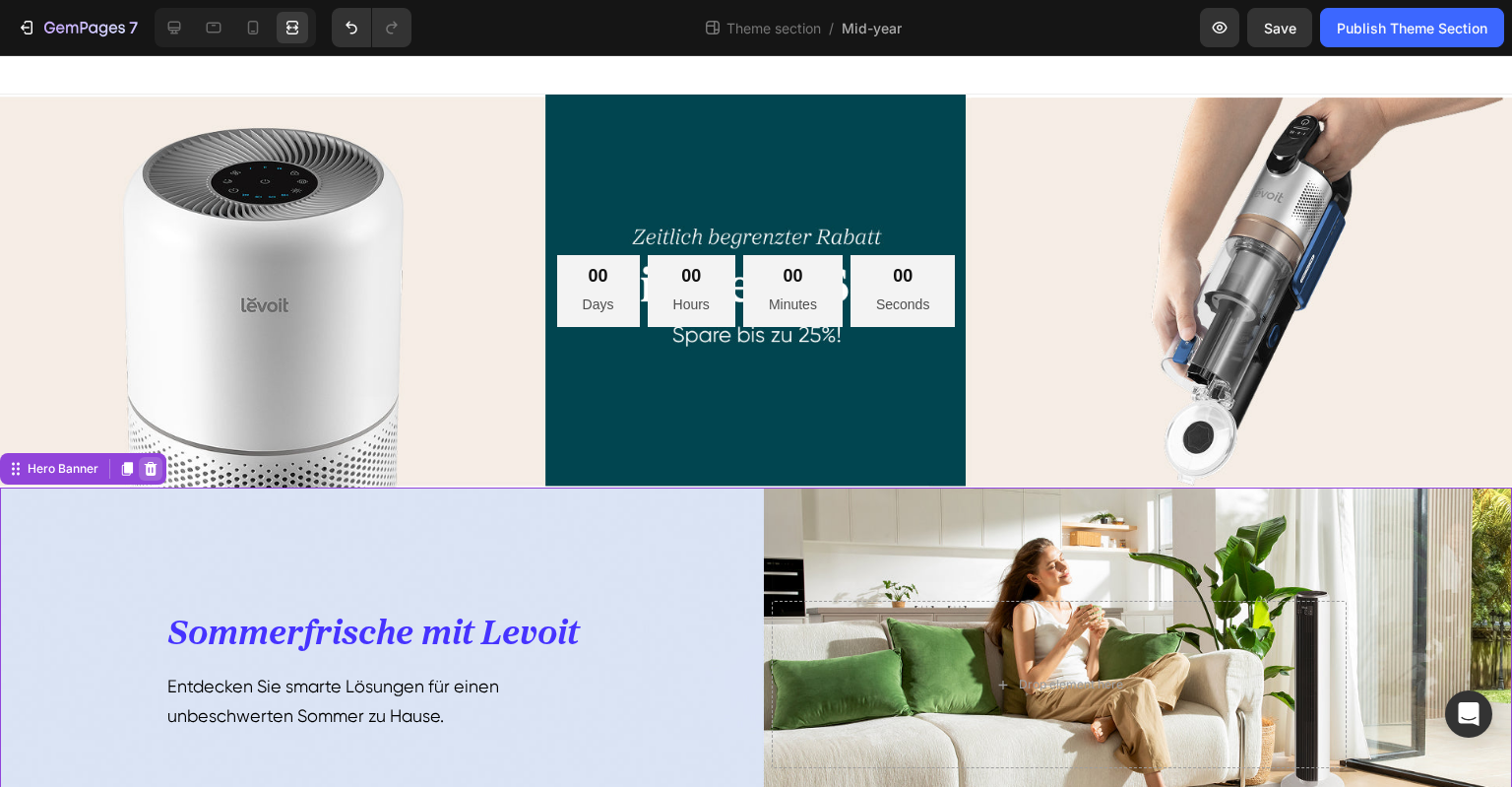 click 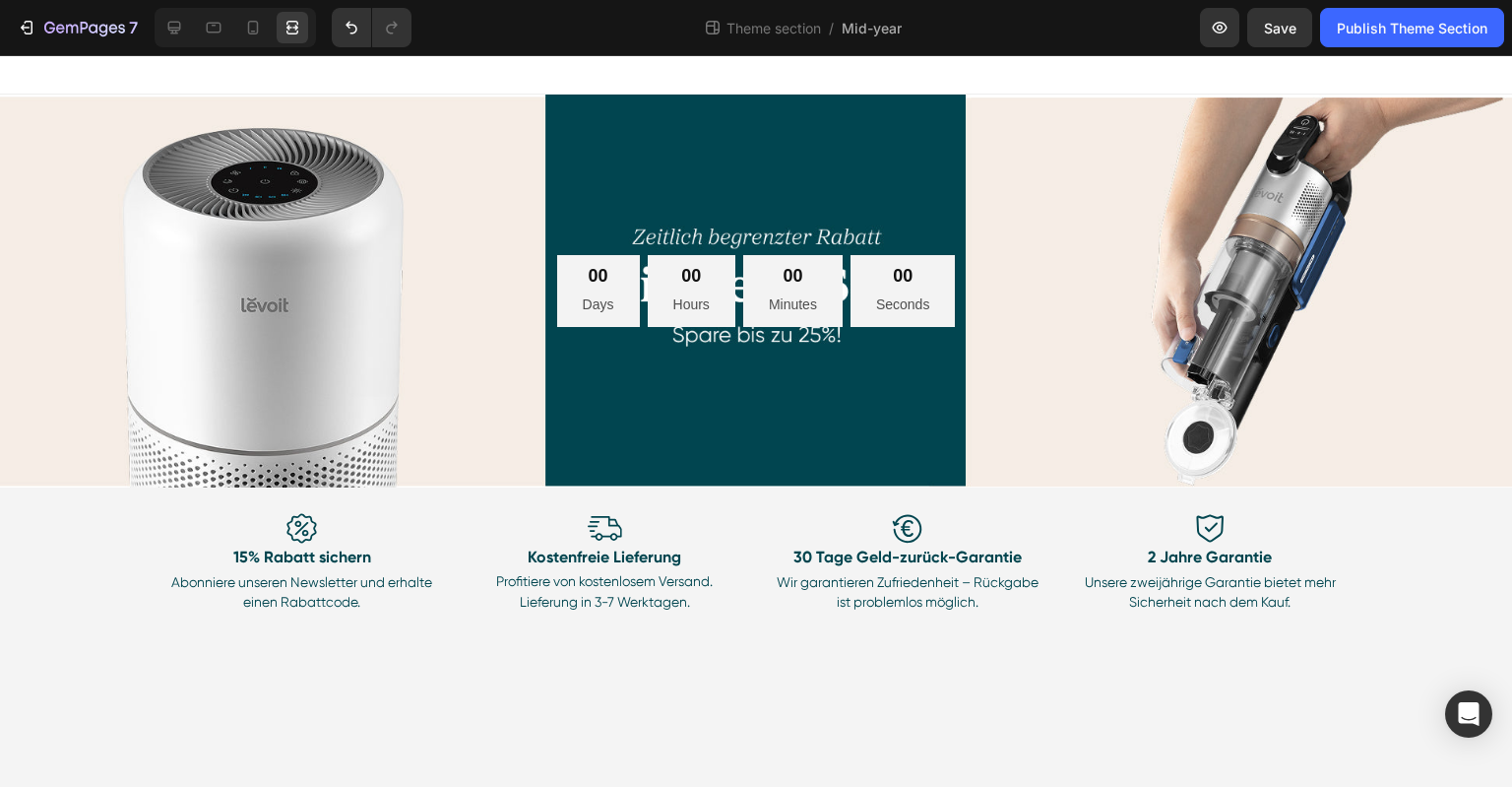 click on "00 Days 00 Hours 00 Minutes 00 Seconds Countdown Timer Hero Banner Row Image 15% Rabatt sichern Text Block Abonniere unseren Newsletter und erhalte einen Rabattcode. Text Block Image Kostenfreie Lieferung Text Block Profitiere von kostenlosem Versand. Lieferung in 3-7 Werktagen. Text Block Row Image 30 Tage Geld-zurück-Garantie Text Block Wir garantieren Zufriedenheit – Rückgabe ist problemlos möglich. Text Block Image 2 Jahre Garantie Text Block Unsere zweijährige Garantie bietet mehr Sicherheit nach dem Kauf. Text Block Row Row Row Sommerfrische mit Levoit Heading Entdecken Sie smarte Lösungen für einen unbeschwerten Sommer zu Hause. Text Block Hero Banner
Image 15% Rabatt sichern Text Block Abonniere unseren Newsletter und erhalte einen Rabattcode. Text Block Image Kostenfreie Lieferung Text Block Profitiere von kostenlosem Versand. Lieferung in 3-7 Werktagen. Text Block Image 30 Tage Geld-zurück-Garantie Text Block Text Block Image Text Block Root" at bounding box center [756, 421] 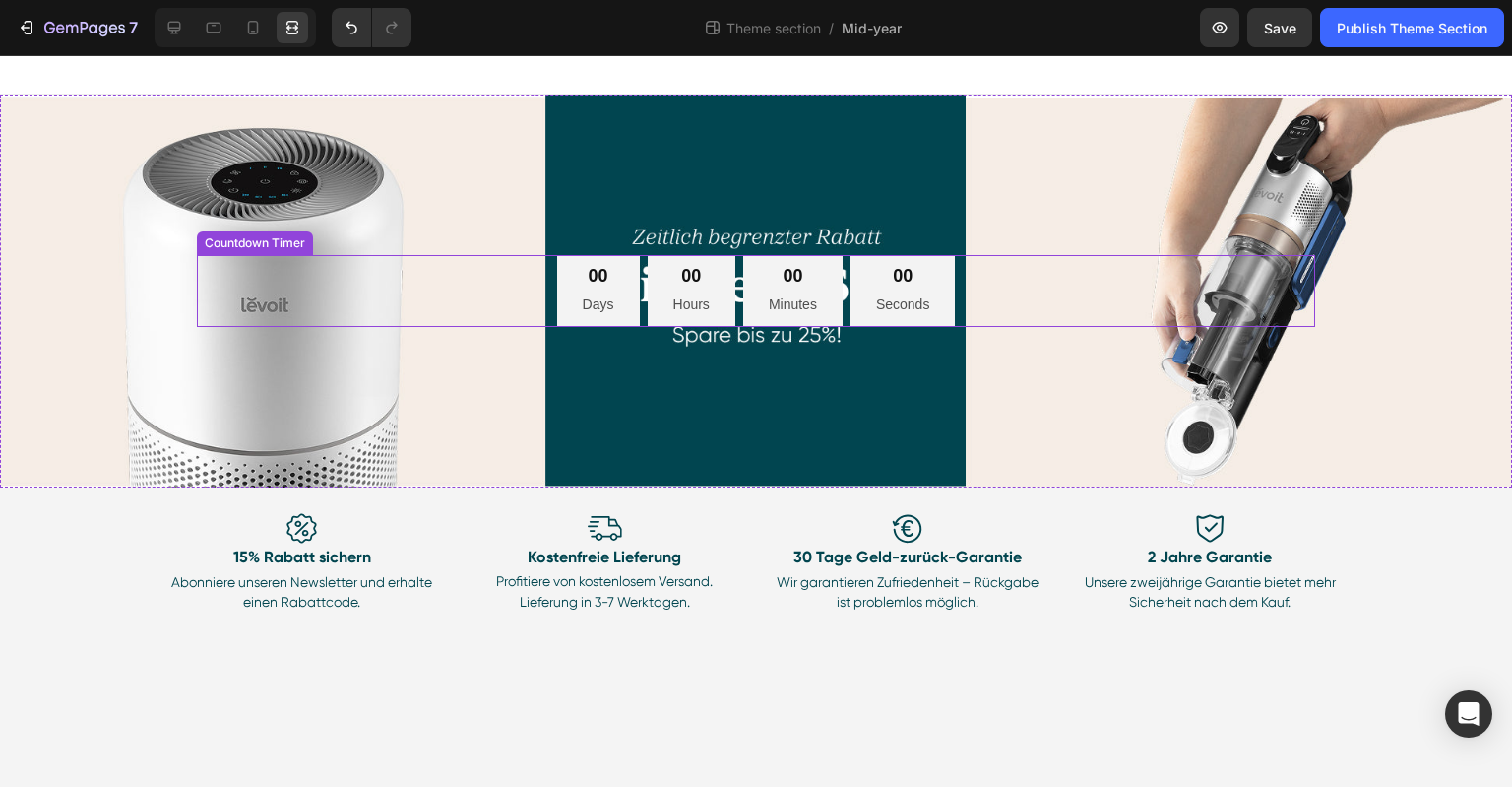 click on "00 Days 00 Hours 00 Minutes 00 Seconds" at bounding box center [756, 291] 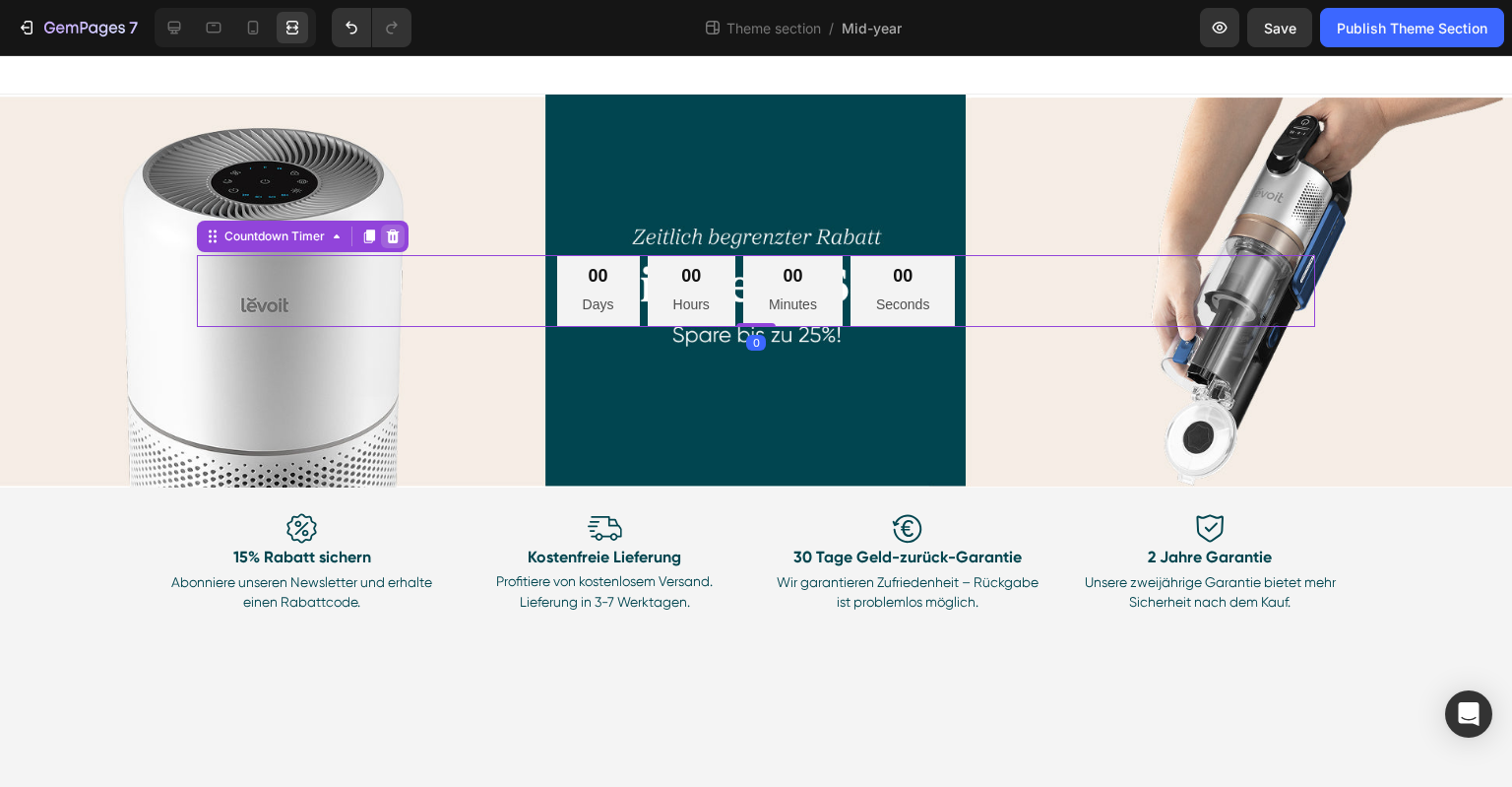 click 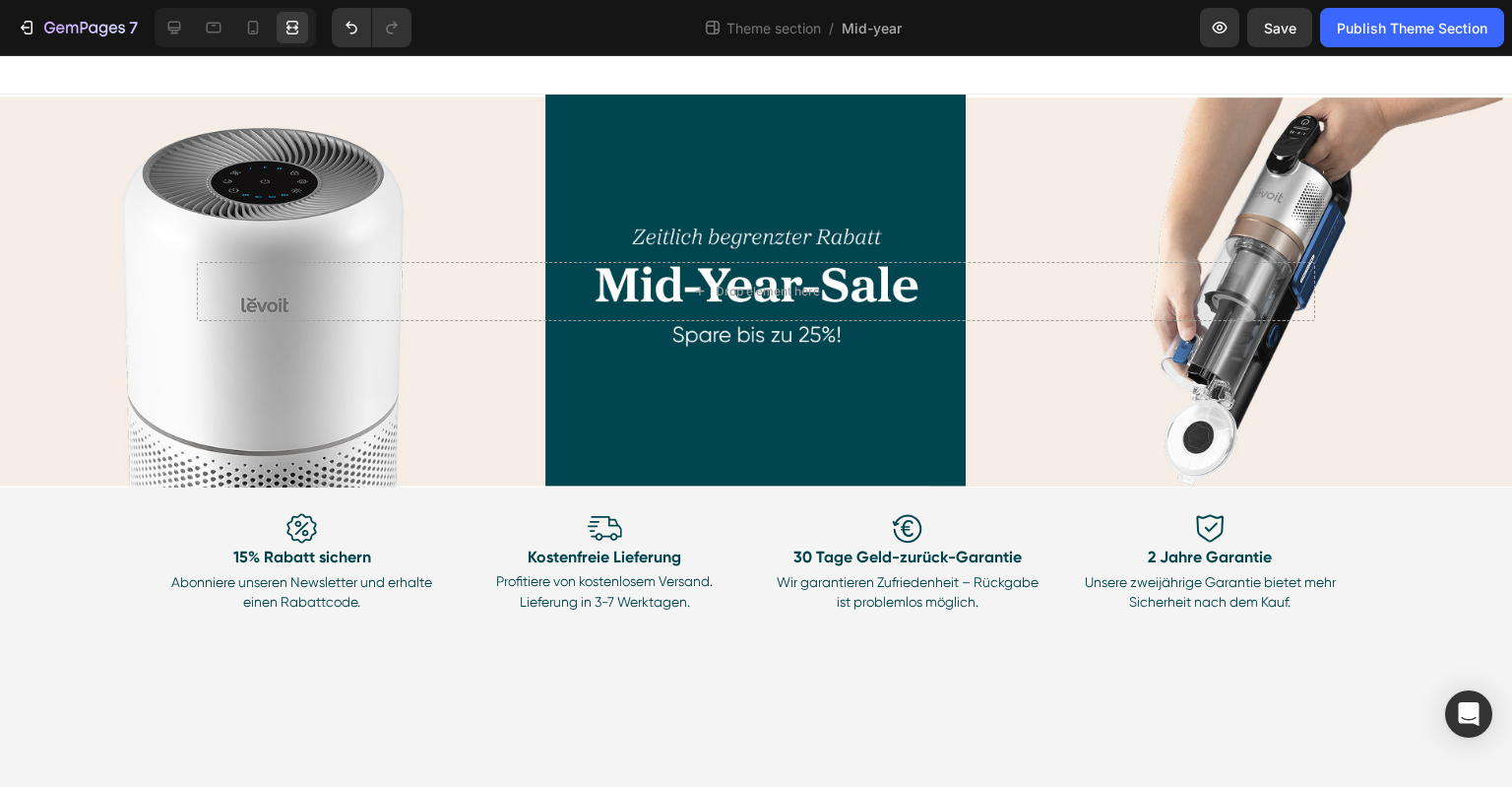 click on "Drop element here Hero Banner Row Image 15% Rabatt sichern Text Block Abonniere unseren Newsletter und erhalte einen Rabattcode. Text Block Image Kostenfreie Lieferung Text Block Profitiere von kostenlosem Versand. Lieferung in 3-7 Werktagen. Text Block Row Image 30 Tage Geld-zurück-Garantie Text Block Wir garantieren Zufriedenheit – Rückgabe ist problemlos möglich. Text Block Image 2 Jahre Garantie Text Block Unsere zweijährige Garantie bietet mehr Sicherheit nach dem Kauf. Text Block Row Row Row Sommerfrische mit Levoit Heading Entdecken Sie smarte Lösungen für einen unbeschwerten Sommer zu Hause. Text Block Hero Banner
Image 15% Rabatt sichern Text Block Abonniere unseren Newsletter und erhalte einen Rabattcode. Text Block Image Kostenfreie Lieferung Text Block Profitiere von kostenlosem Versand. Lieferung in 3-7 Werktagen. Text Block Image 30 Tage Geld-zurück-Garantie Text Block Text Block Image 2 Jahre Garantie Text Block Root" at bounding box center (756, 421) 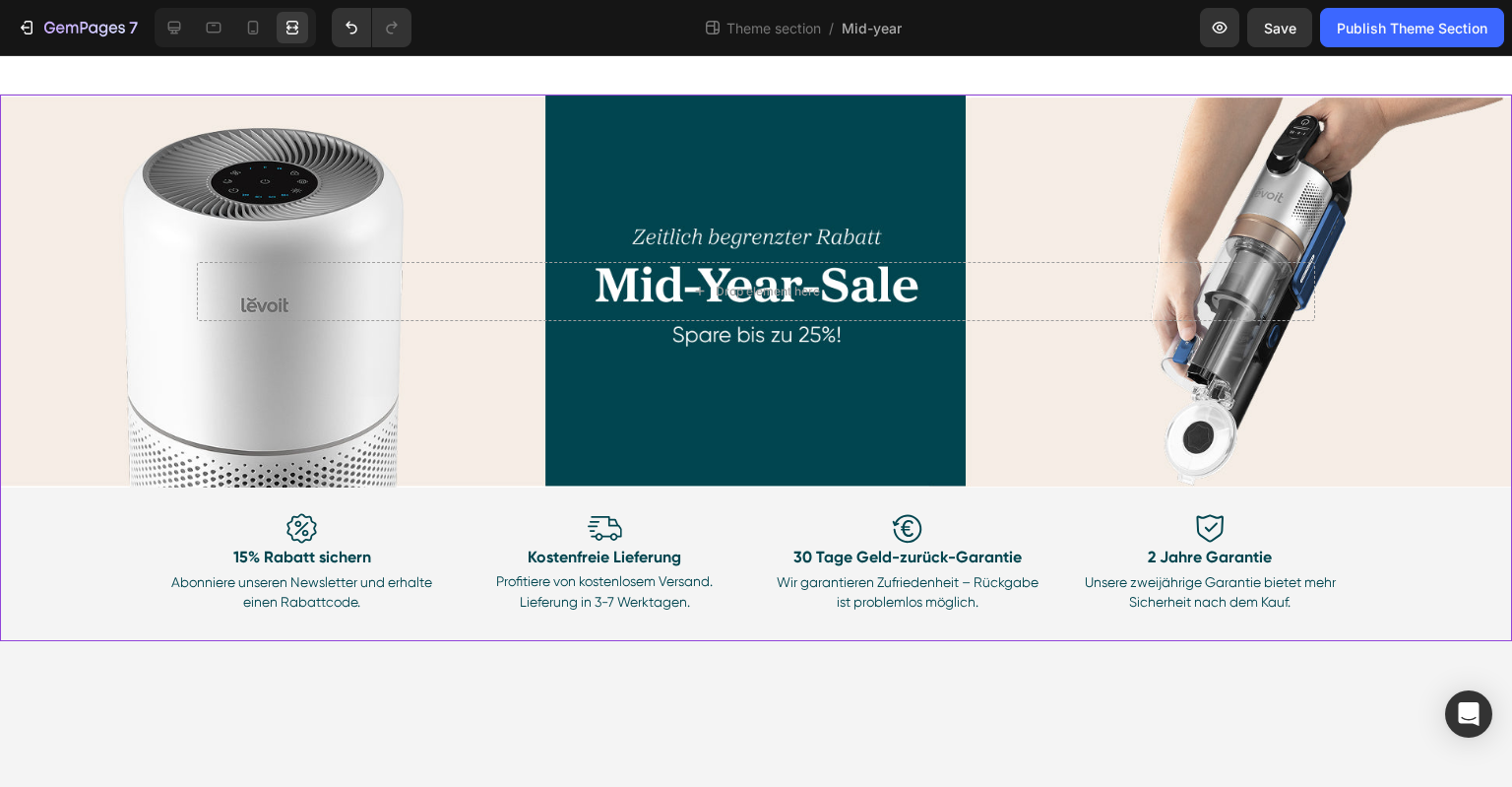 click on "Drop element here Hero Banner Row Image 15% Rabatt sichern Text Block Abonniere unseren Newsletter und erhalte einen Rabattcode. Text Block Image Kostenfreie Lieferung Text Block Profitiere von kostenlosem Versand. Lieferung in 3-7 Werktagen. Text Block Row Image 30 Tage Geld-zurück-Garantie Text Block Wir garantieren Zufriedenheit – Rückgabe ist problemlos möglich. Text Block Image 2 Jahre Garantie Text Block Unsere zweijährige Garantie bietet mehr Sicherheit nach dem Kauf. Text Block Row Row Row Sommerfrische mit Levoit Heading Entdecken Sie smarte Lösungen für einen unbeschwerten Sommer zu Hause. Text Block Hero Banner
Image 15% Rabatt sichern Text Block Abonniere unseren Newsletter und erhalte einen Rabattcode. Text Block Image Kostenfreie Lieferung Text Block Profitiere von kostenlosem Versand. Lieferung in 3-7 Werktagen. Text Block Image 30 Tage Geld-zurück-Garantie Text Block Text Block Image 2 Jahre Garantie Text Block" at bounding box center (756, 367) 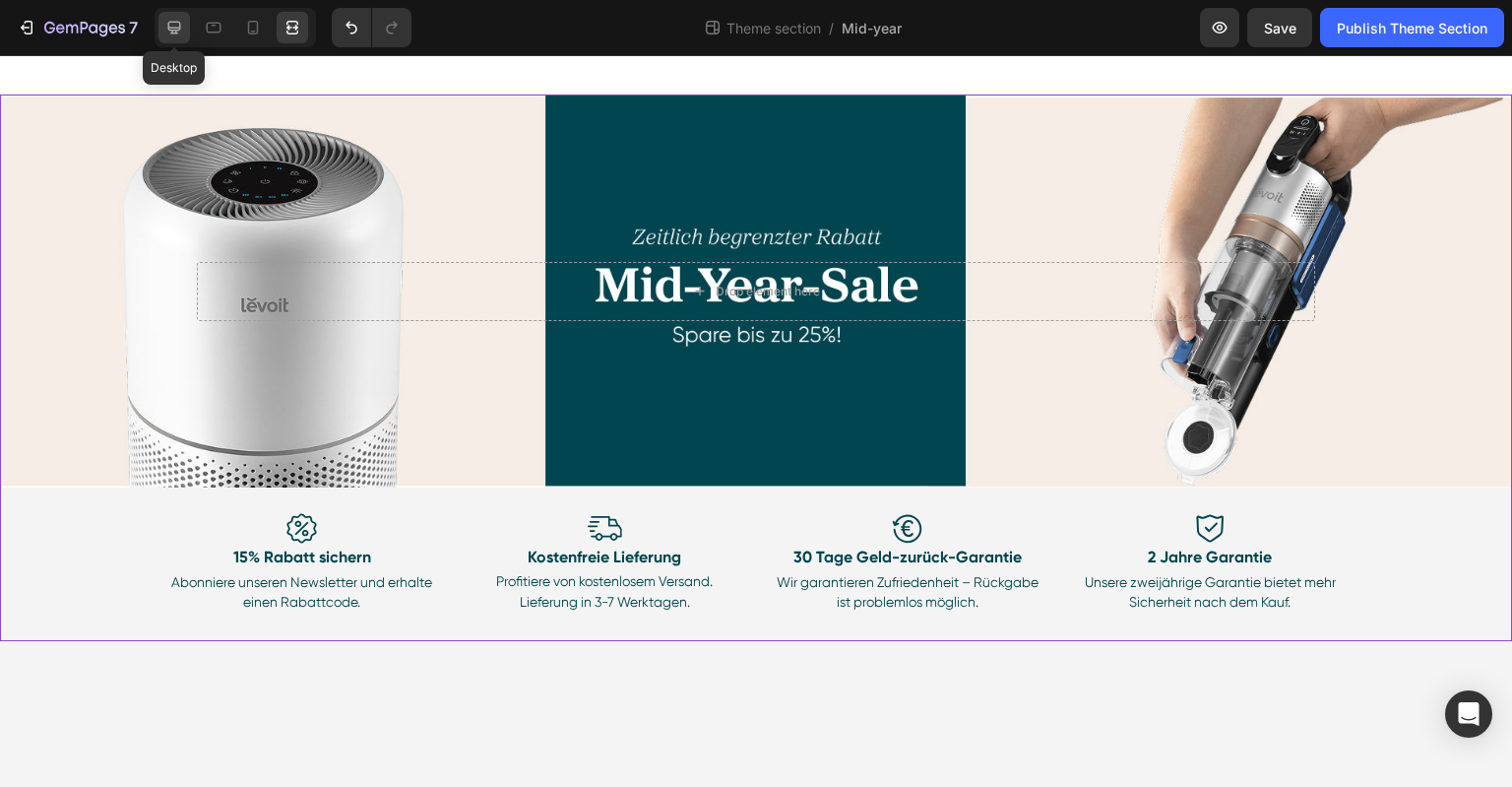 click 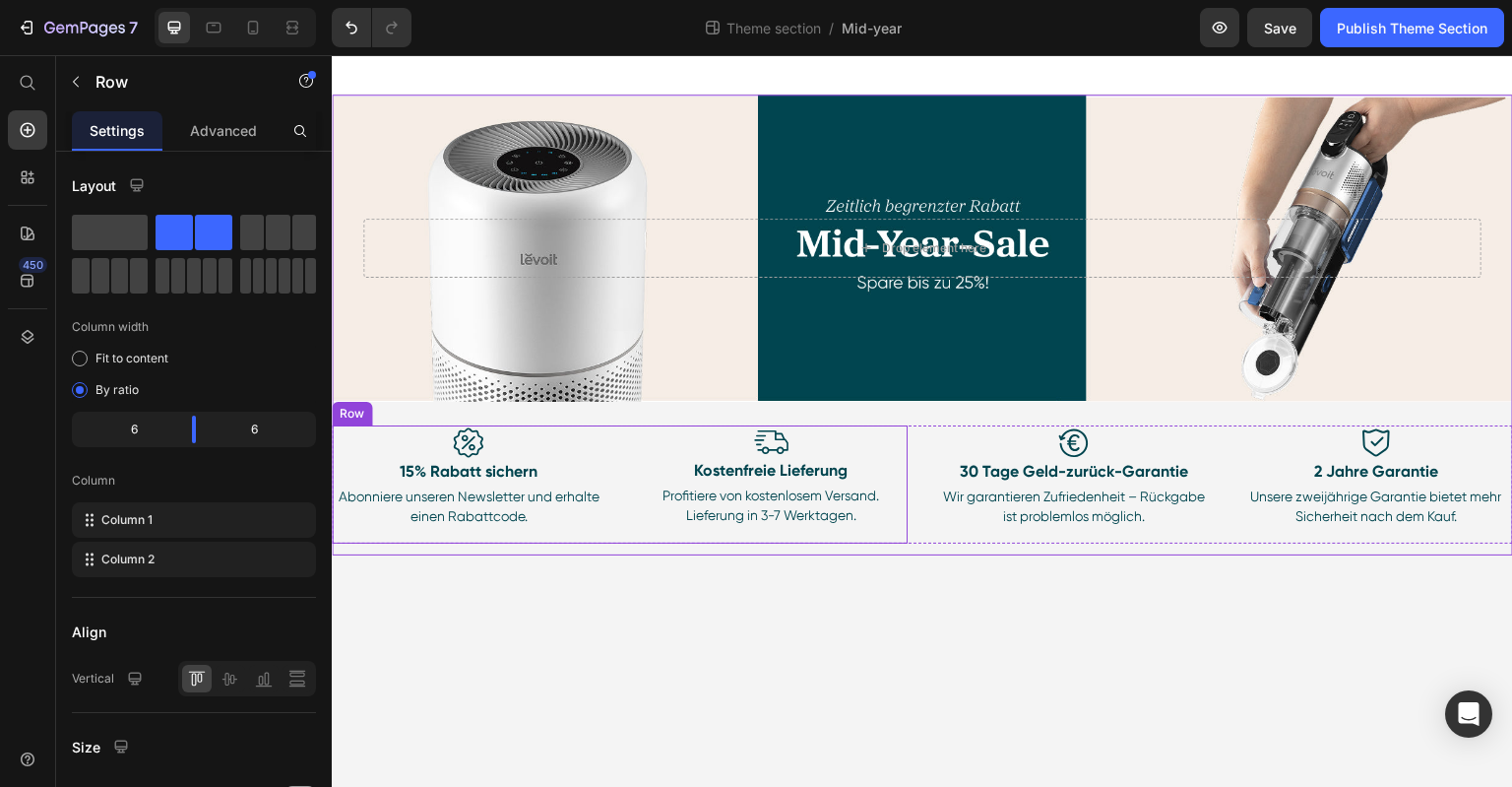 click on "Image 15% Rabatt sichern Text Block Abonniere unseren Newsletter und erhalte einen Rabattcode. Text Block Image Kostenfreie Lieferung Text Block Profitiere von kostenlosem Versand. Lieferung in 3-7 Werktagen. Text Block Row" at bounding box center [619, 485] 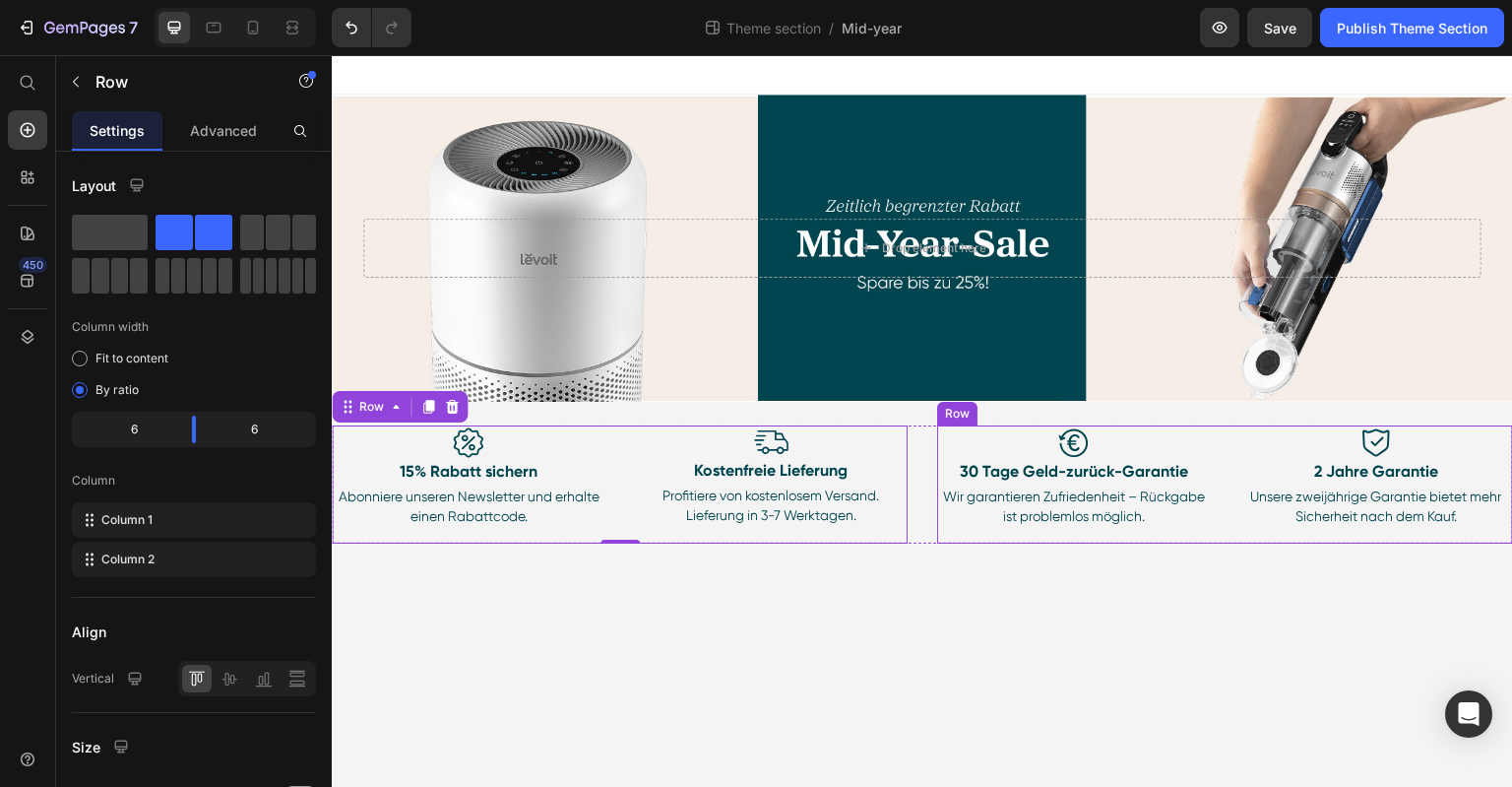 click on "Image 30 Tage Geld-zurück-Garantie Text Block Wir garantieren Zufriedenheit – Rückgabe ist problemlos möglich. Text Block Image 2 Jahre Garantie Text Block Unsere zweijährige Garantie bietet mehr Sicherheit nach dem Kauf. Text Block Row" at bounding box center (1225, 485) 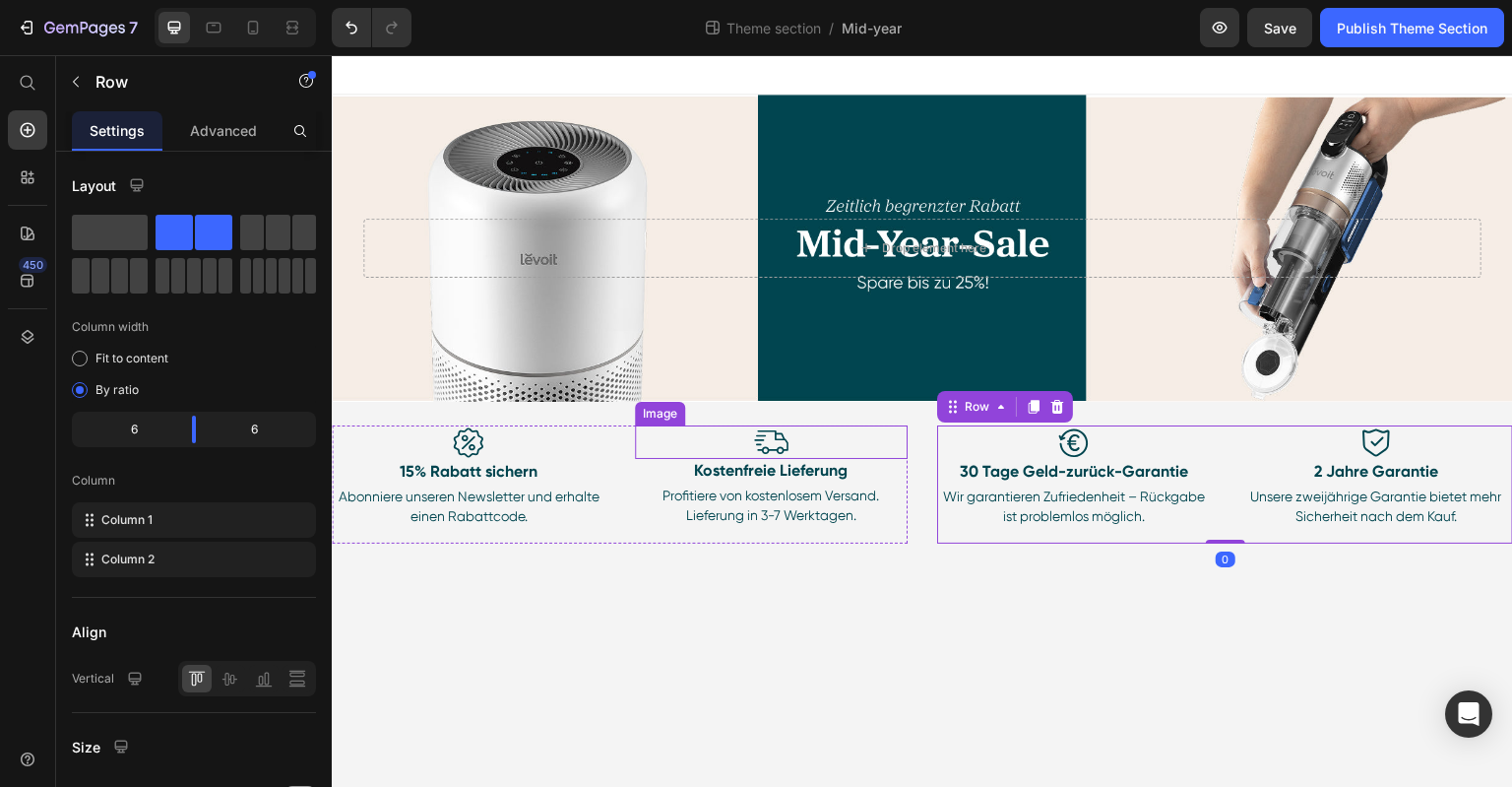 click at bounding box center [772, 442] 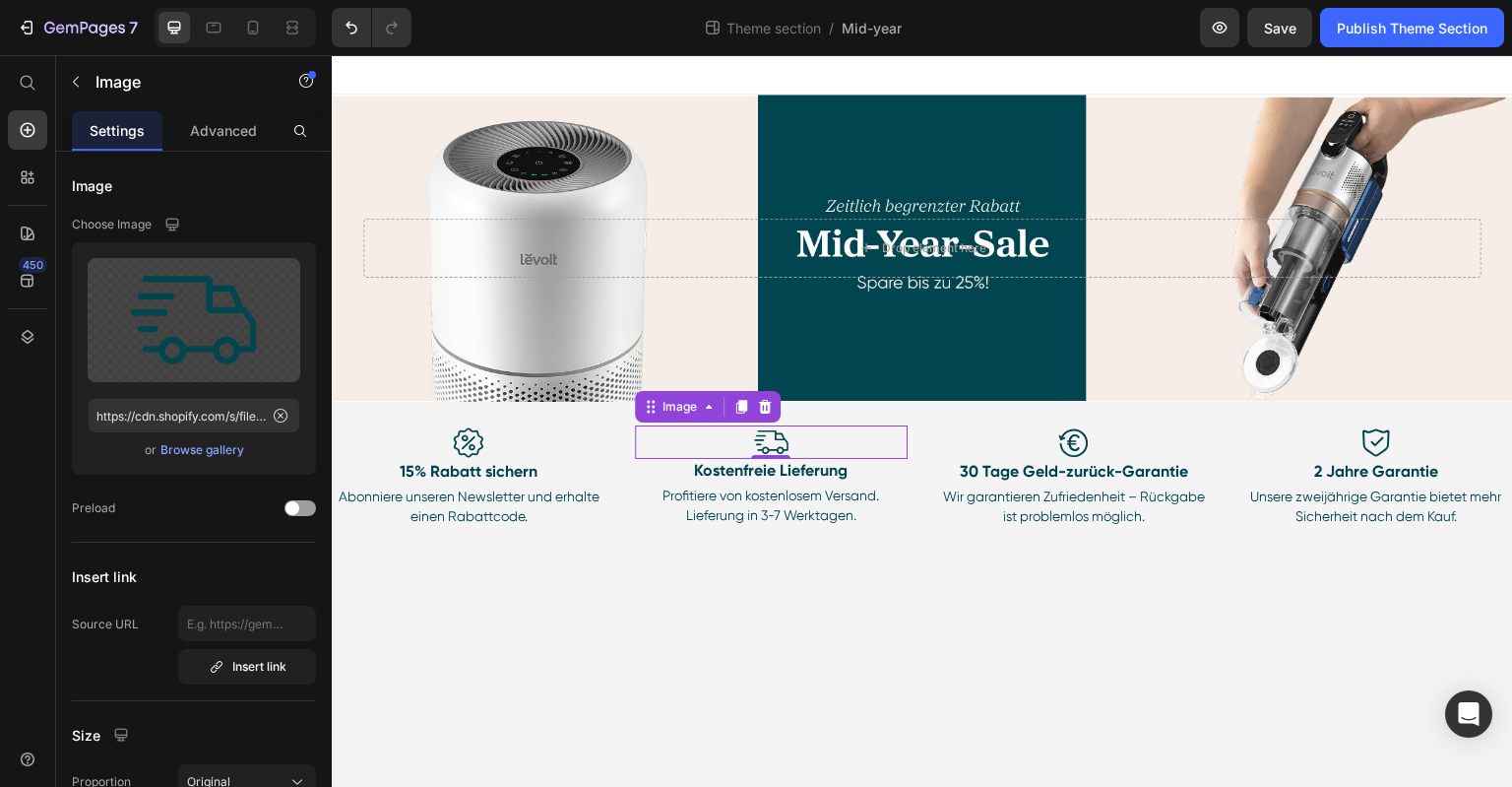 click on "Drop element here Hero Banner Row Image 15% Rabatt sichern Text Block Abonniere unseren Newsletter und erhalte einen Rabattcode. Text Block Image   0 Kostenfreie Lieferung Text Block Profitiere von kostenlosem Versand. Lieferung in 3-7 Werktagen. Text Block Row Image 30 Tage Geld-zurück-Garantie Text Block Wir garantieren Zufriedenheit – Rückgabe ist problemlos möglich. Text Block Image 2 Jahre Garantie Text Block Unsere zweijährige Garantie bietet mehr Sicherheit nach dem Kauf. Text Block Row Row Row Sommerfrische mit Levoit Heading Entdecken Sie smarte Lösungen für einen unbeschwerten Sommer zu Hause. Text Block Hero Banner
Image 15% Rabatt sichern Text Block Abonniere unseren Newsletter und erhalte einen Rabattcode. Text Block Image Kostenfreie Lieferung Text Block Profitiere von kostenlosem Versand. Lieferung in 3-7 Werktagen. Text Block Image 30 Tage Geld-zurück-Garantie Text Block Text Block Image 2 Jahre Garantie Text Block" at bounding box center (922, 422) 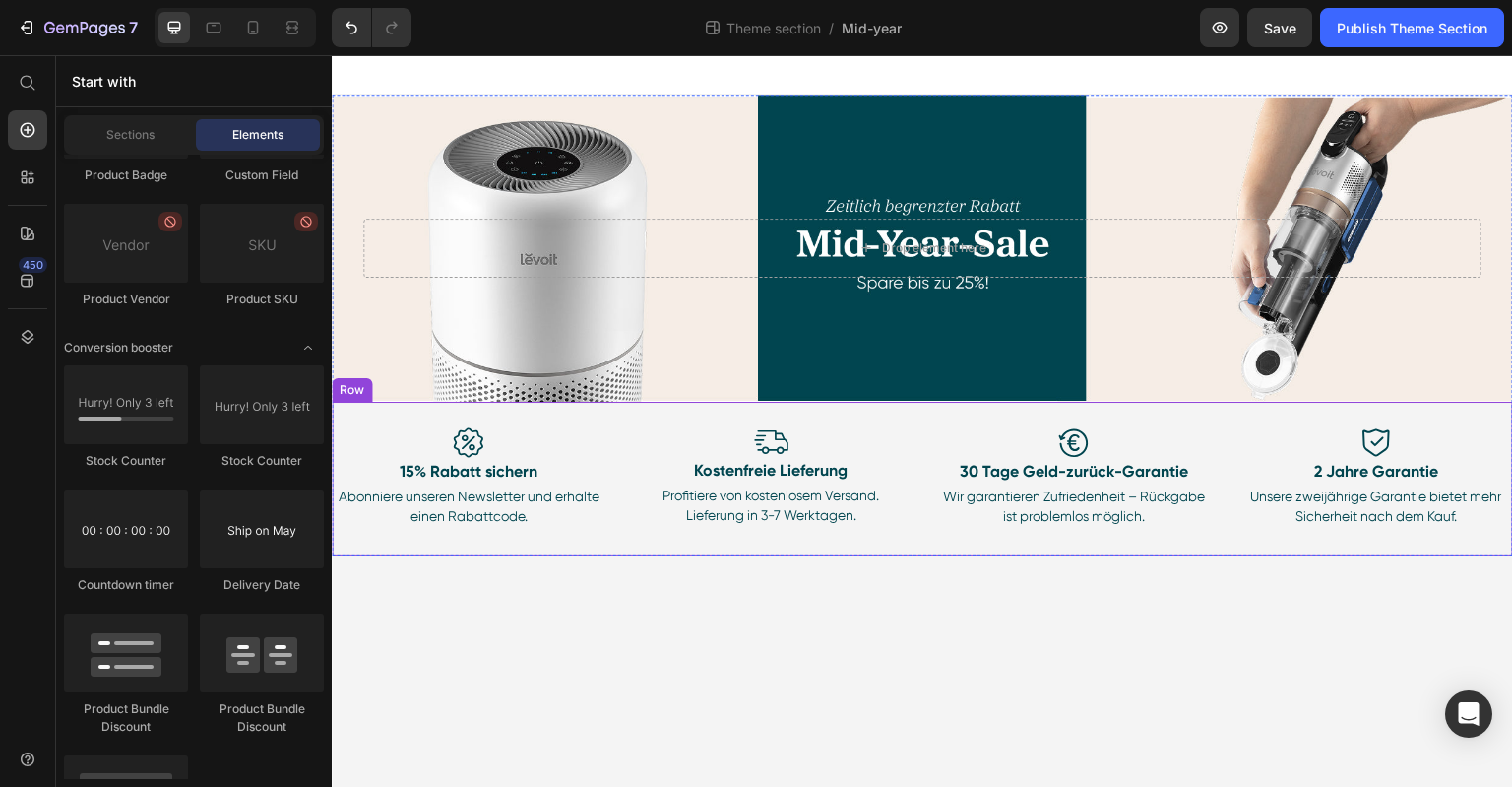 click on "Image 15% Rabatt sichern Text Block Abonniere unseren Newsletter und erhalte einen Rabattcode. Text Block Image Kostenfreie Lieferung Text Block Profitiere von kostenlosem Versand. Lieferung in 3-7 Werktagen. Text Block Row Image 30 Tage Geld-zurück-Garantie Text Block Wir garantieren Zufriedenheit – Rückgabe ist problemlos möglich. Text Block Image 2 Jahre Garantie Text Block Unsere zweijährige Garantie bietet mehr Sicherheit nach dem Kauf. Text Block Row Row" at bounding box center [922, 479] 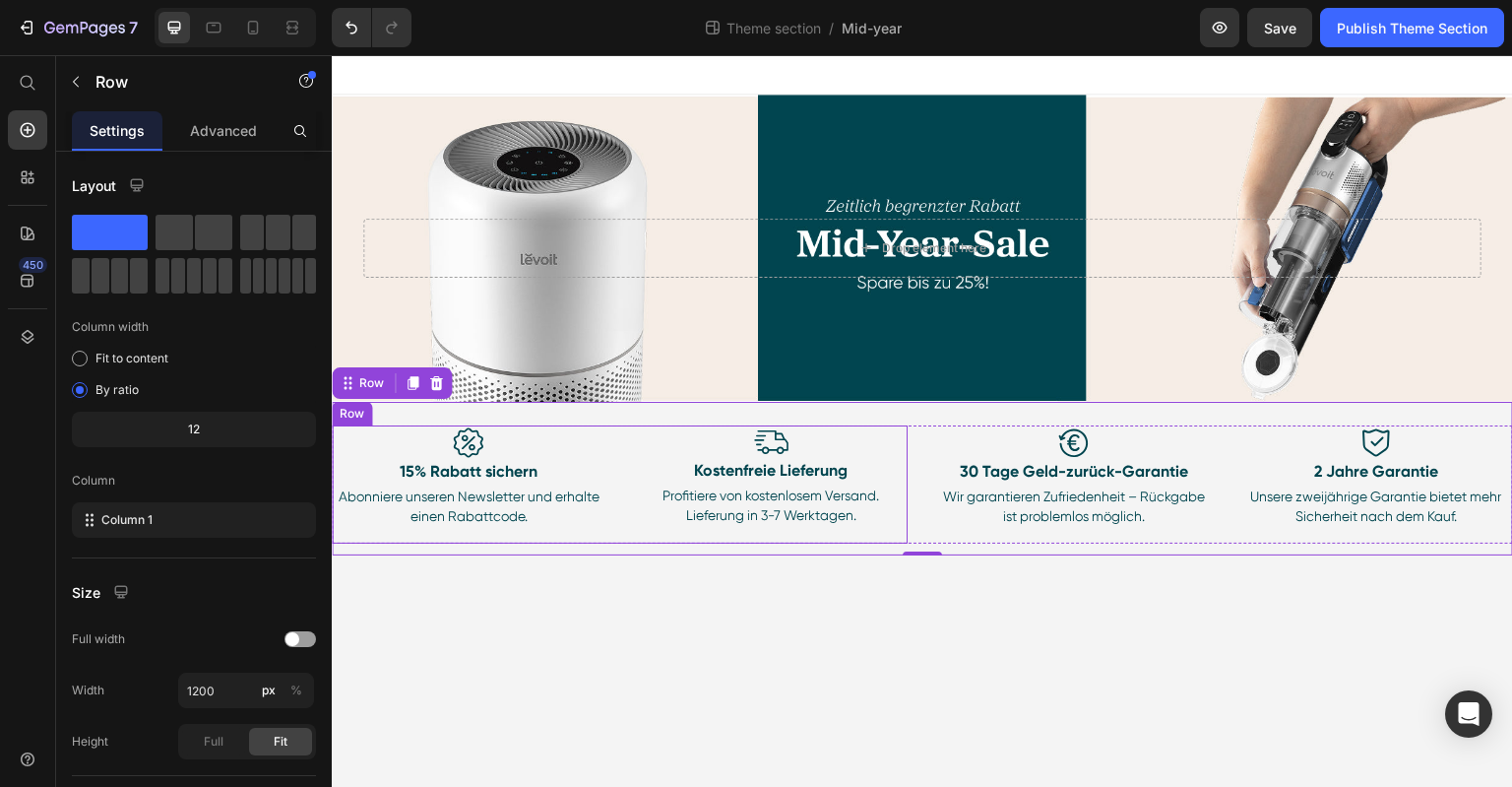 click on "Image Kostenfreie Lieferung Text Block Profitiere von kostenlosem Versand. Lieferung in 3-7 Werktagen. Text Block" at bounding box center (772, 485) 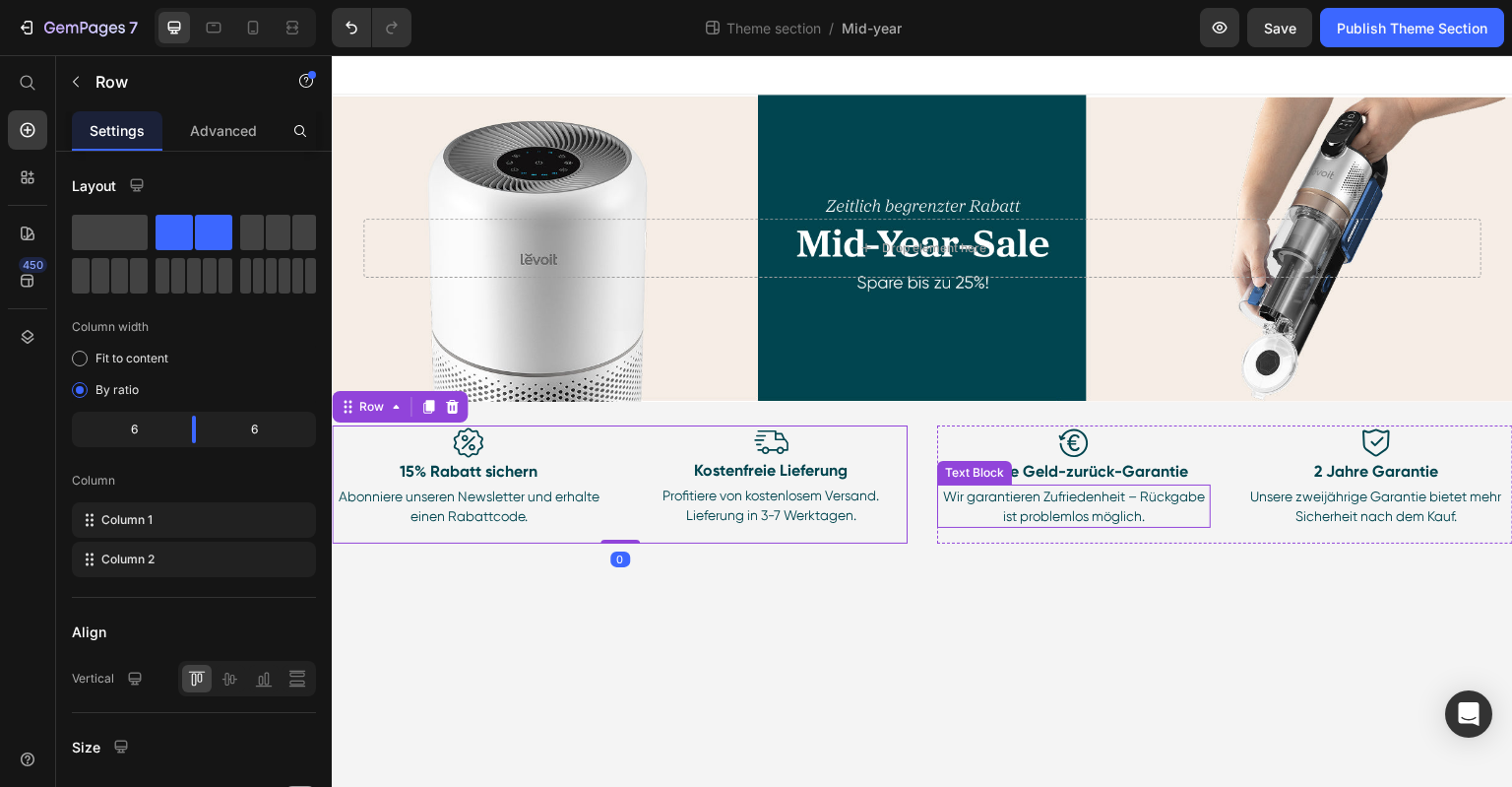 click on "Wir garantieren Zufriedenheit – Rückgabe ist problemlos möglich." at bounding box center (1074, 506) 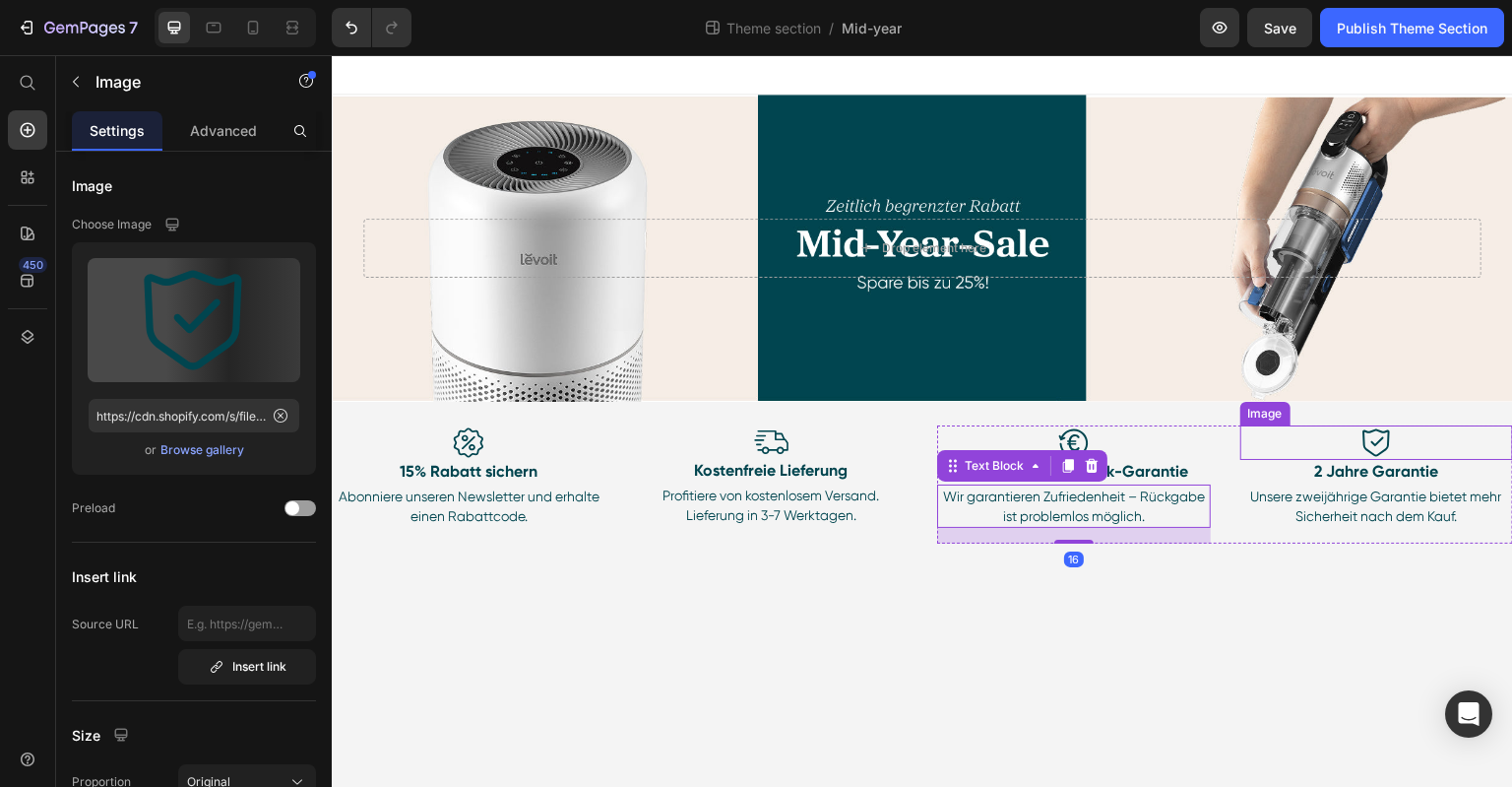 click at bounding box center (1377, 442) 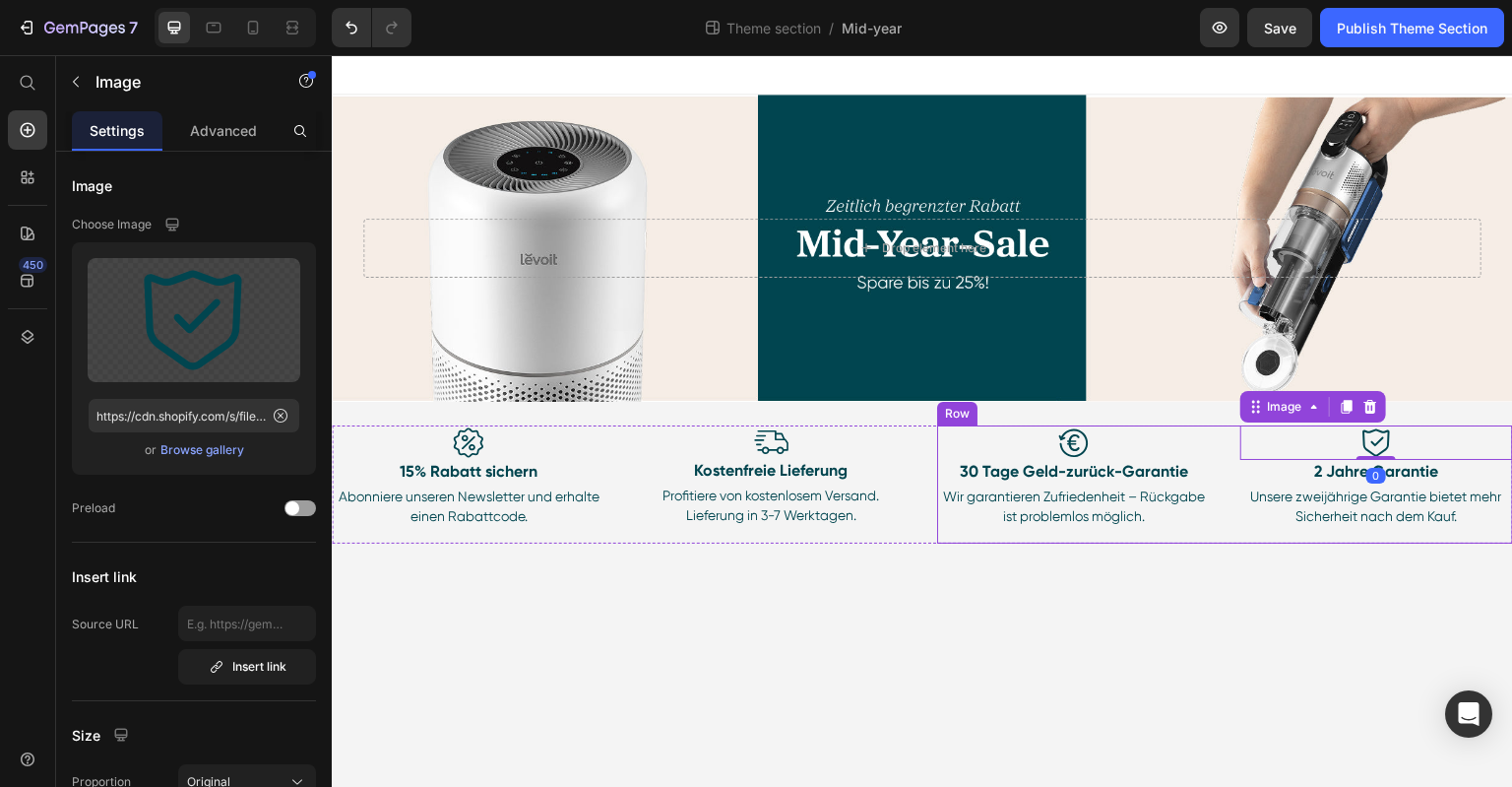click on "Image 30 Tage Geld-zurück-Garantie Text Block Wir garantieren Zufriedenheit – Rückgabe ist problemlos möglich. Text Block Image   0 2 Jahre Garantie Text Block Unsere zweijährige Garantie bietet mehr Sicherheit nach dem Kauf. Text Block Row" at bounding box center (1225, 485) 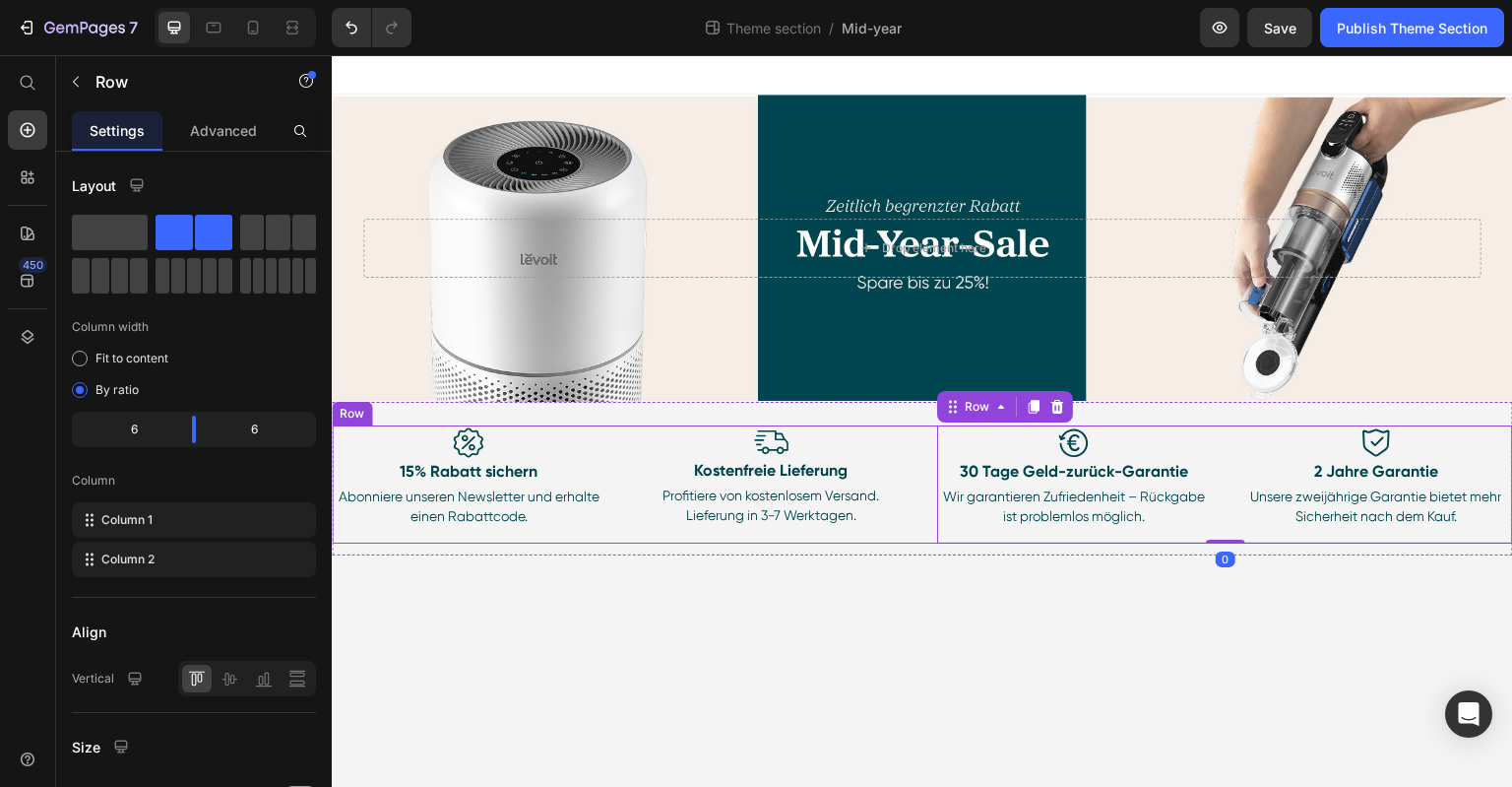 click on "Image 15% Rabatt sichern Text Block Abonniere unseren Newsletter und erhalte einen Rabattcode. Text Block Image Kostenfreie Lieferung Text Block Profitiere von kostenlosem Versand. Lieferung in 3-7 Werktagen. Text Block Row Image 30 Tage Geld-zurück-Garantie Text Block Wir garantieren Zufriedenheit – Rückgabe ist problemlos möglich. Text Block Image 2 Jahre Garantie Text Block Unsere zweijährige Garantie bietet mehr Sicherheit nach dem Kauf. Text Block Row   0 Row" at bounding box center (922, 485) 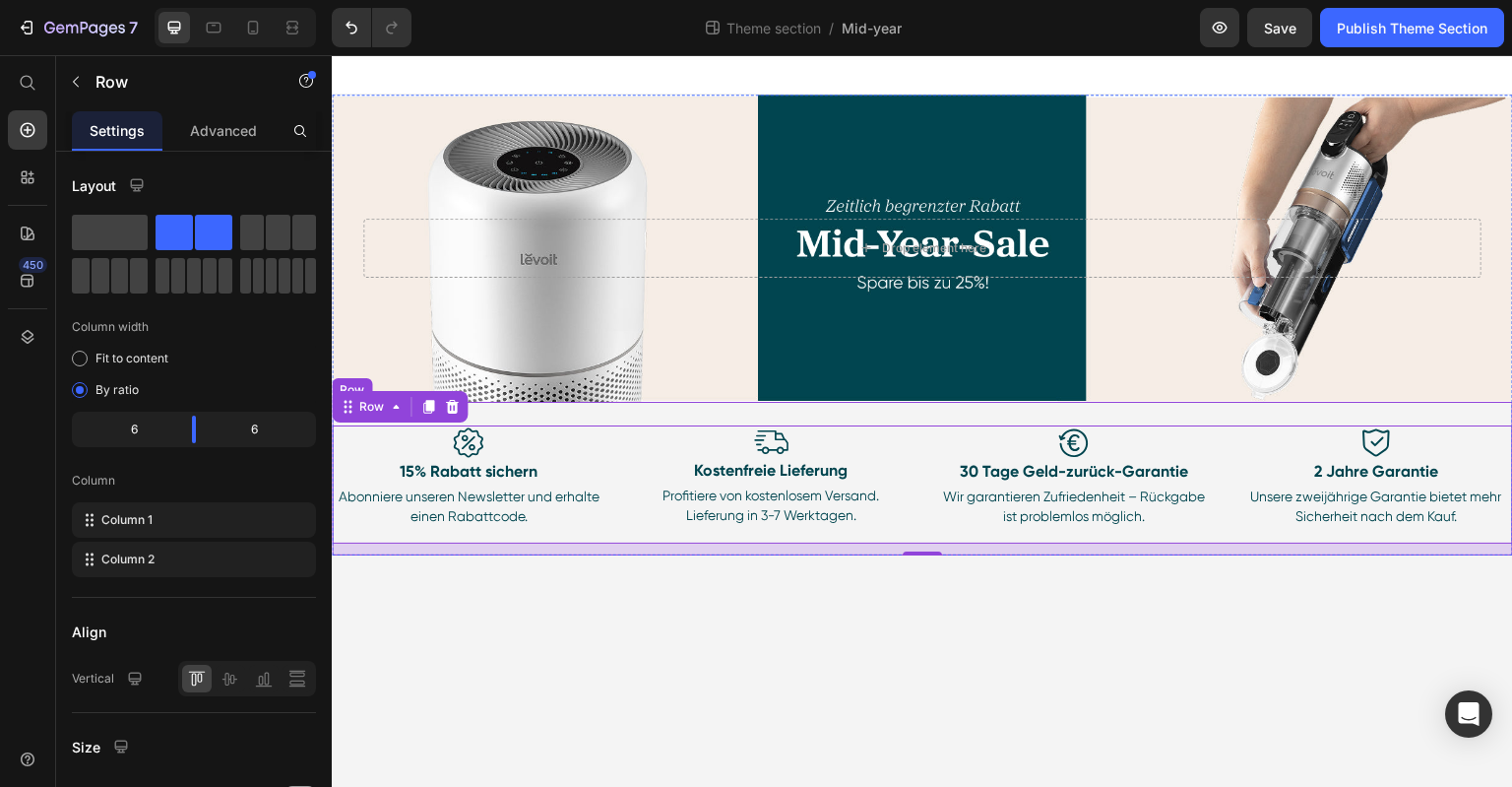 click on "Image 15% Rabatt sichern Text Block Abonniere unseren Newsletter und erhalte einen Rabattcode. Text Block Image Kostenfreie Lieferung Text Block Profitiere von kostenlosem Versand. Lieferung in 3-7 Werktagen. Text Block Row Image 30 Tage Geld-zurück-Garantie Text Block Wir garantieren Zufriedenheit – Rückgabe ist problemlos möglich. Text Block Image 2 Jahre Garantie Text Block Unsere zweijährige Garantie bietet mehr Sicherheit nach dem Kauf. Text Block Row Row   12" at bounding box center [922, 479] 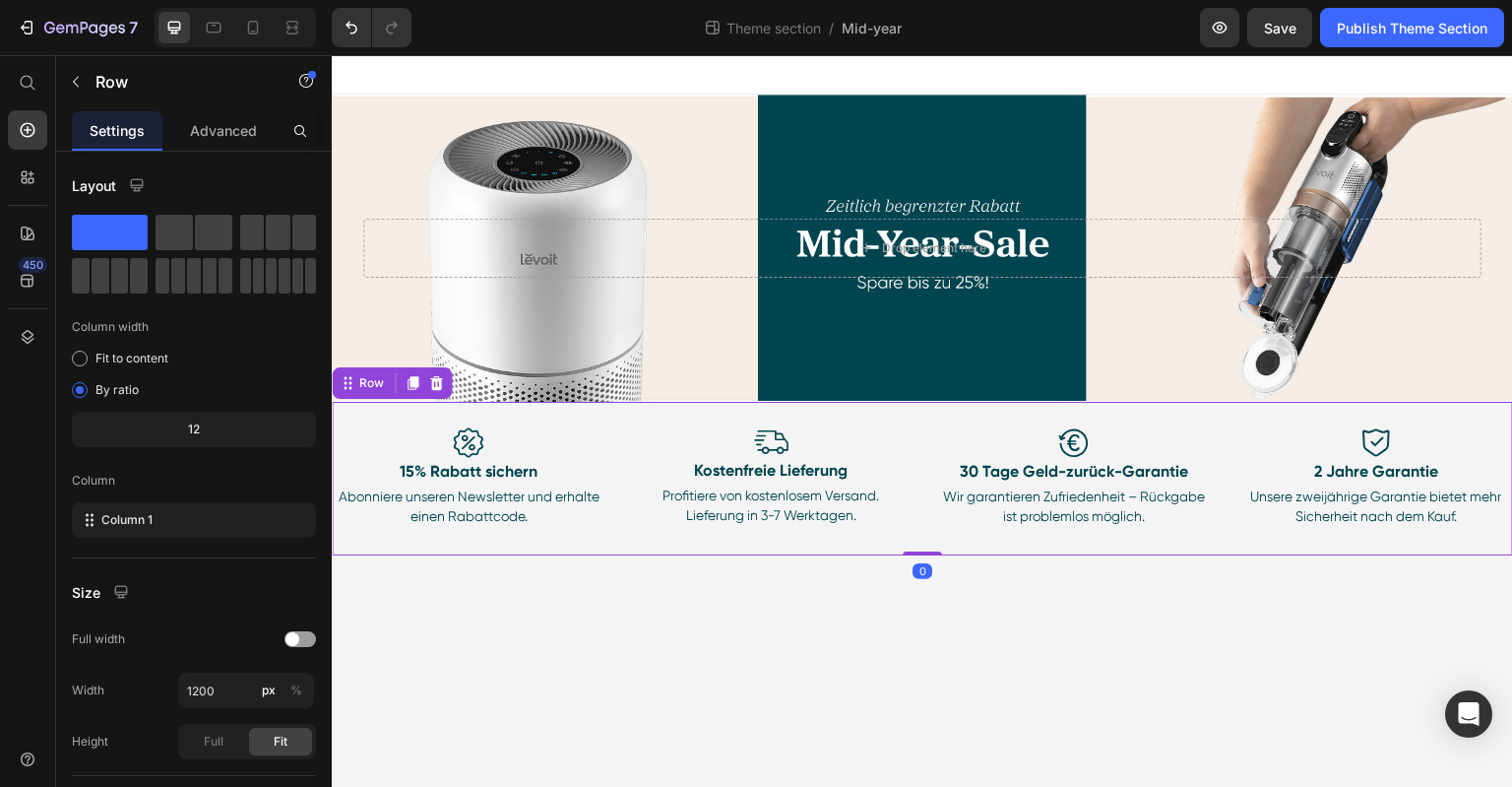 click on "Drop element here Hero Banner Row Image 15% Rabatt sichern Text Block Abonniere unseren Newsletter und erhalte einen Rabattcode. Text Block Image Kostenfreie Lieferung Text Block Profitiere von kostenlosem Versand. Lieferung in 3-7 Werktagen. Text Block Row Image 30 Tage Geld-zurück-Garantie Text Block Wir garantieren Zufriedenheit – Rückgabe ist problemlos möglich. Text Block Image 2 Jahre Garantie Text Block Unsere zweijährige Garantie bietet mehr Sicherheit nach dem Kauf. Text Block Row Row   0 Sommerfrische mit Levoit Heading Entdecken Sie smarte Lösungen für einen unbeschwerten Sommer zu Hause. Text Block Hero Banner
Image 15% Rabatt sichern Text Block Abonniere unseren Newsletter und erhalte einen Rabattcode. Text Block Image Kostenfreie Lieferung Text Block Profitiere von kostenlosem Versand. Lieferung in 3-7 Werktagen. Text Block Image 30 Tage Geld-zurück-Garantie Text Block Text Block Image 2 Jahre Garantie Text Block" at bounding box center [922, 422] 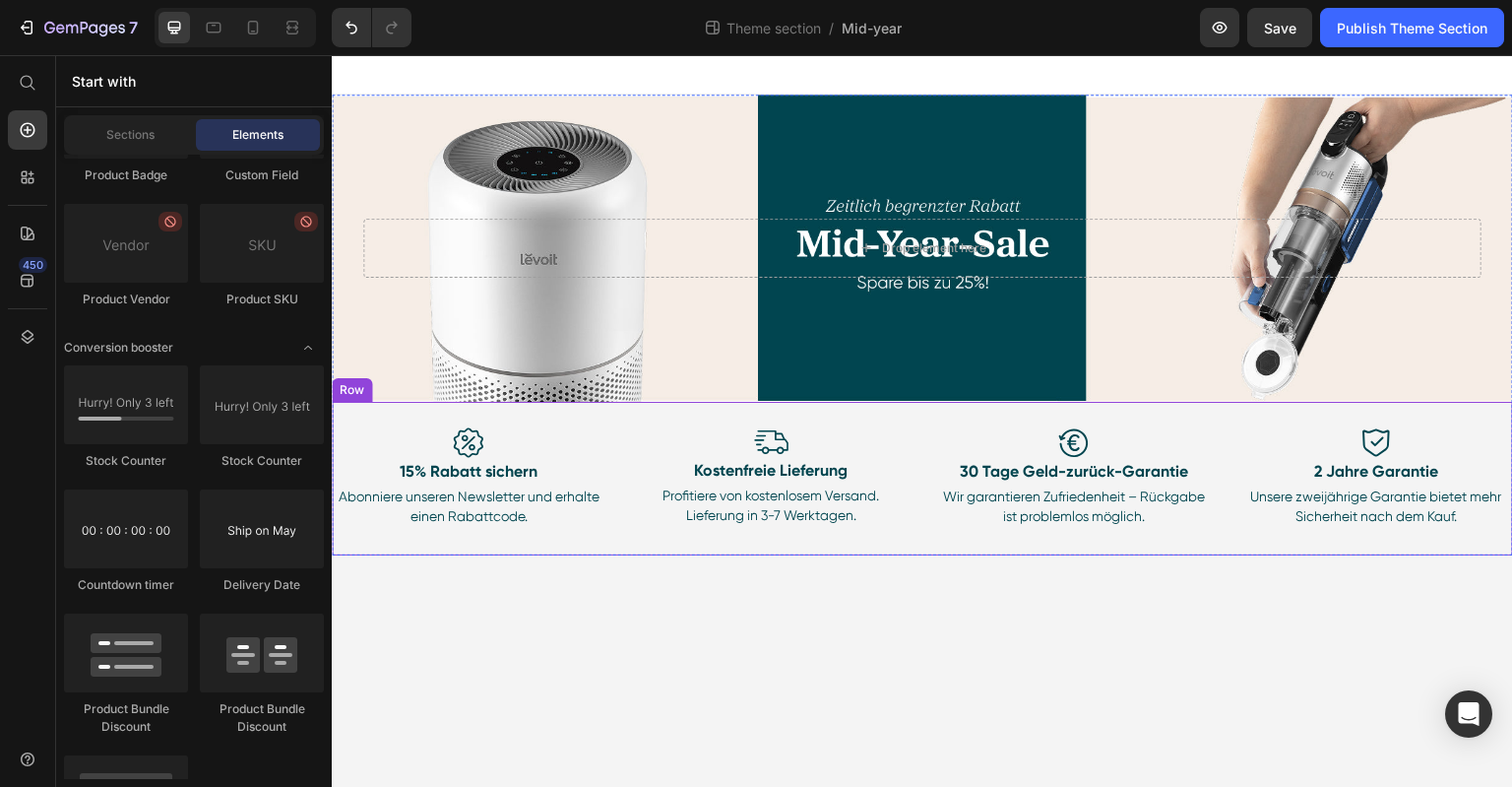 click on "Image 15% Rabatt sichern Text Block Abonniere unseren Newsletter und erhalte einen Rabattcode. Text Block Image Kostenfreie Lieferung Text Block Profitiere von kostenlosem Versand. Lieferung in 3-7 Werktagen. Text Block Row Image 30 Tage Geld-zurück-Garantie Text Block Wir garantieren Zufriedenheit – Rückgabe ist problemlos möglich. Text Block Image 2 Jahre Garantie Text Block Unsere zweijährige Garantie bietet mehr Sicherheit nach dem Kauf. Text Block Row Row" at bounding box center (922, 479) 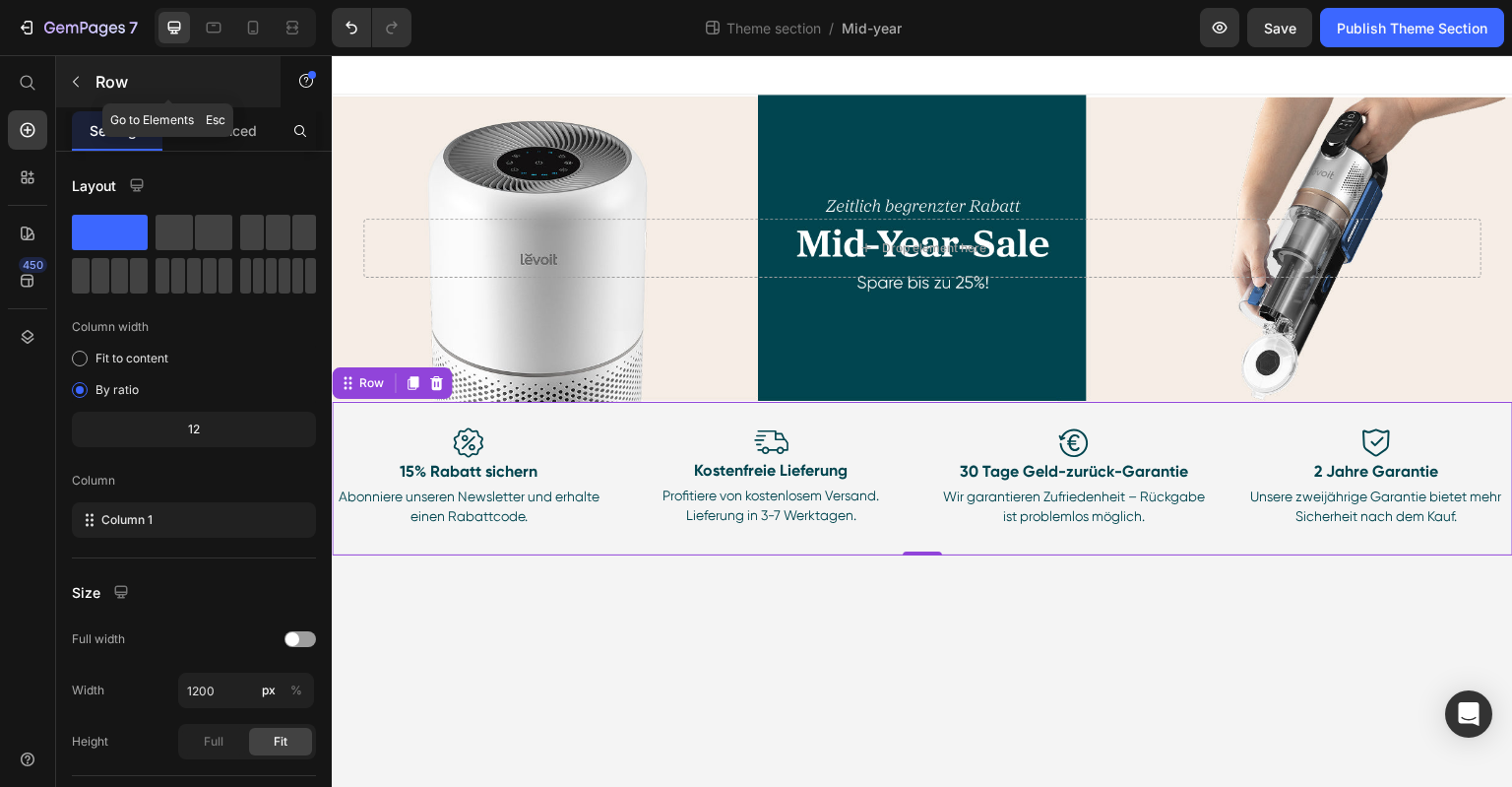click 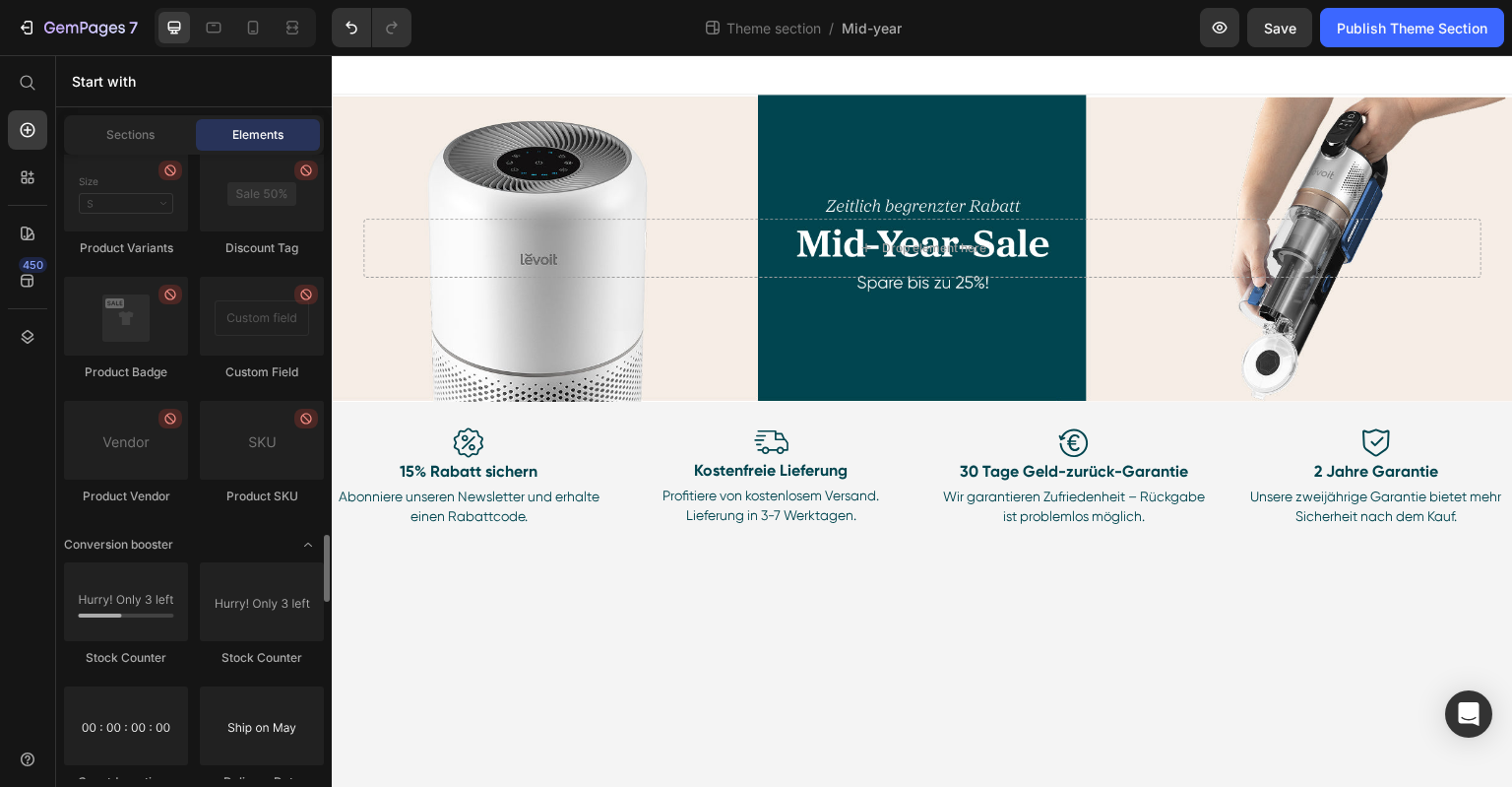 scroll, scrollTop: 3250, scrollLeft: 0, axis: vertical 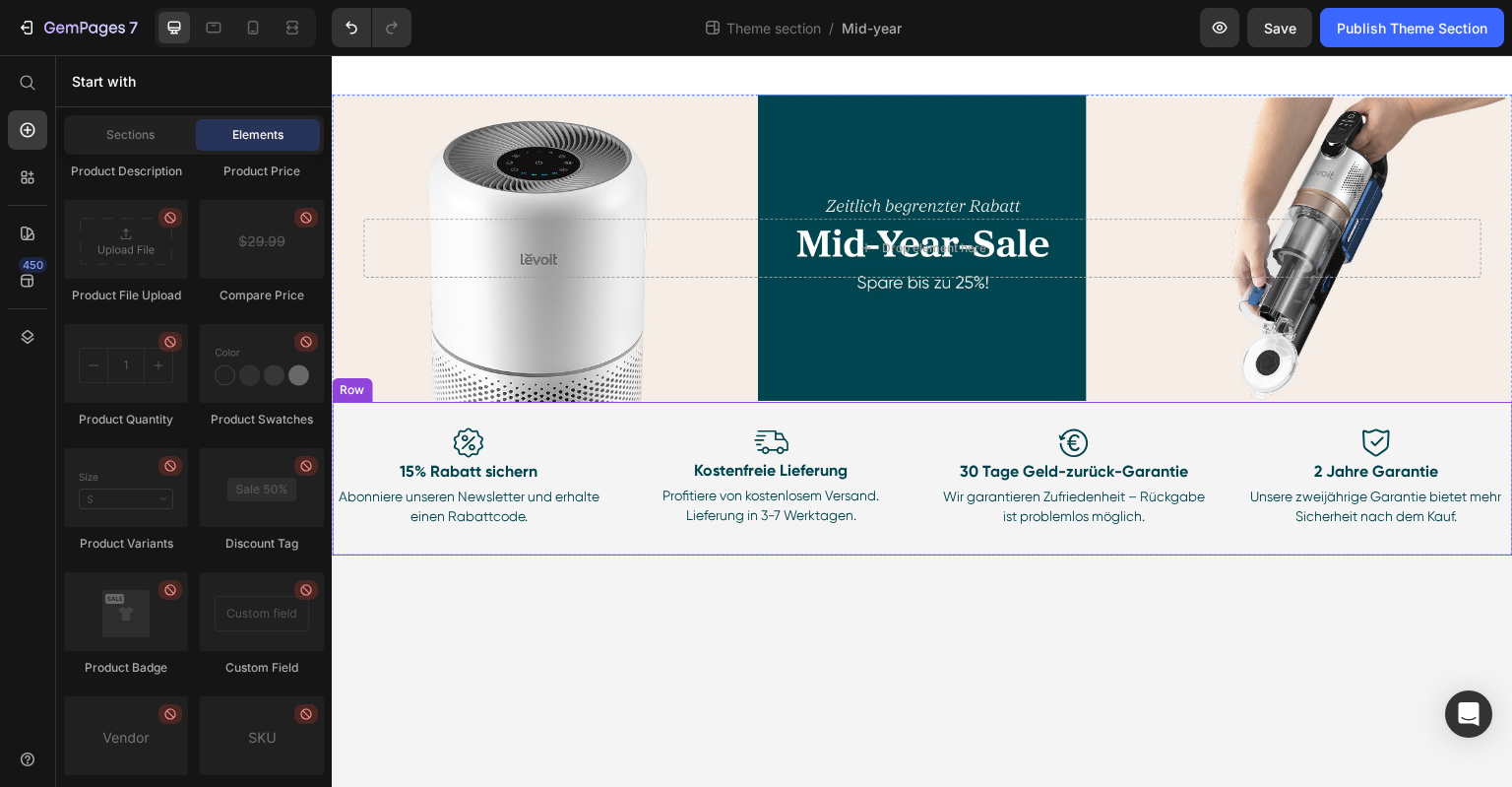 click on "Image 15% Rabatt sichern Text Block Abonniere unseren Newsletter und erhalte einen Rabattcode. Text Block Image Kostenfreie Lieferung Text Block Profitiere von kostenlosem Versand. Lieferung in 3-7 Werktagen. Text Block Row Image 30 Tage Geld-zurück-Garantie Text Block Wir garantieren Zufriedenheit – Rückgabe ist problemlos möglich. Text Block Image 2 Jahre Garantie Text Block Unsere zweijährige Garantie bietet mehr Sicherheit nach dem Kauf. Text Block Row Row" at bounding box center (922, 479) 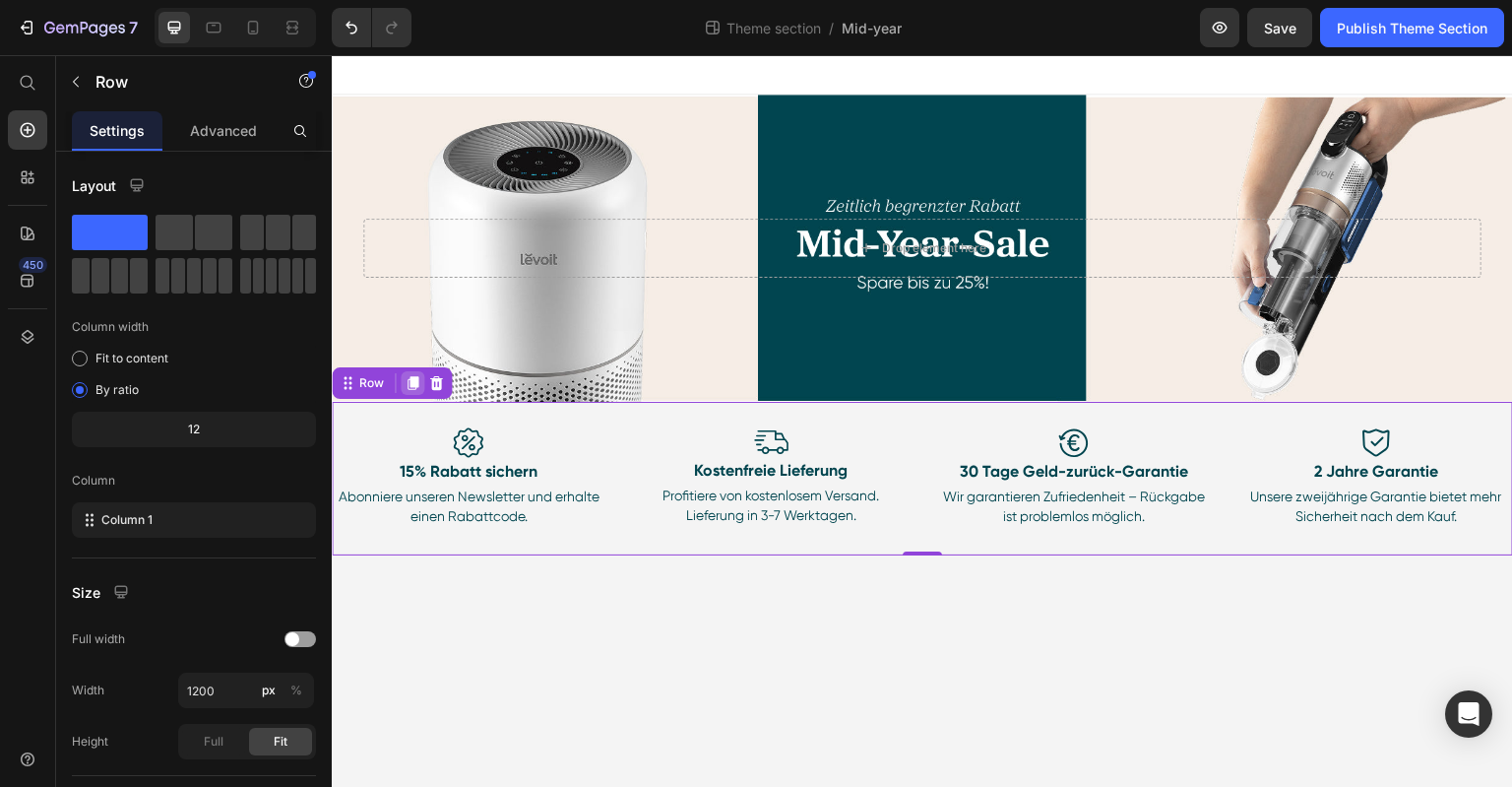 click 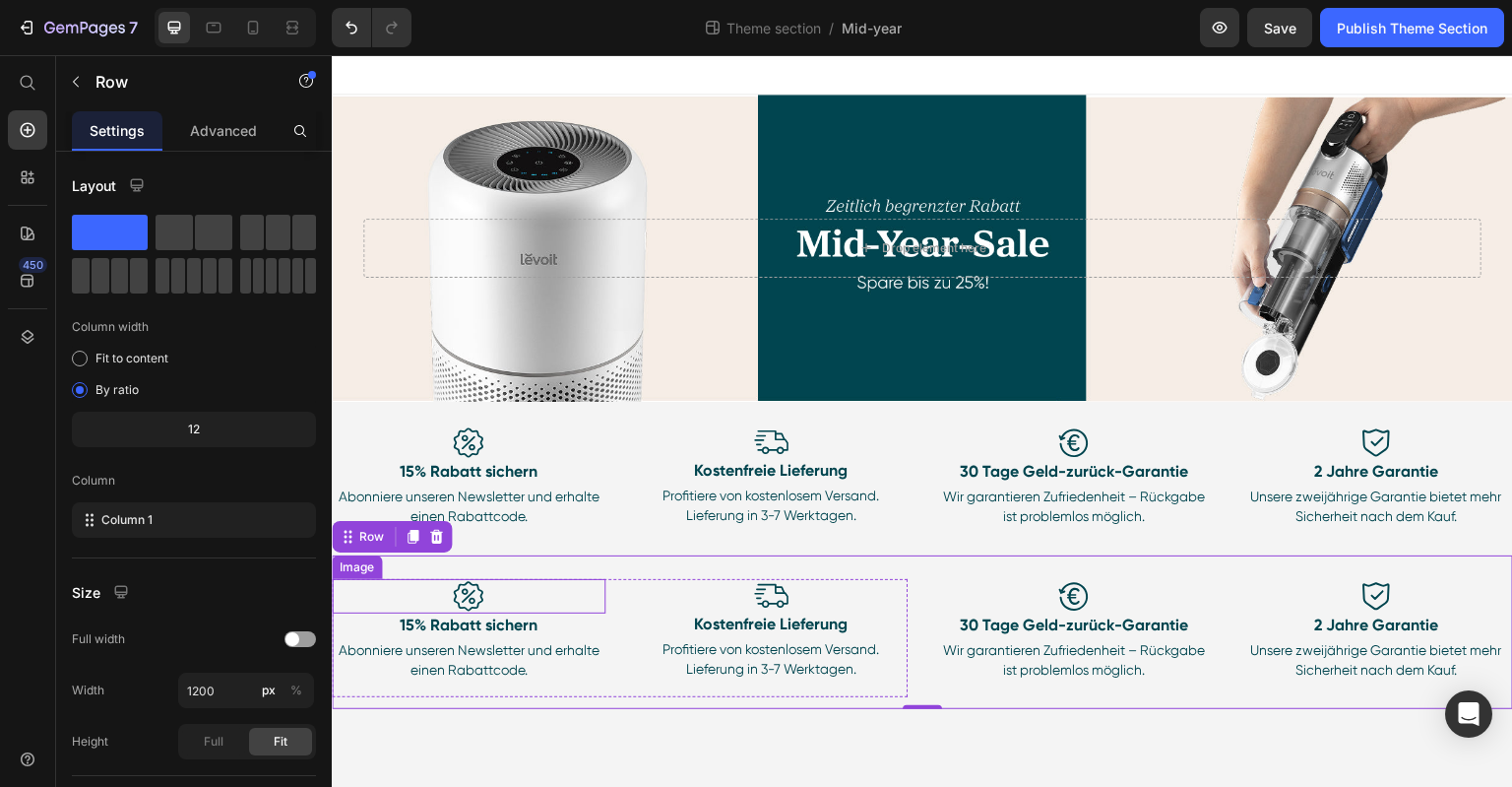 click at bounding box center [469, 596] 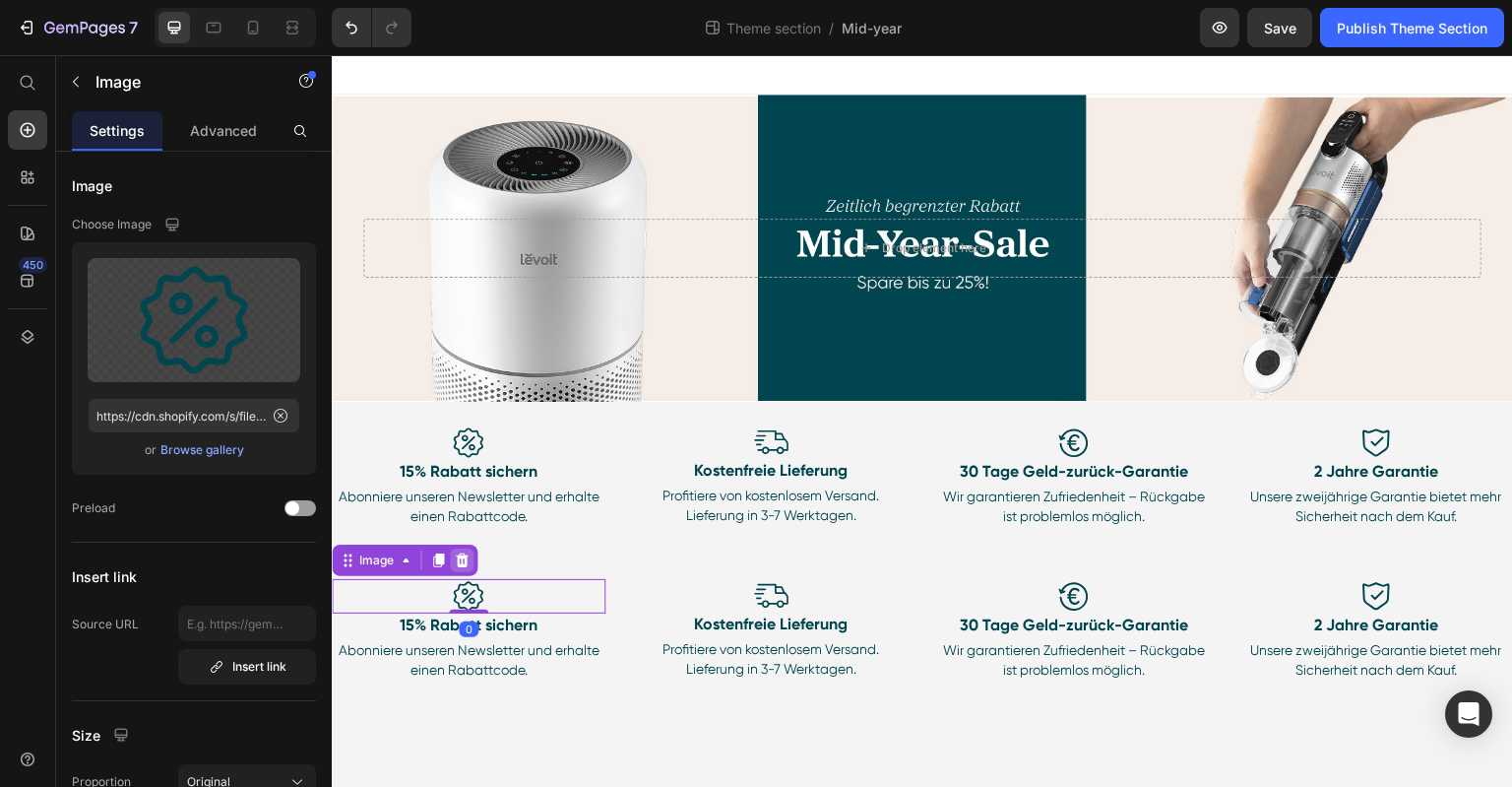 click 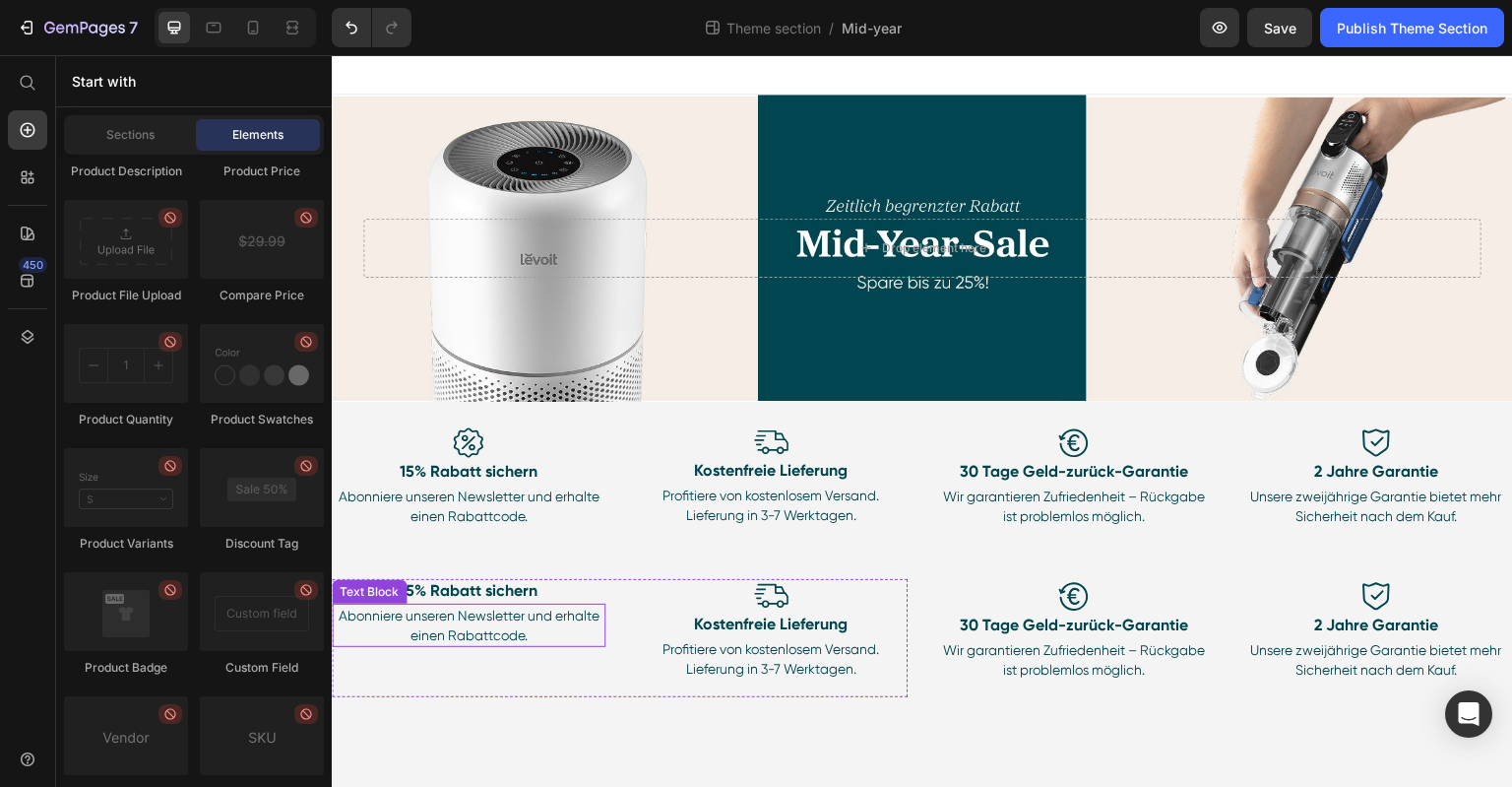 click on "Abonniere unseren Newsletter und erhalte einen Rabattcode." at bounding box center [468, 625] 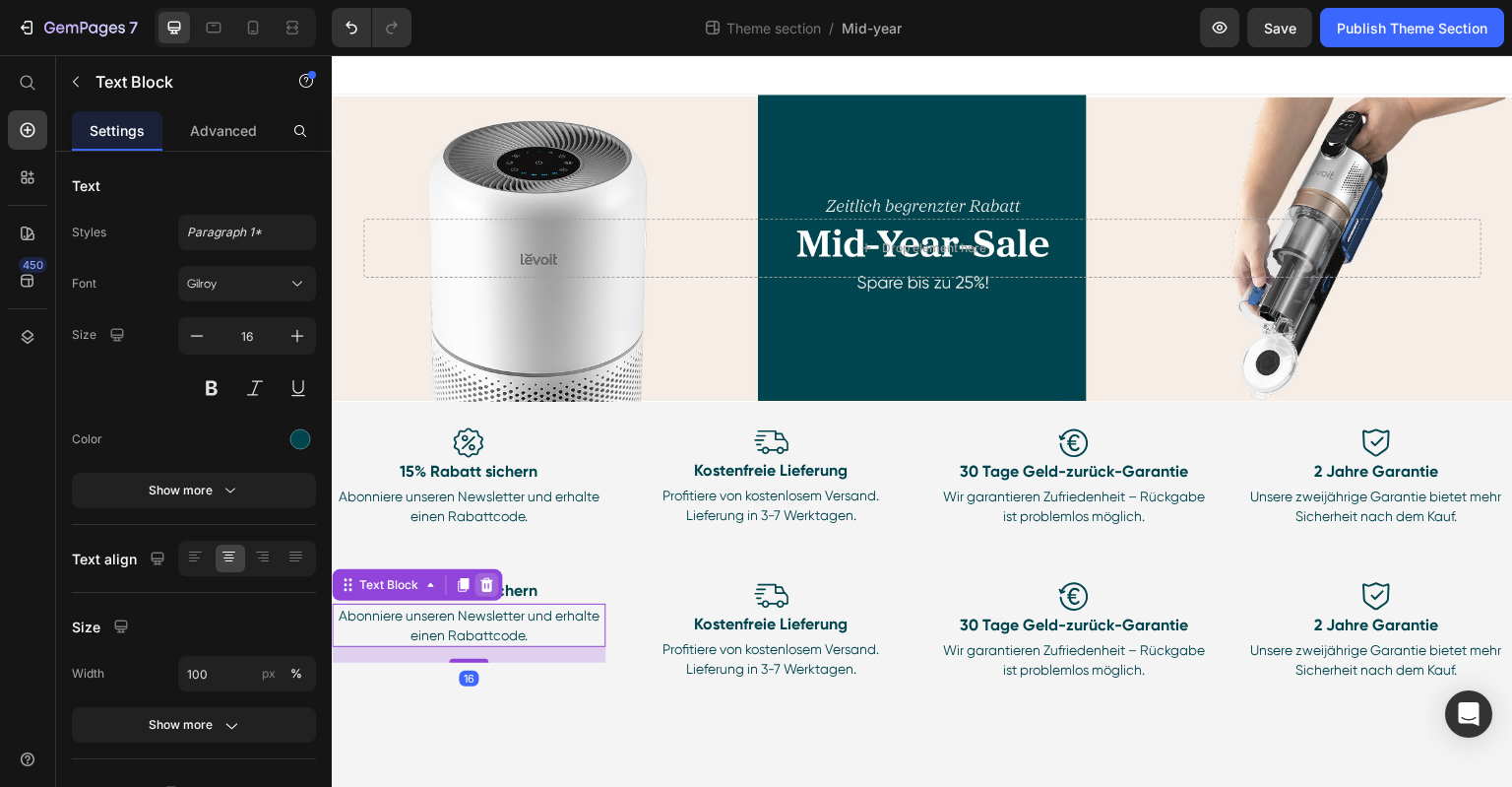 click 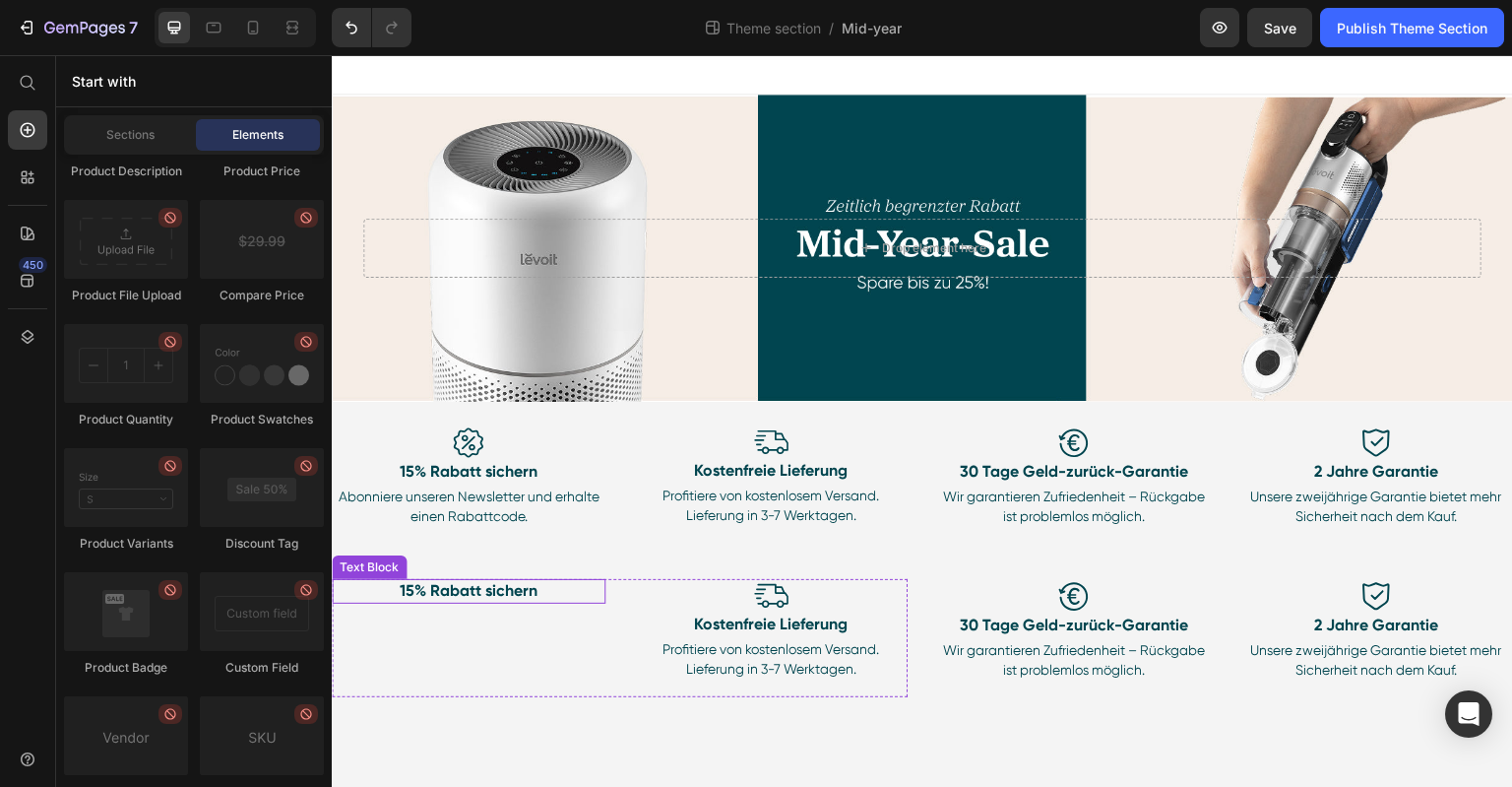 click on "15% Rabatt sichern" at bounding box center [469, 591] 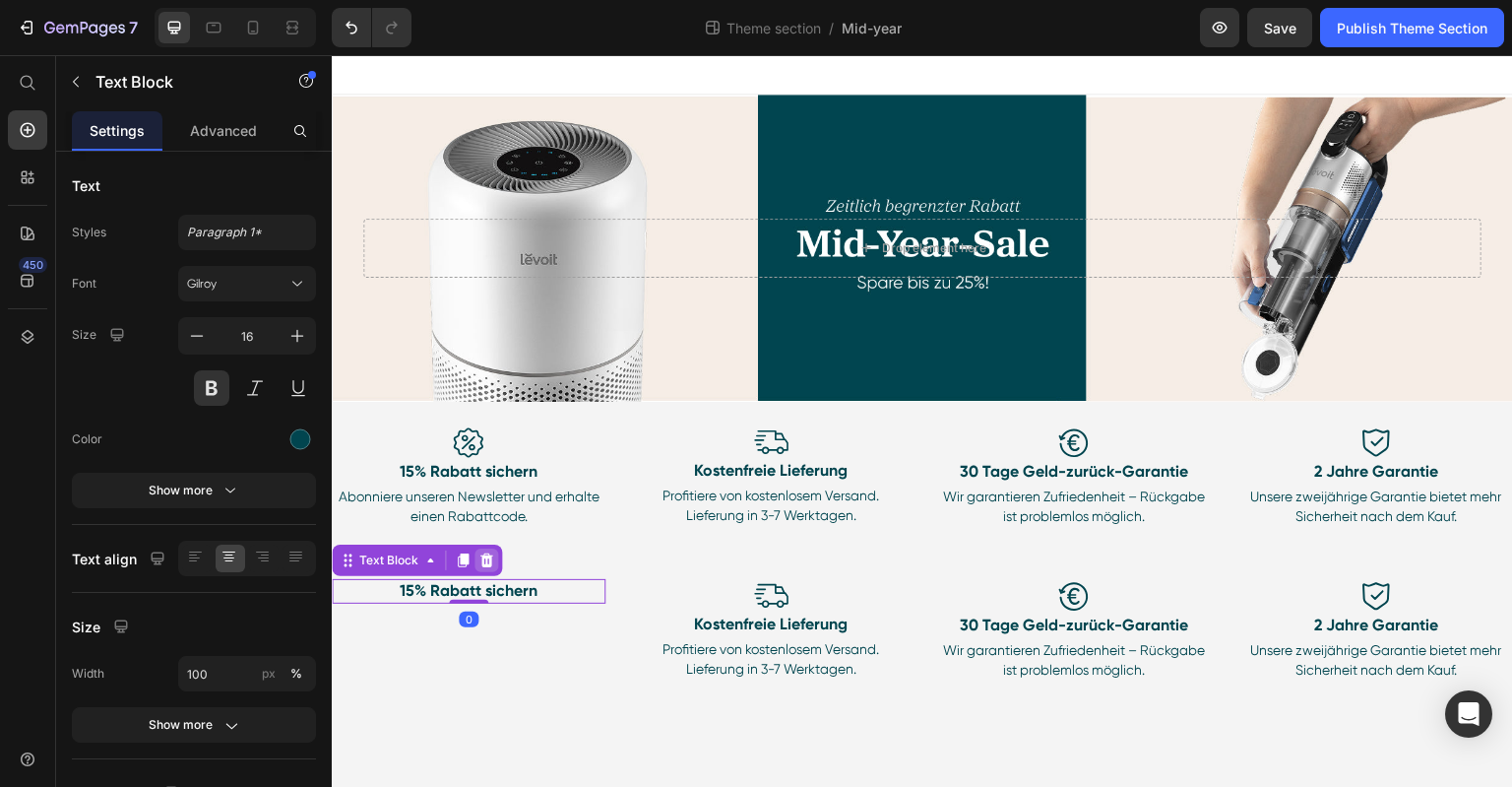 click 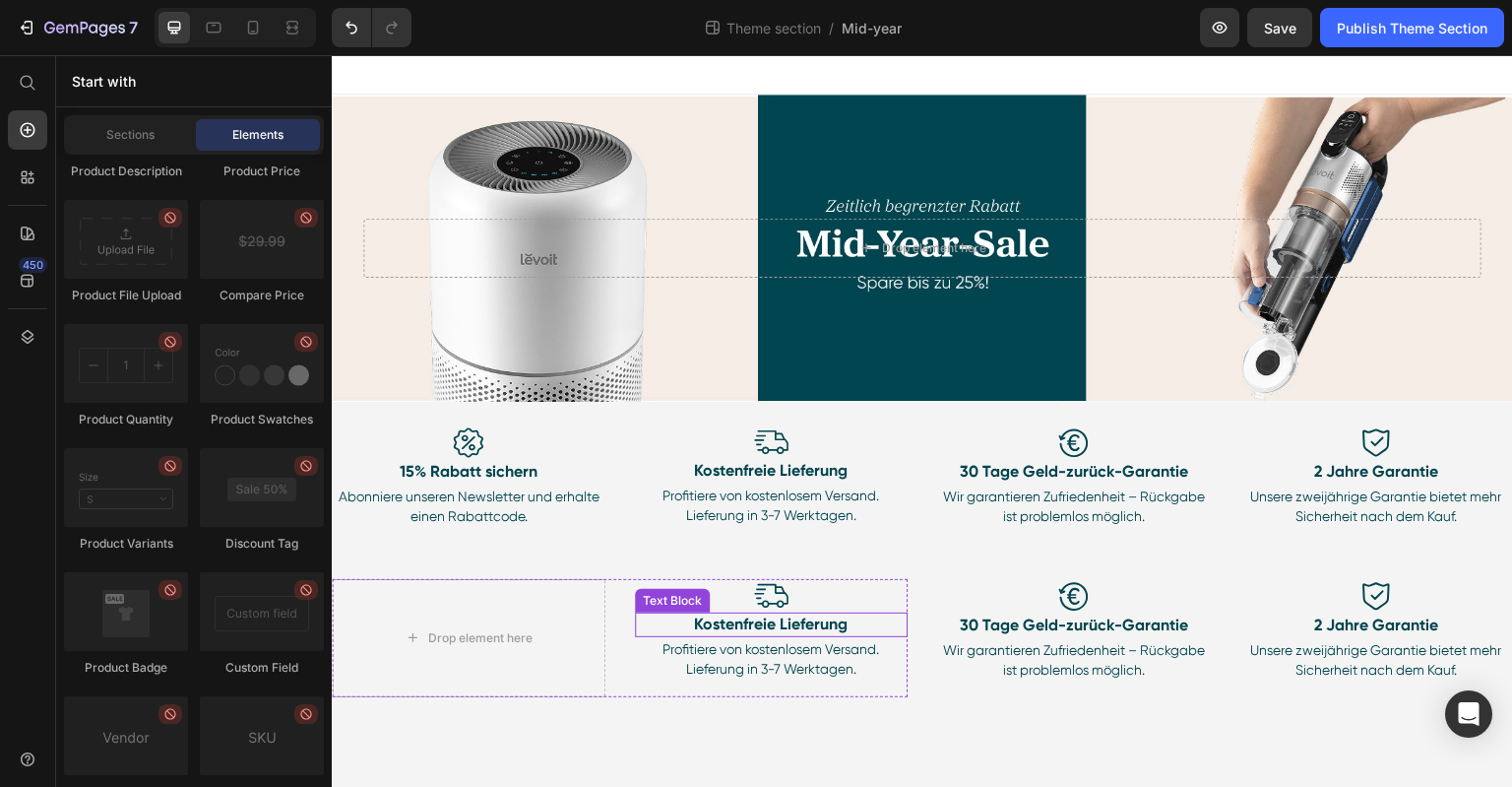 click at bounding box center [772, 596] 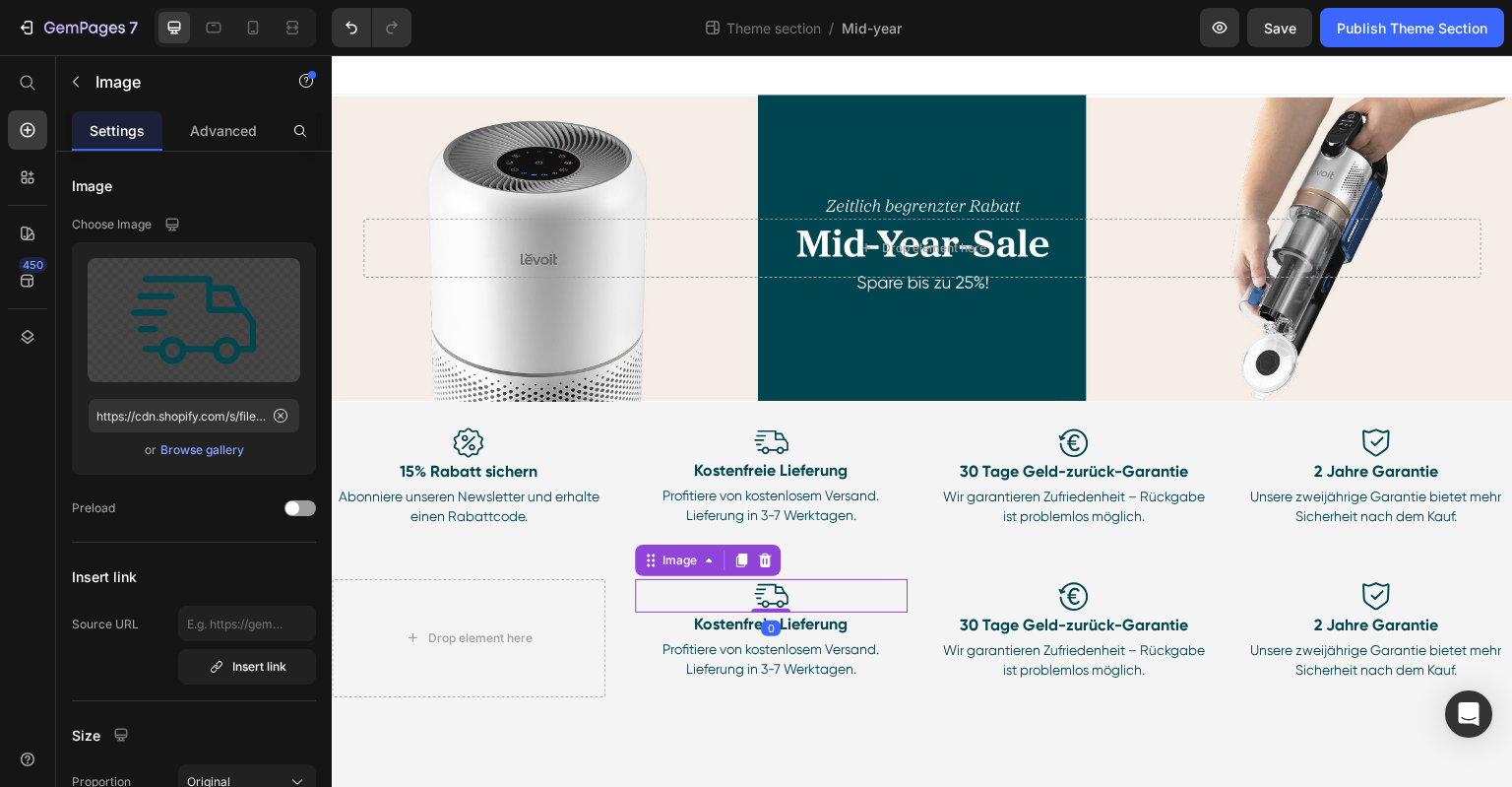 click at bounding box center (772, 596) 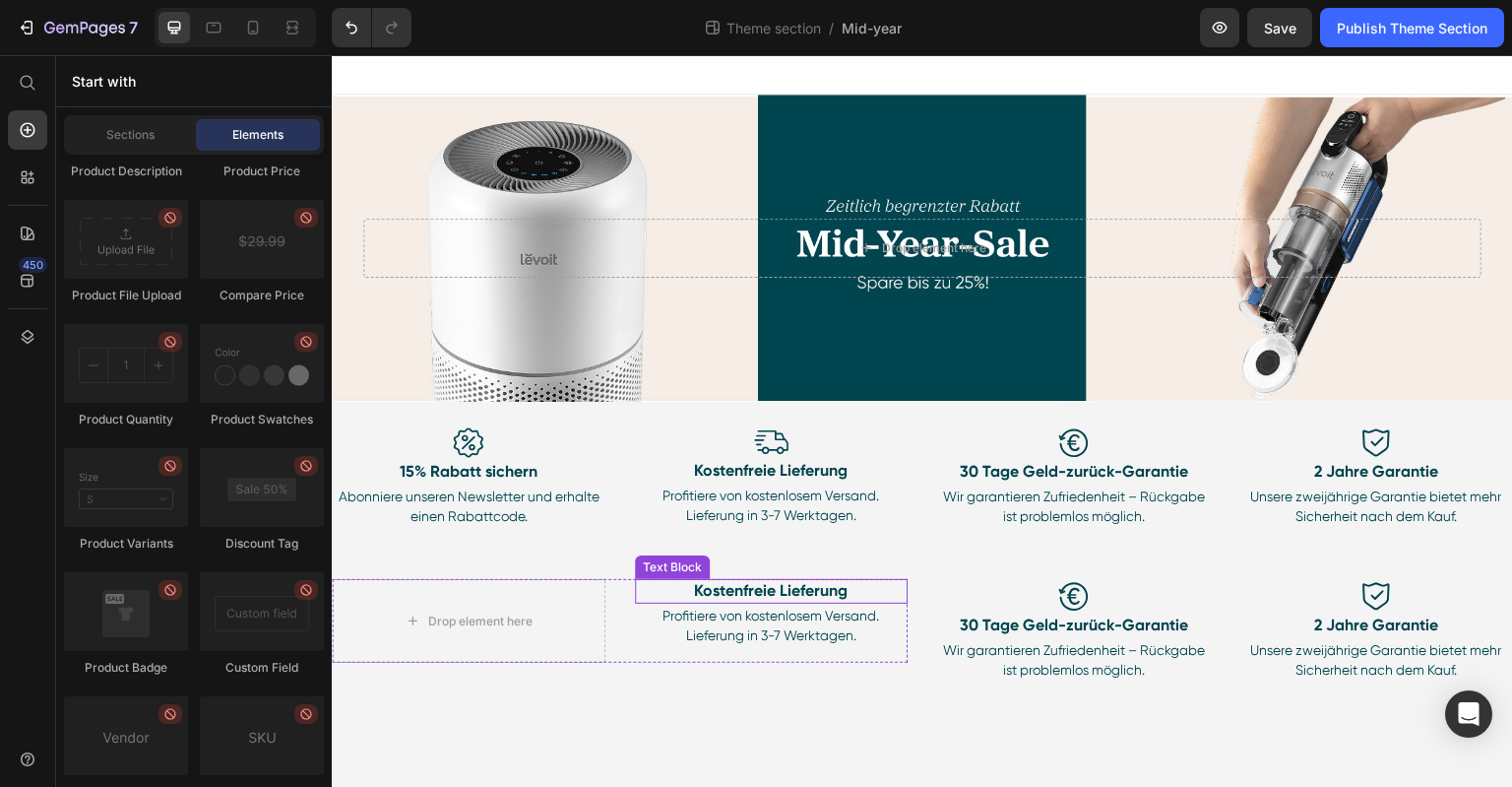 click on "Kostenfreie Lieferung" at bounding box center (772, 591) 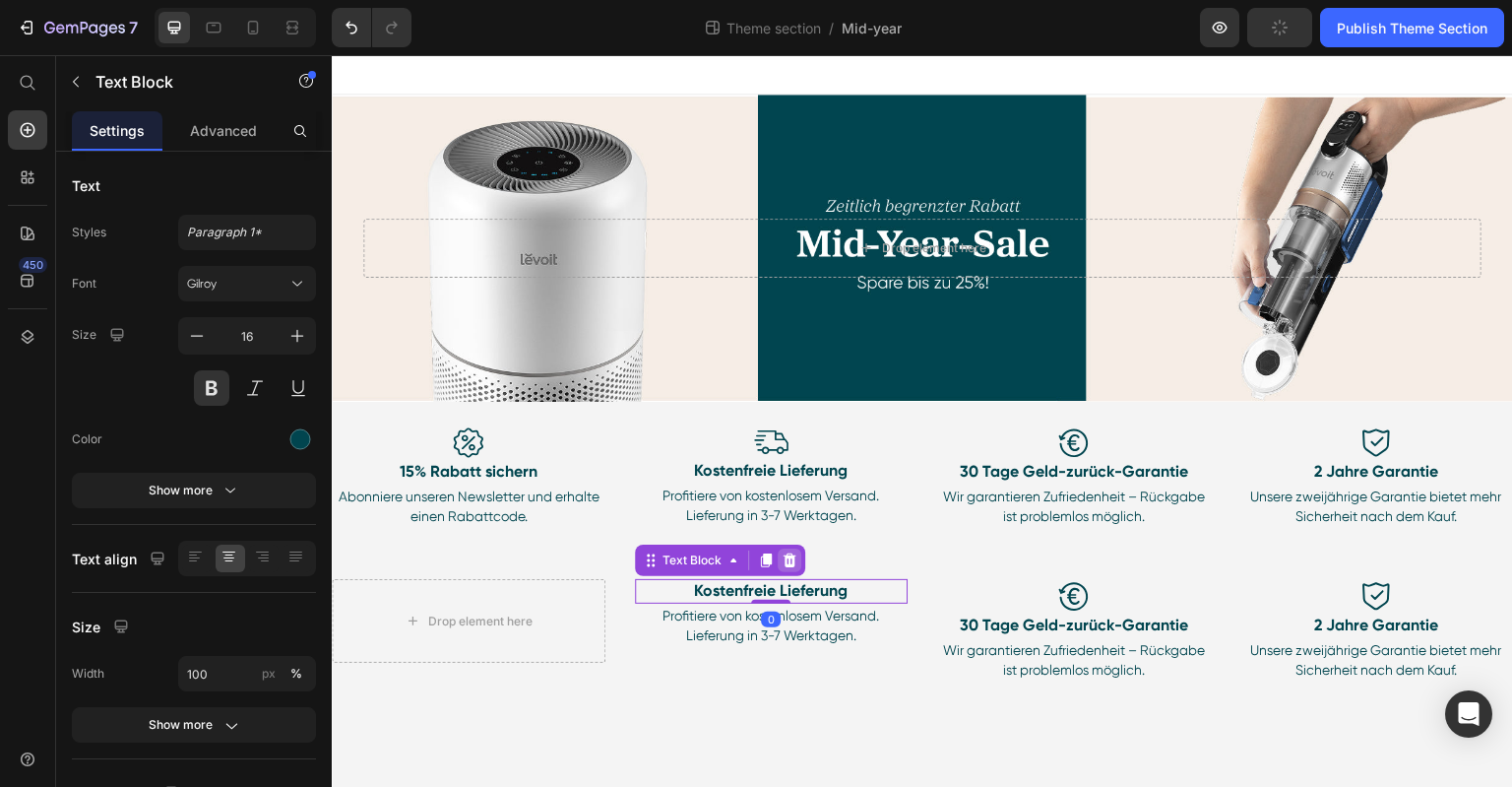 click at bounding box center [789, 560] 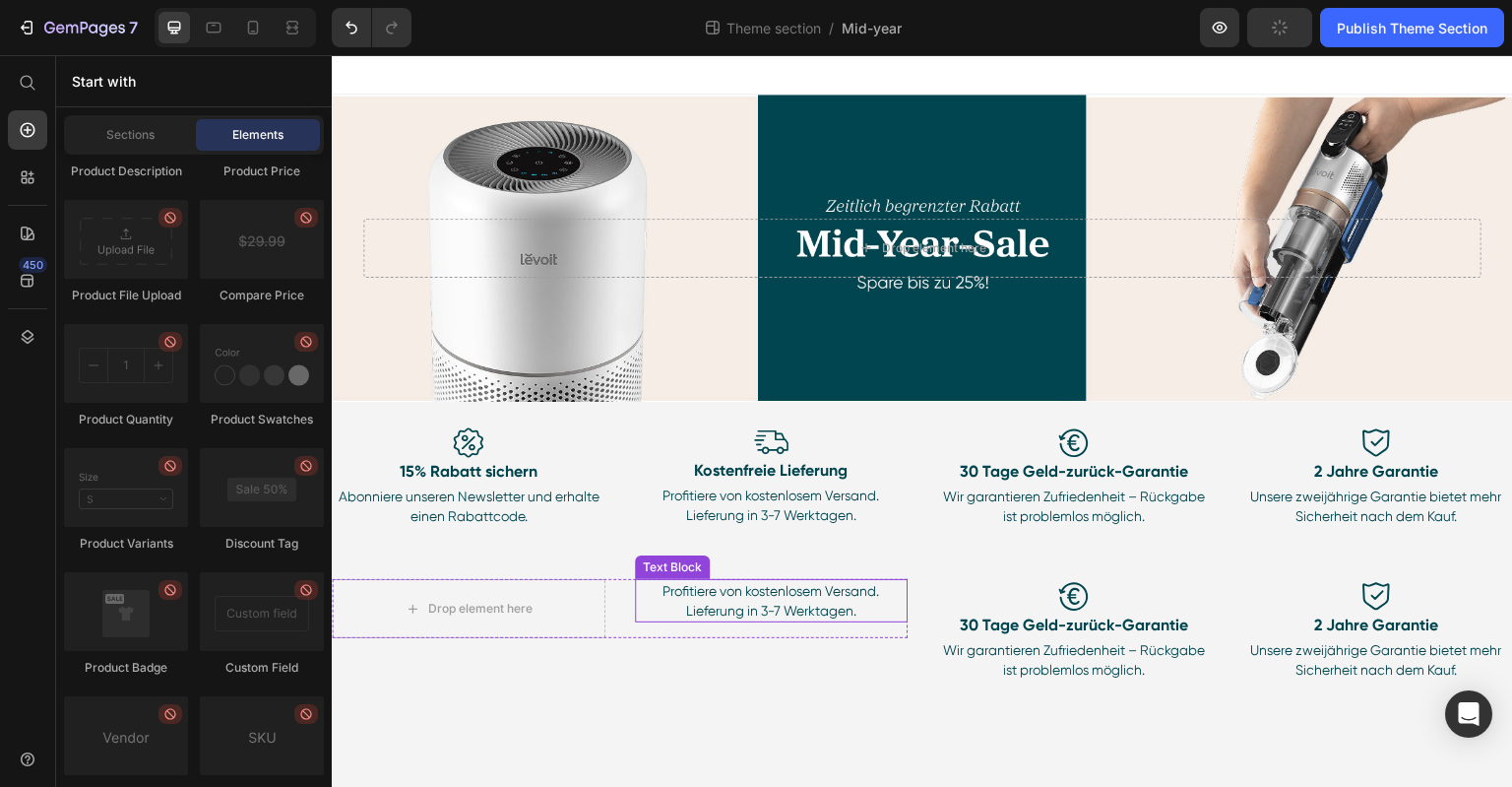 click on "Profitiere von kostenlosem Versand. Lieferung in 3-7 Werktagen." at bounding box center [771, 601] 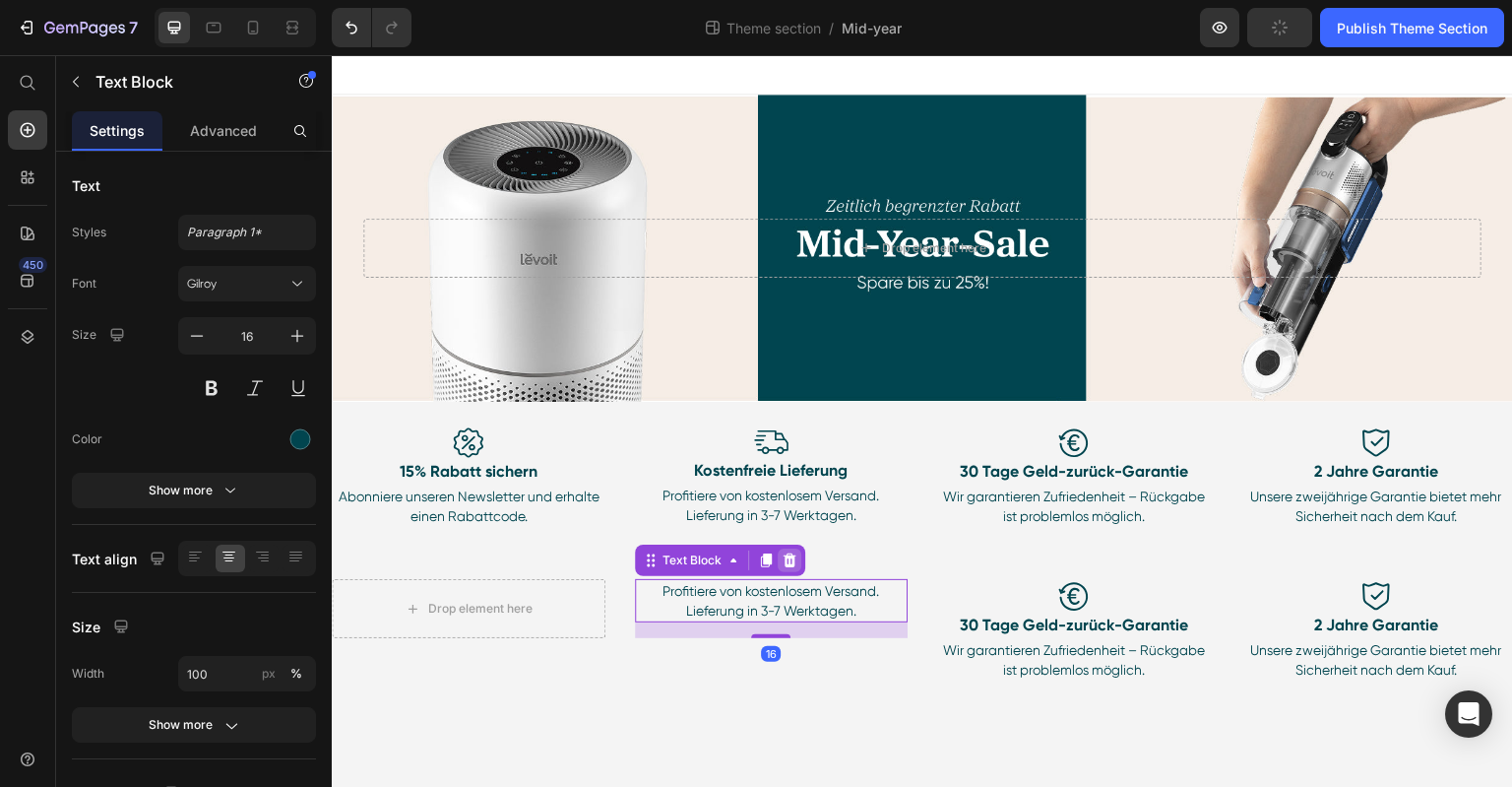 click 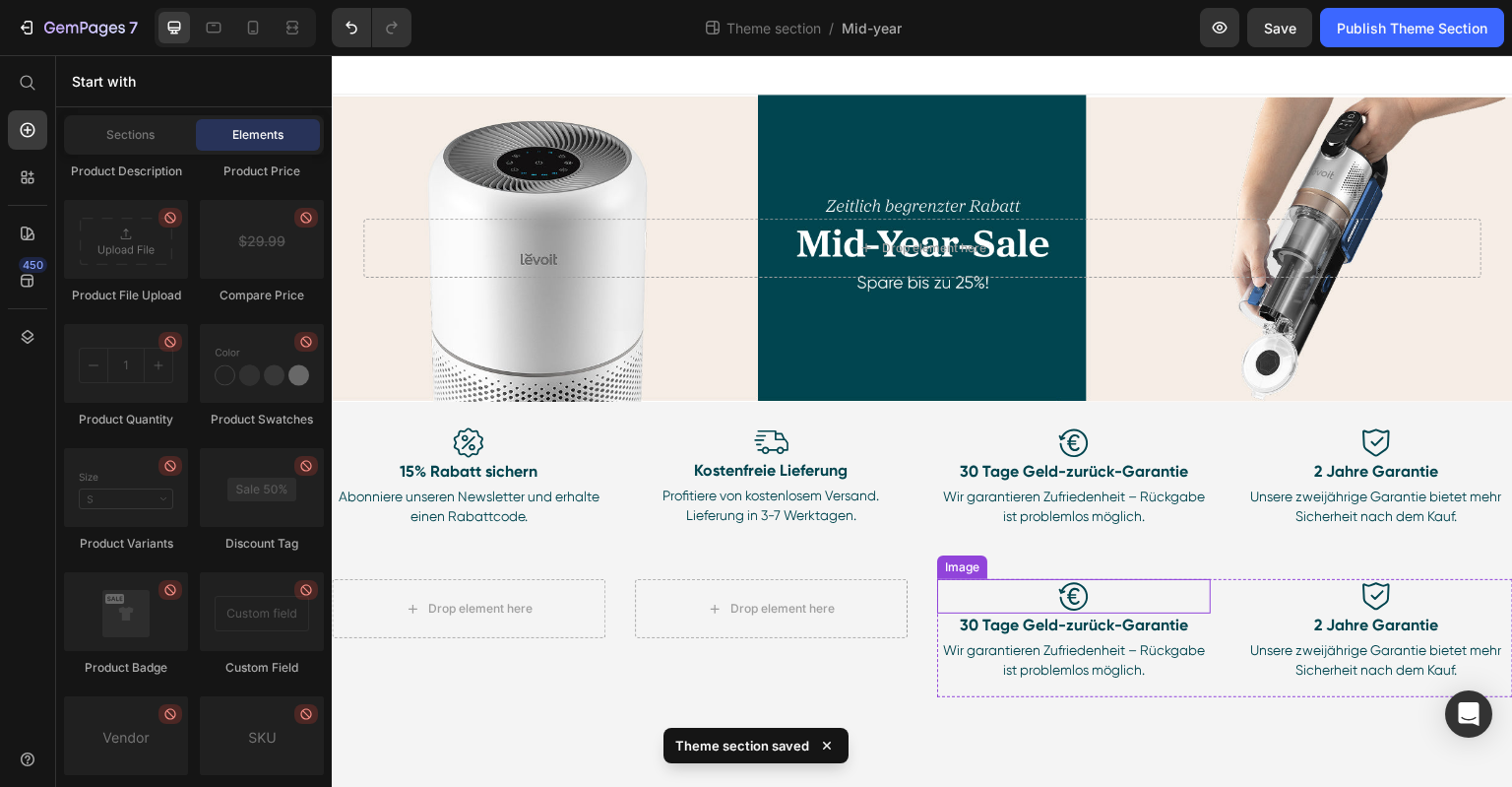click at bounding box center [1074, 596] 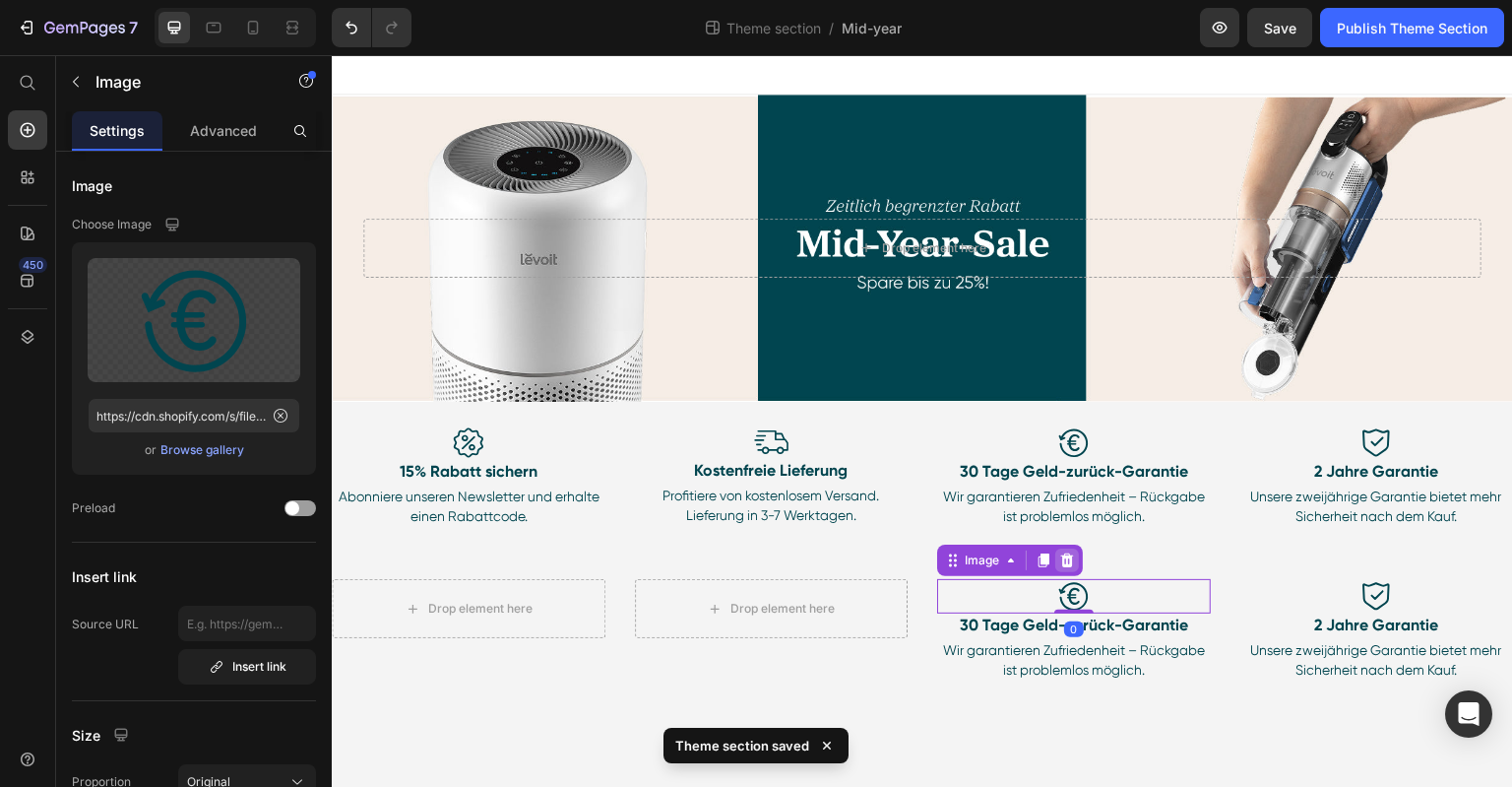 click at bounding box center (1067, 560) 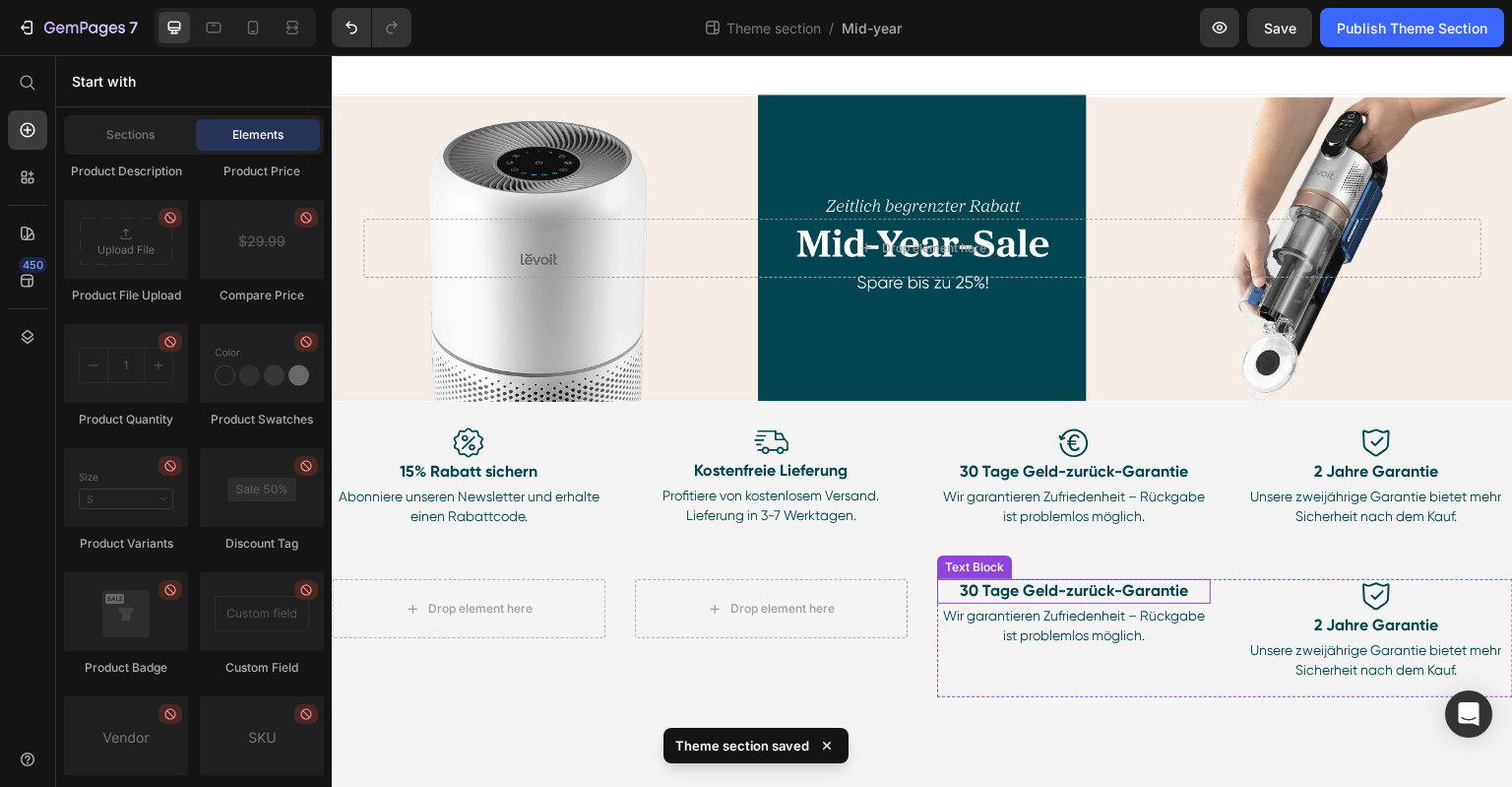 click on "30 Tage Geld-zurück-Garantie" at bounding box center (1074, 591) 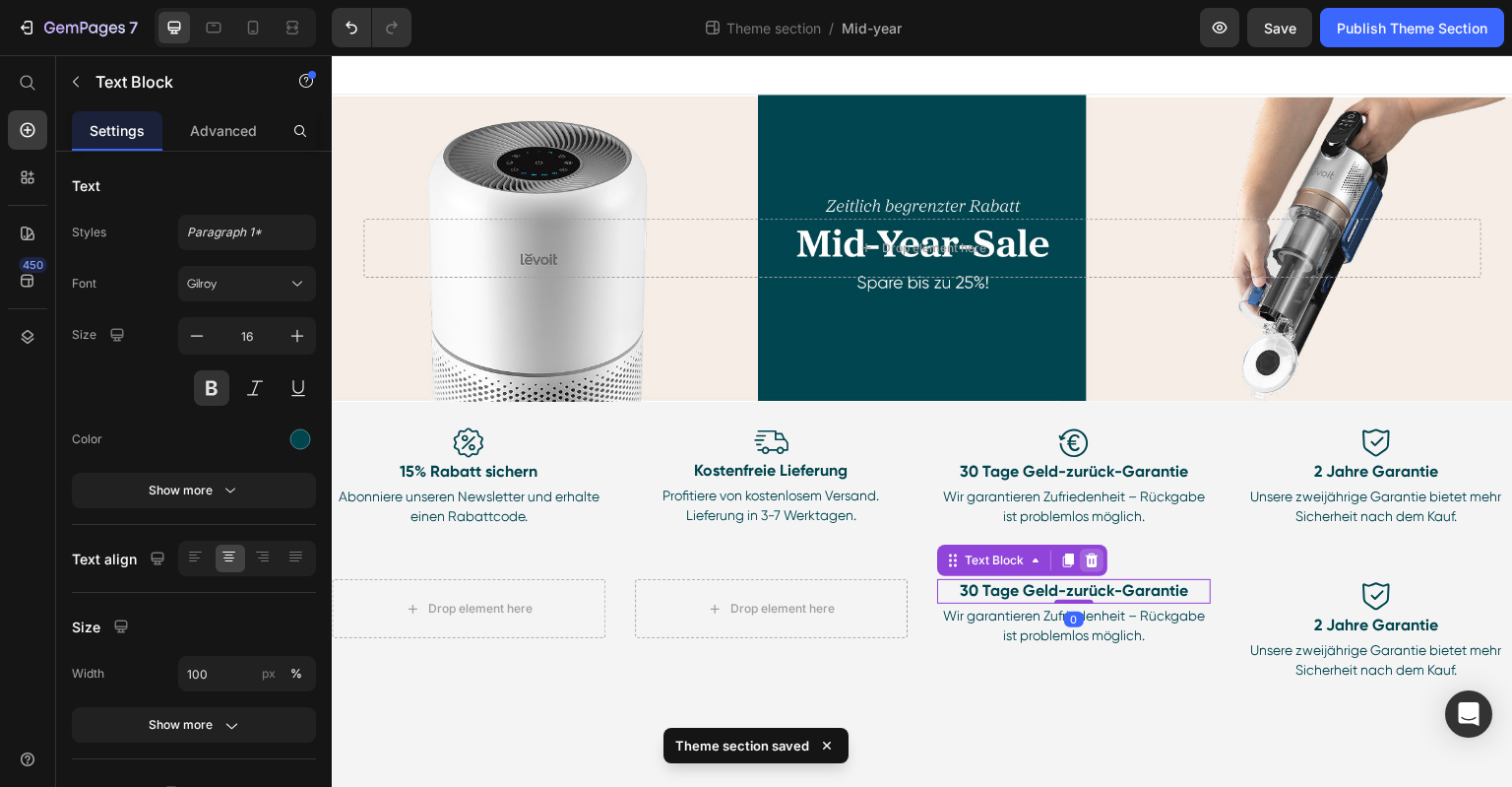 click 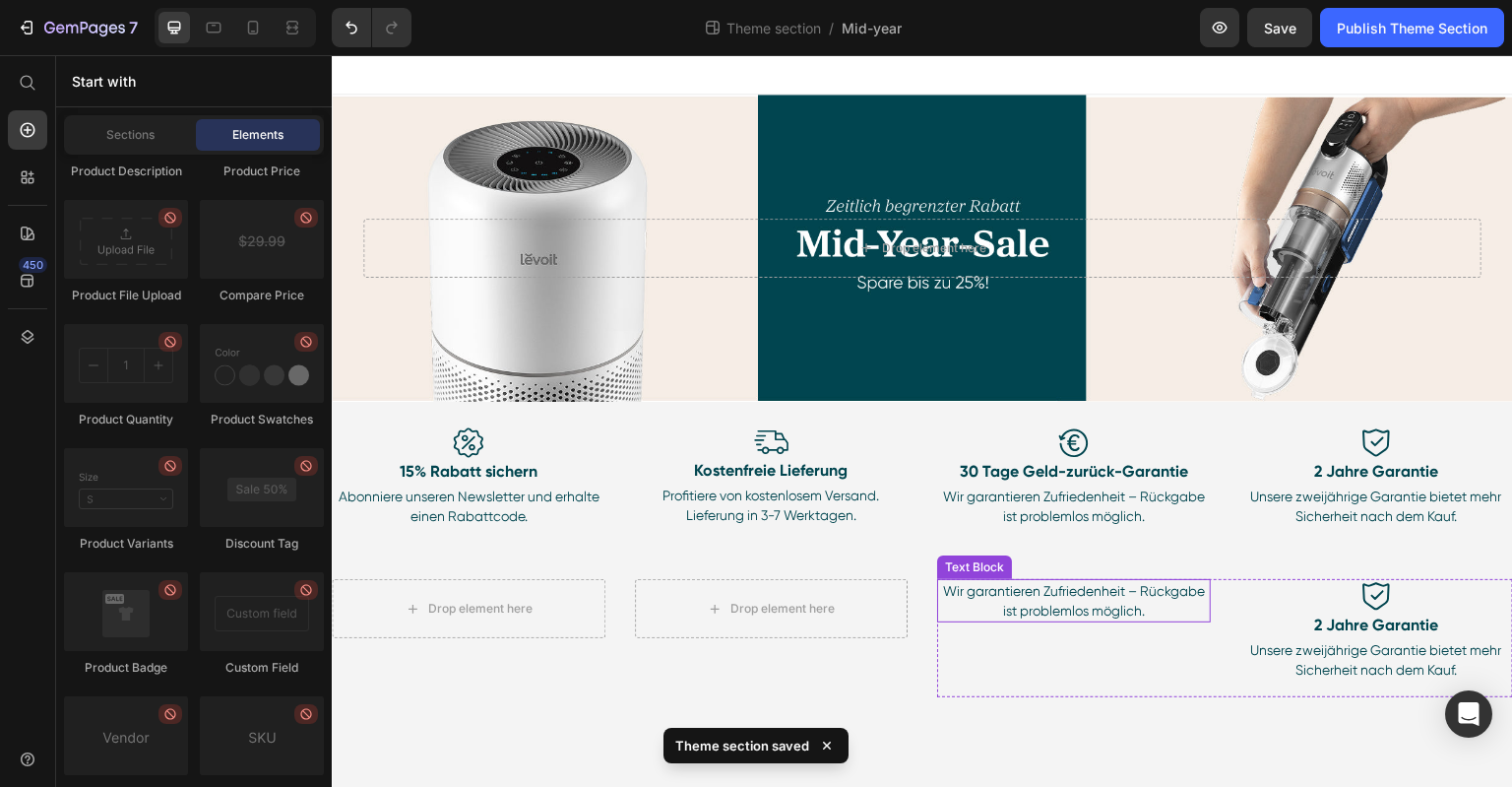 click on "Wir garantieren Zufriedenheit – Rückgabe ist problemlos möglich." at bounding box center [1074, 601] 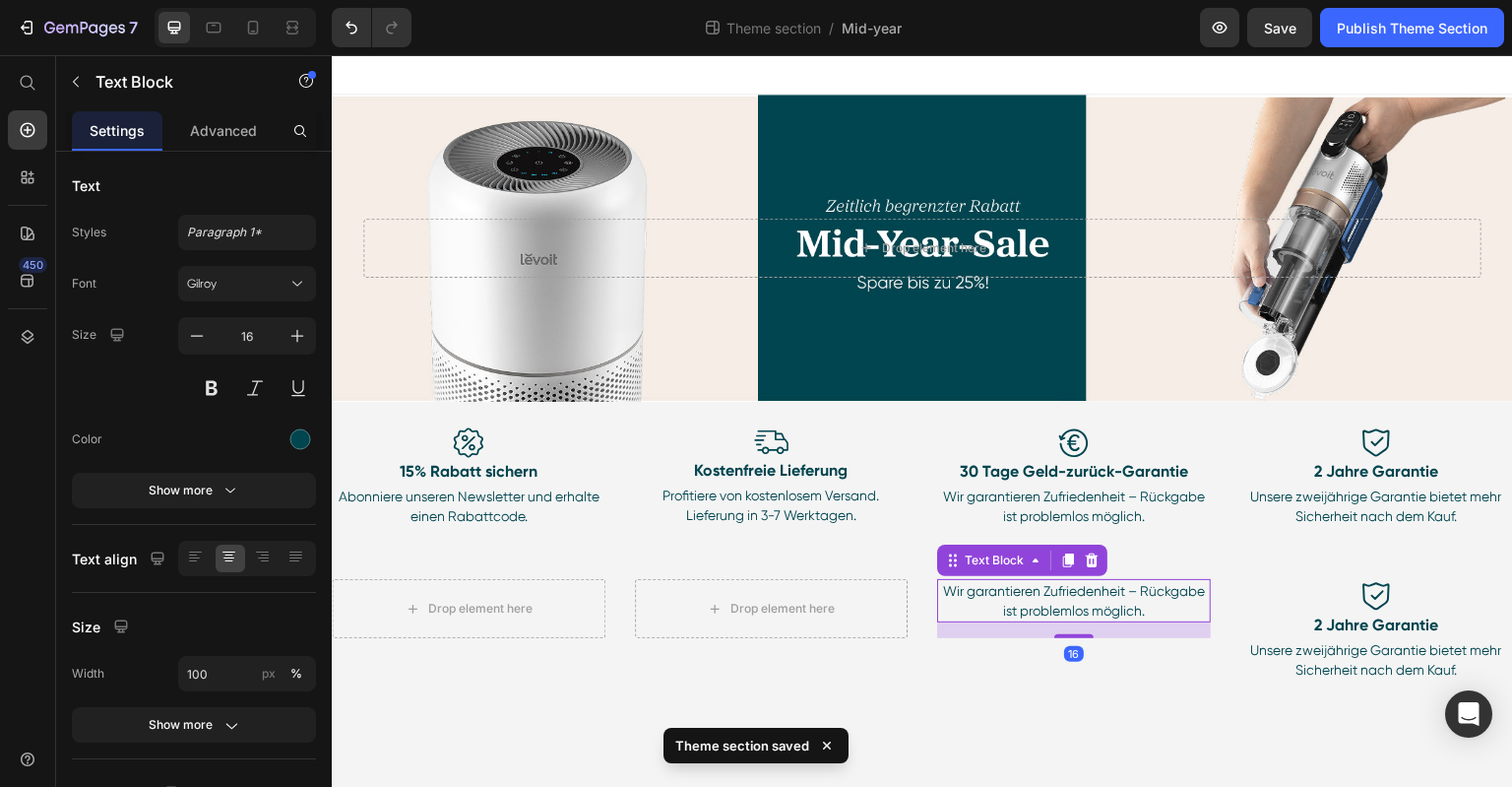 click 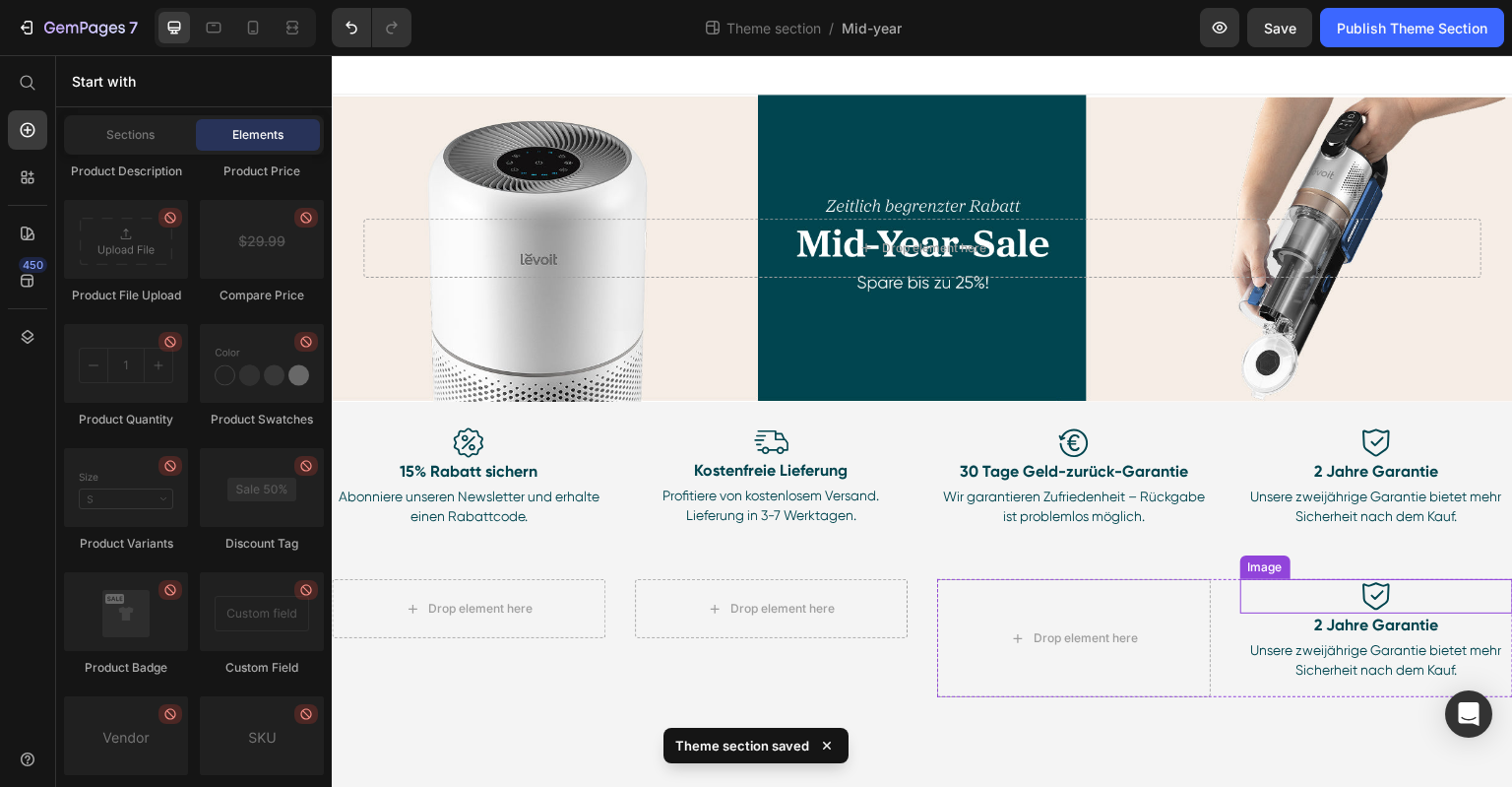 click at bounding box center (1377, 596) 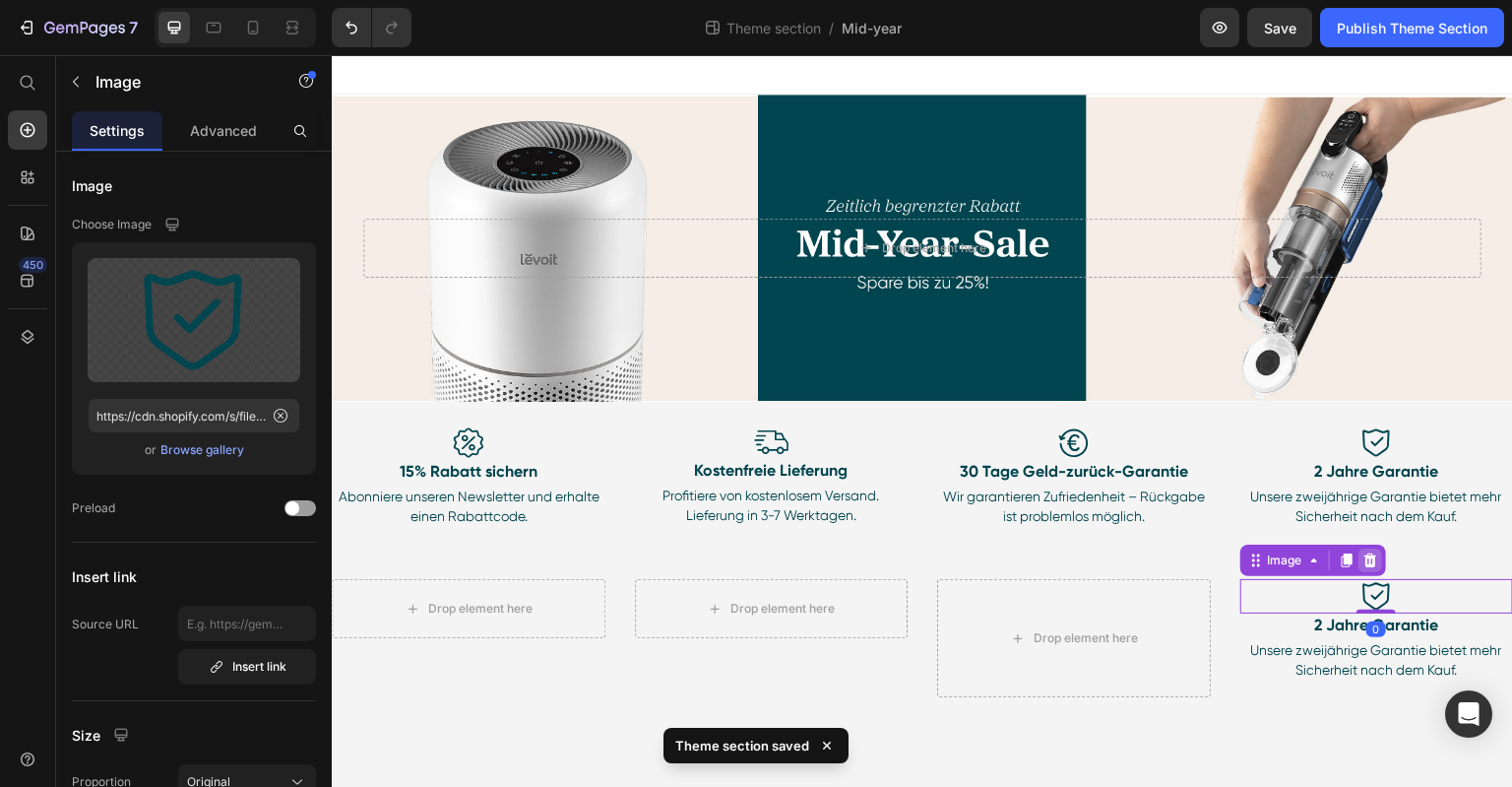 click 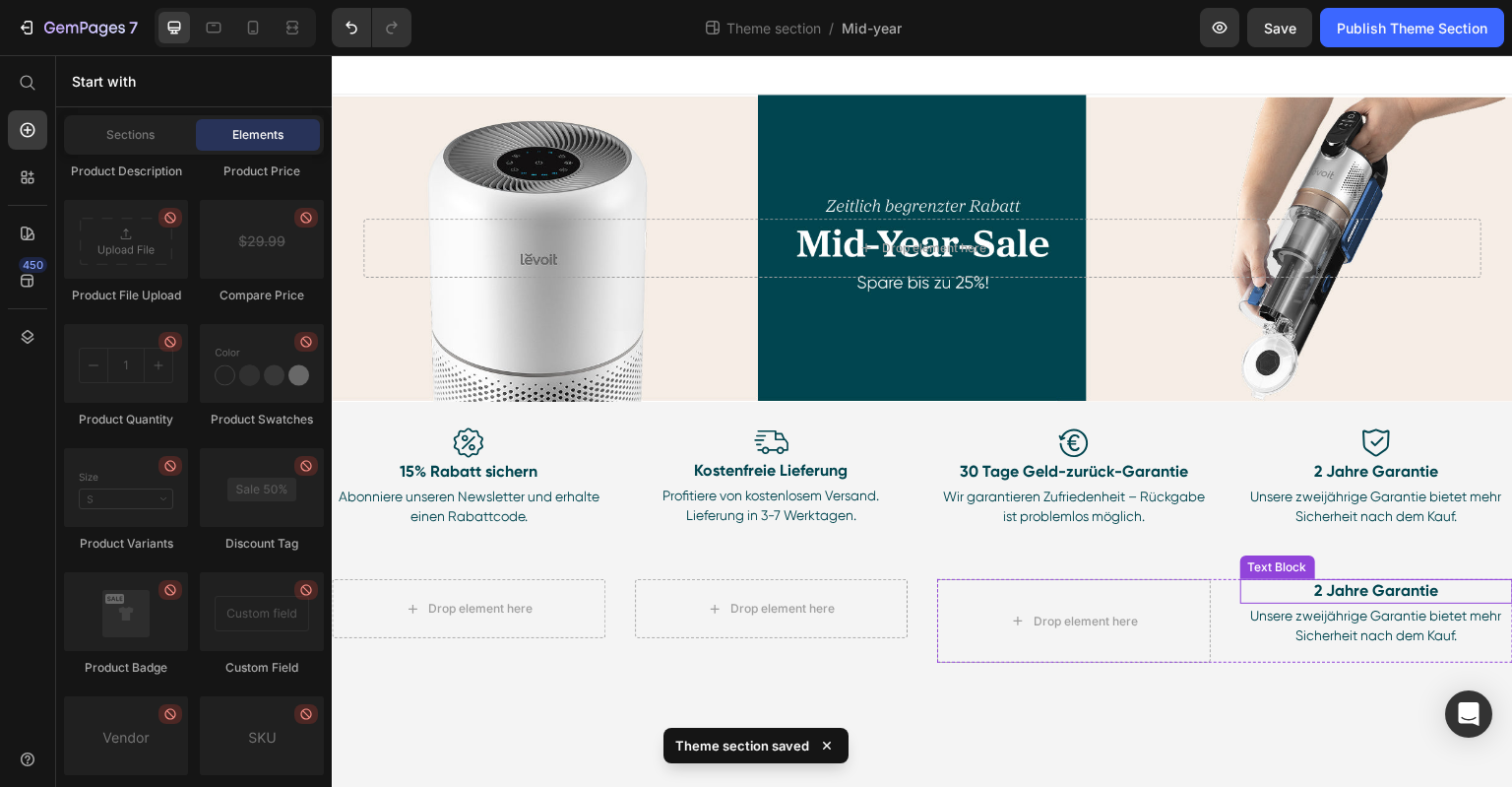 click on "2 Jahre Garantie" at bounding box center (1377, 591) 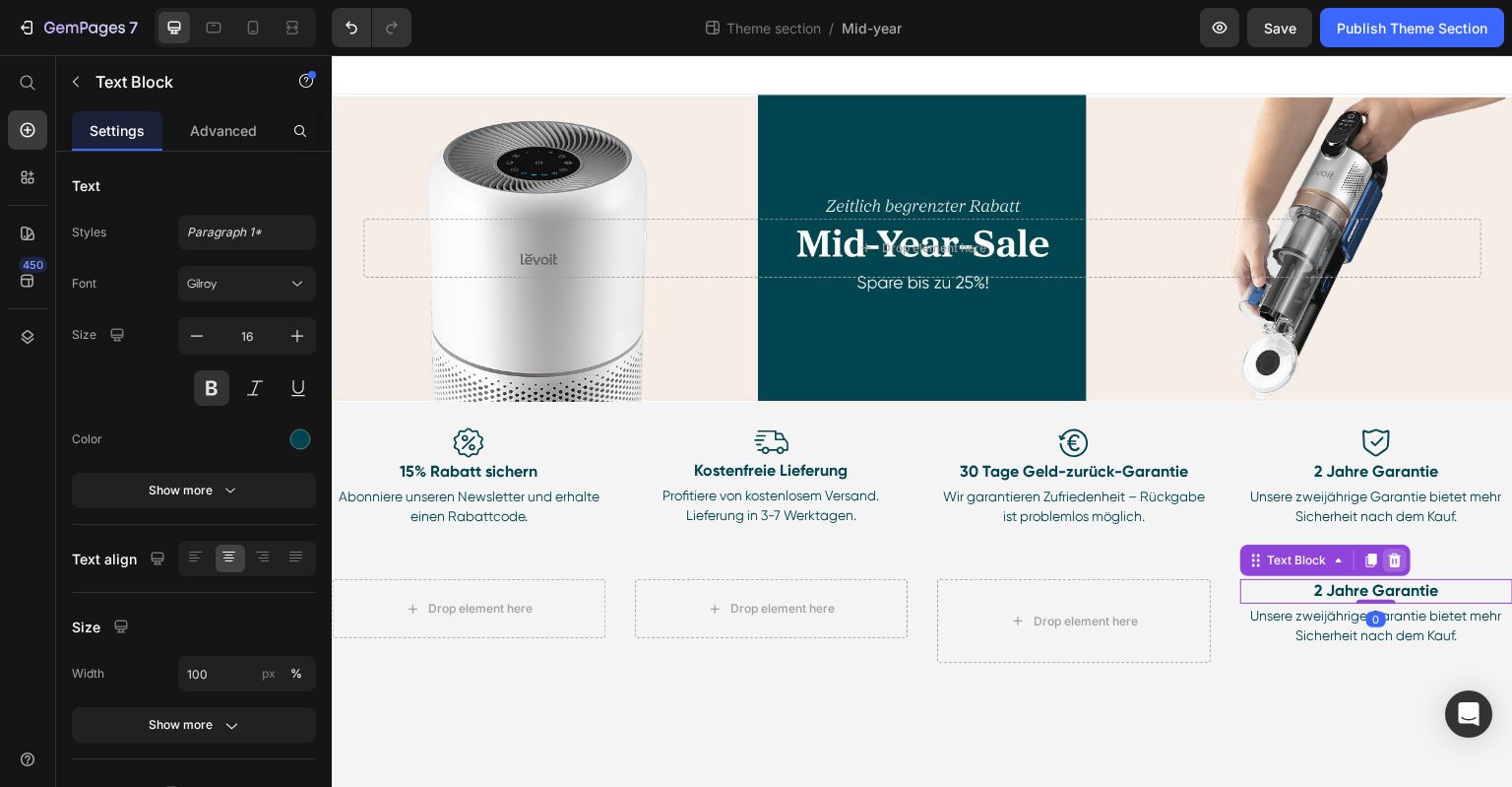 click at bounding box center [1395, 560] 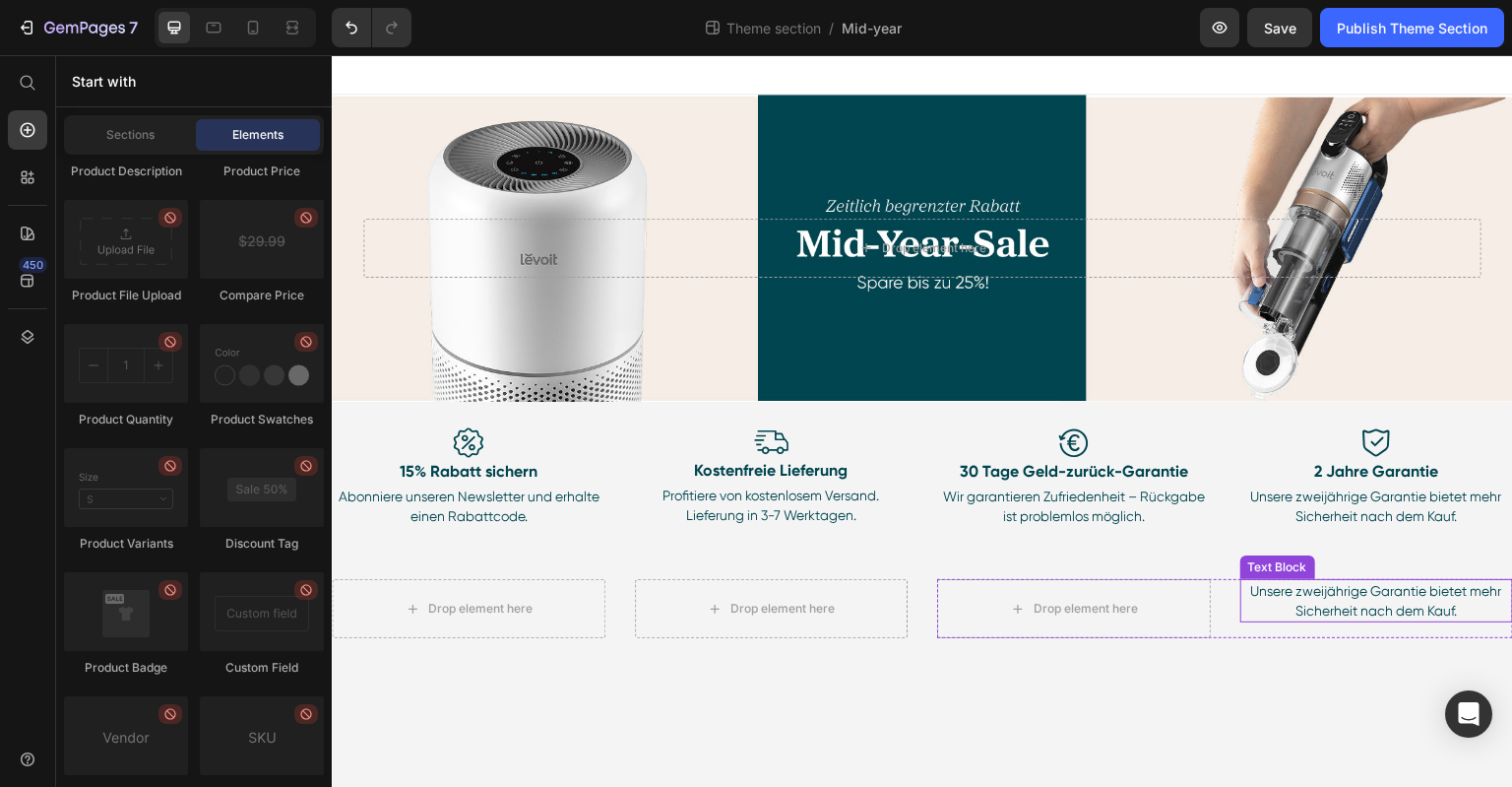 click on "Unsere zweijährige Garantie bietet mehr Sicherheit nach dem Kauf." at bounding box center (1376, 601) 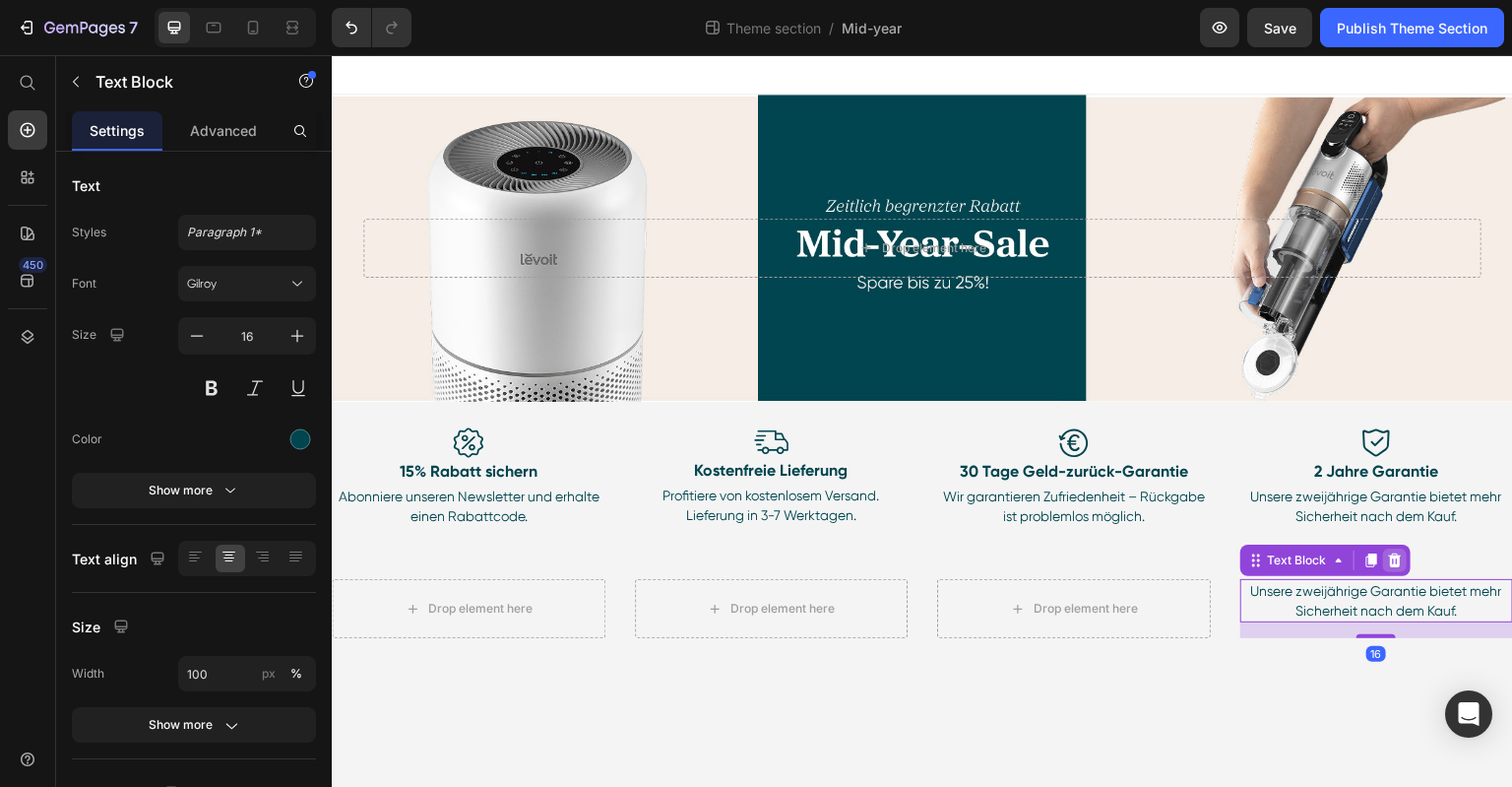 click 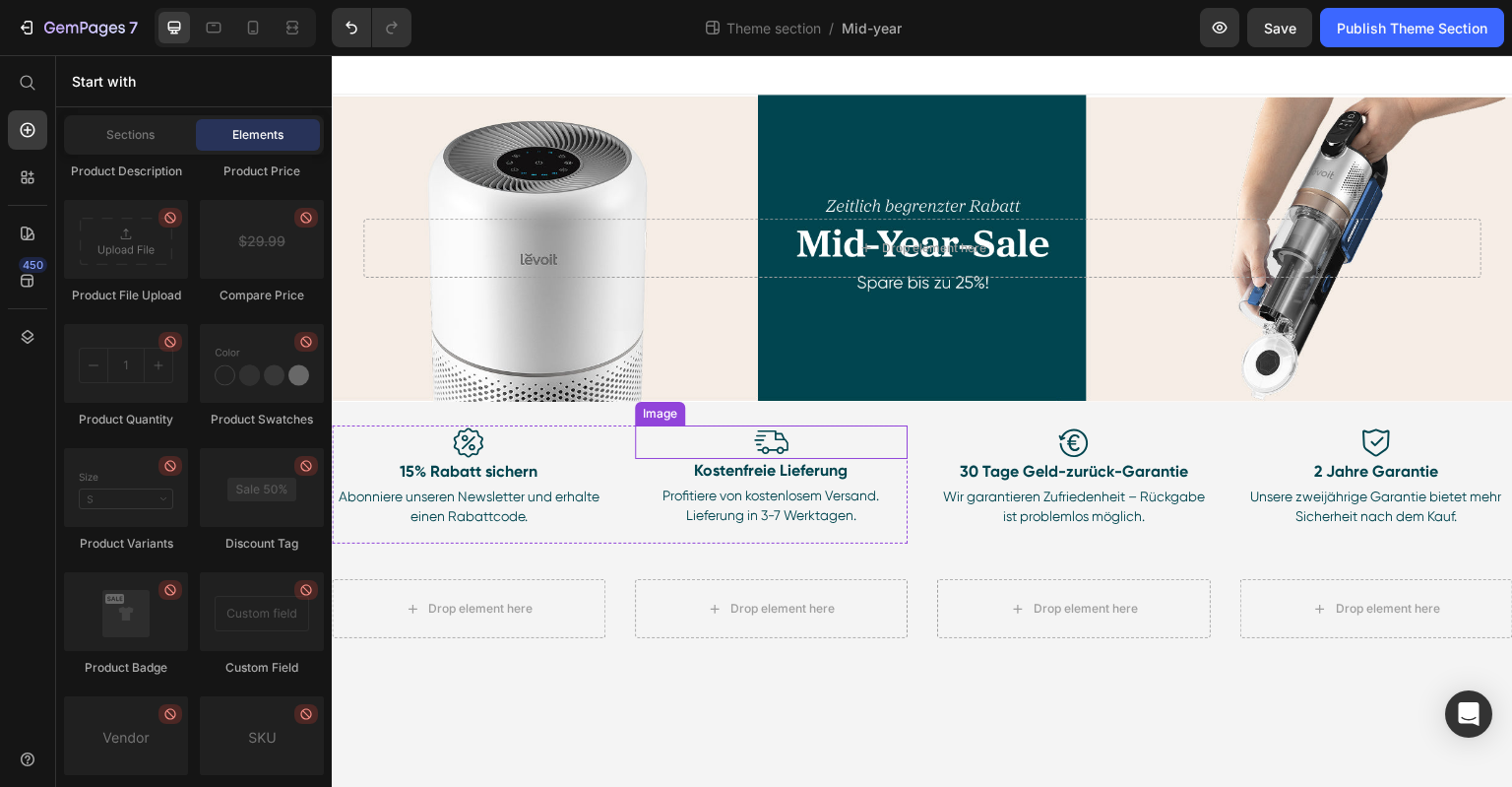 click at bounding box center (772, 442) 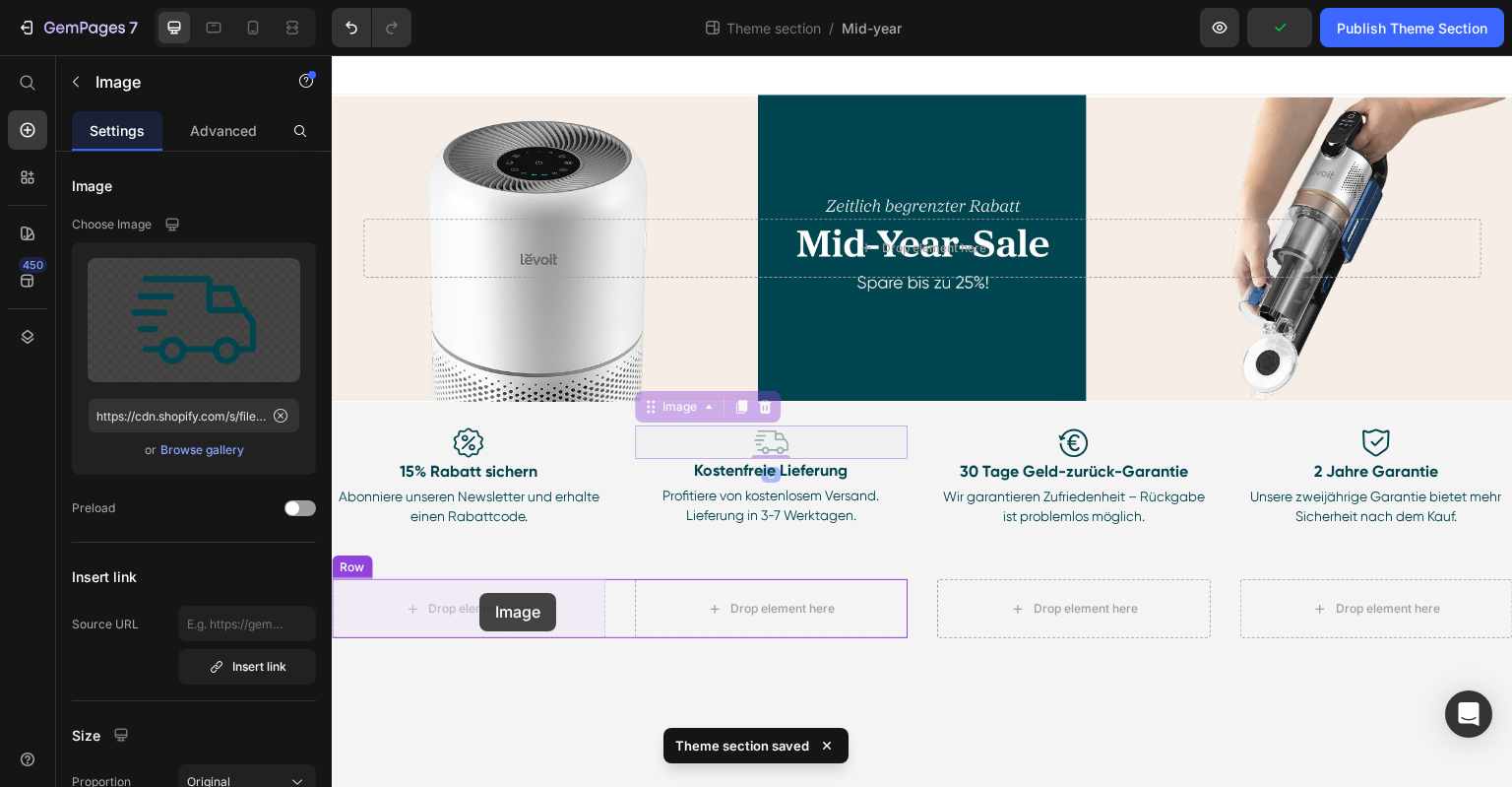 drag, startPoint x: 648, startPoint y: 410, endPoint x: 479, endPoint y: 593, distance: 249.09837 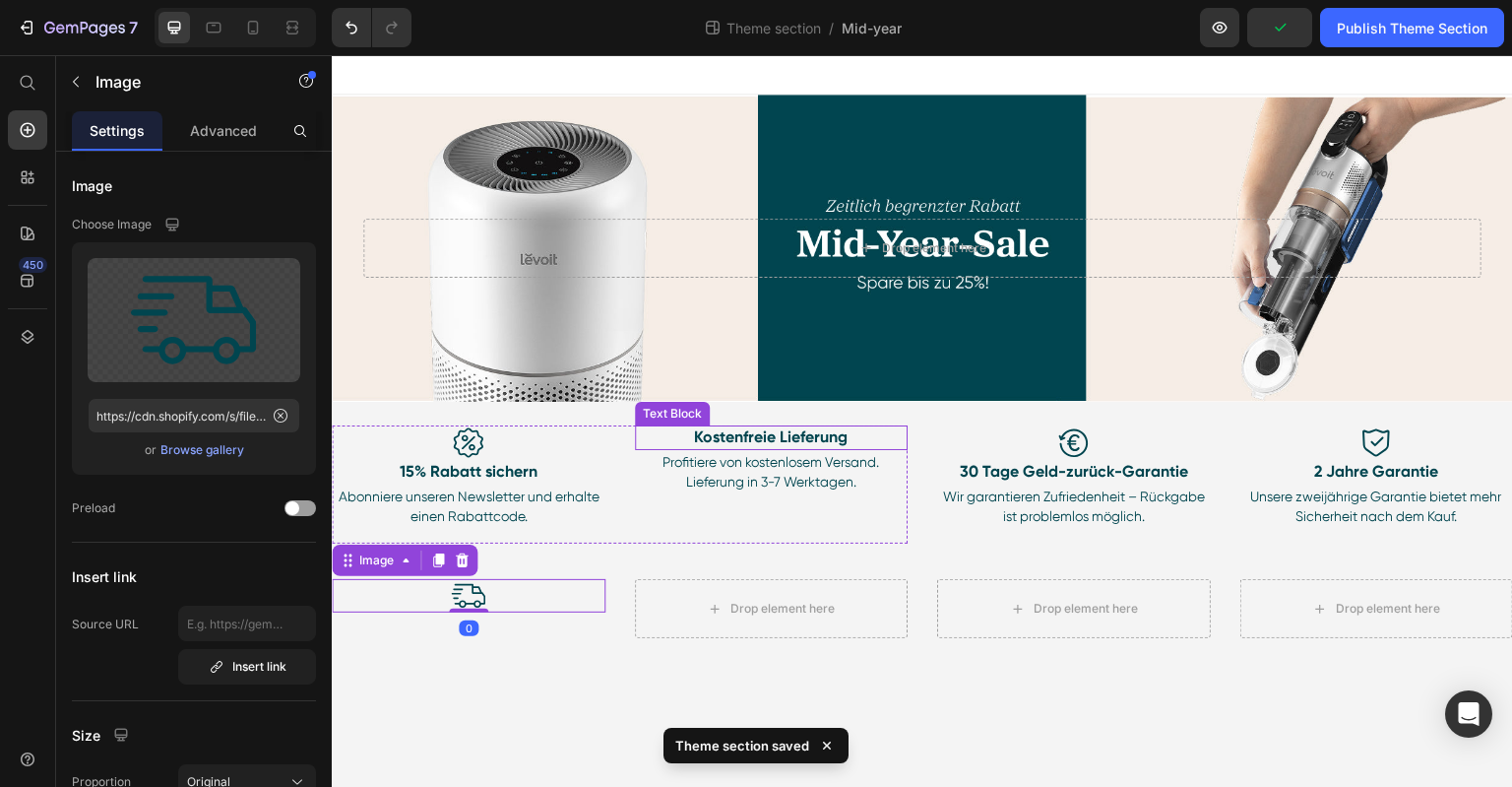 click on "Kostenfreie Lieferung" at bounding box center (772, 437) 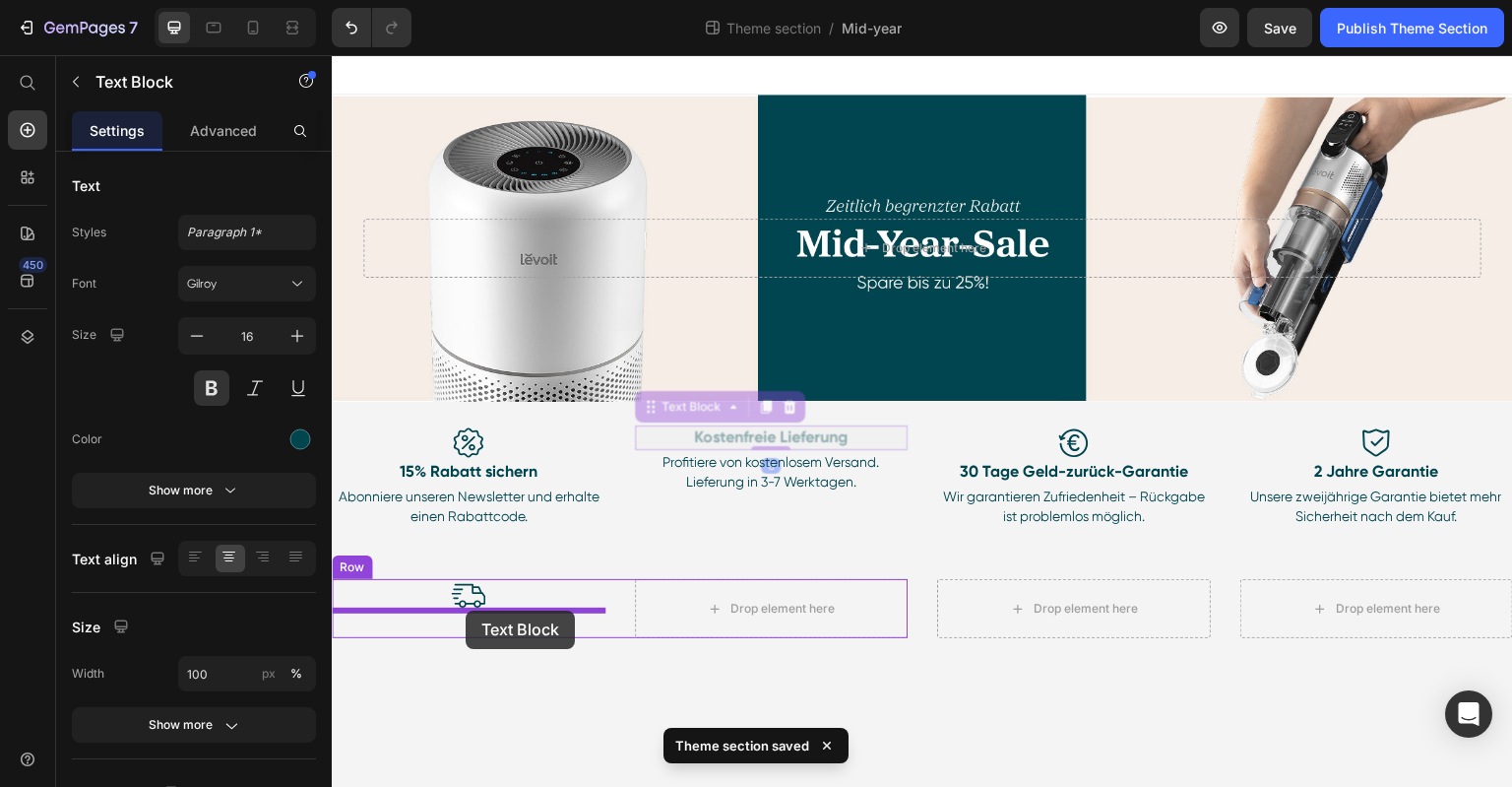 drag, startPoint x: 651, startPoint y: 409, endPoint x: 466, endPoint y: 604, distance: 268.7936 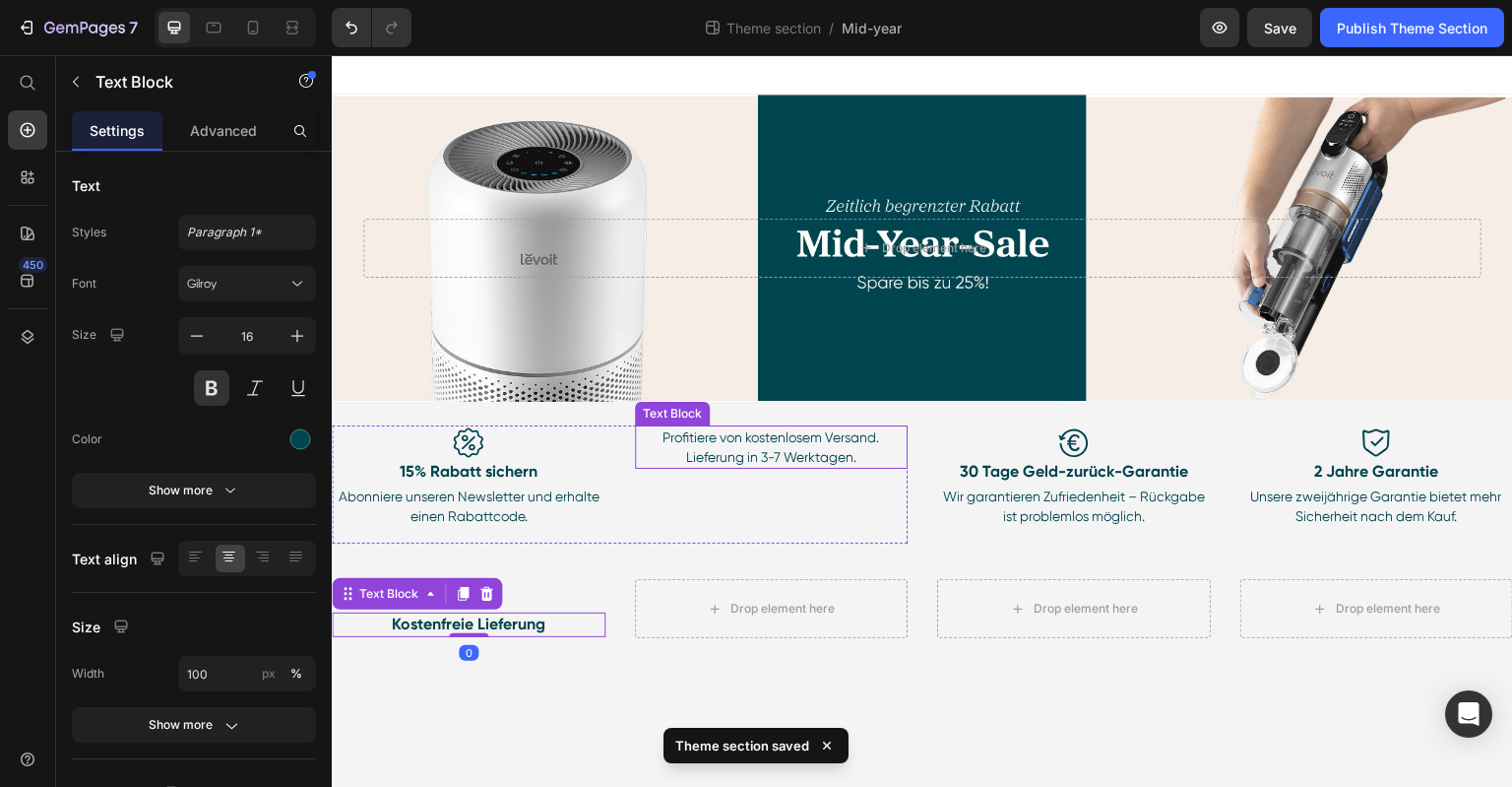 click on "Profitiere von kostenlosem Versand. Lieferung in 3-7 Werktagen." at bounding box center [772, 447] 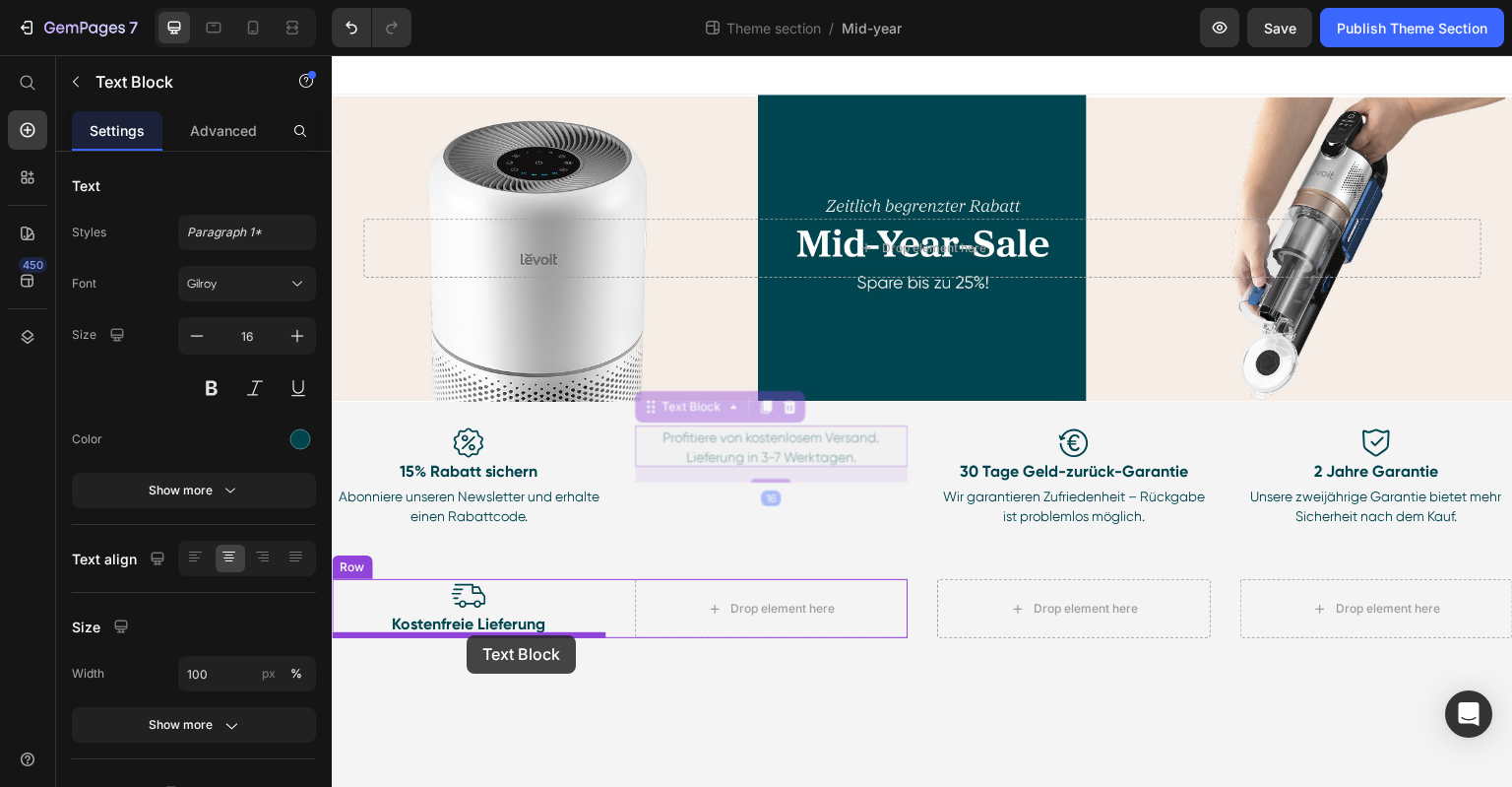 drag, startPoint x: 606, startPoint y: 477, endPoint x: 467, endPoint y: 635, distance: 210.44002 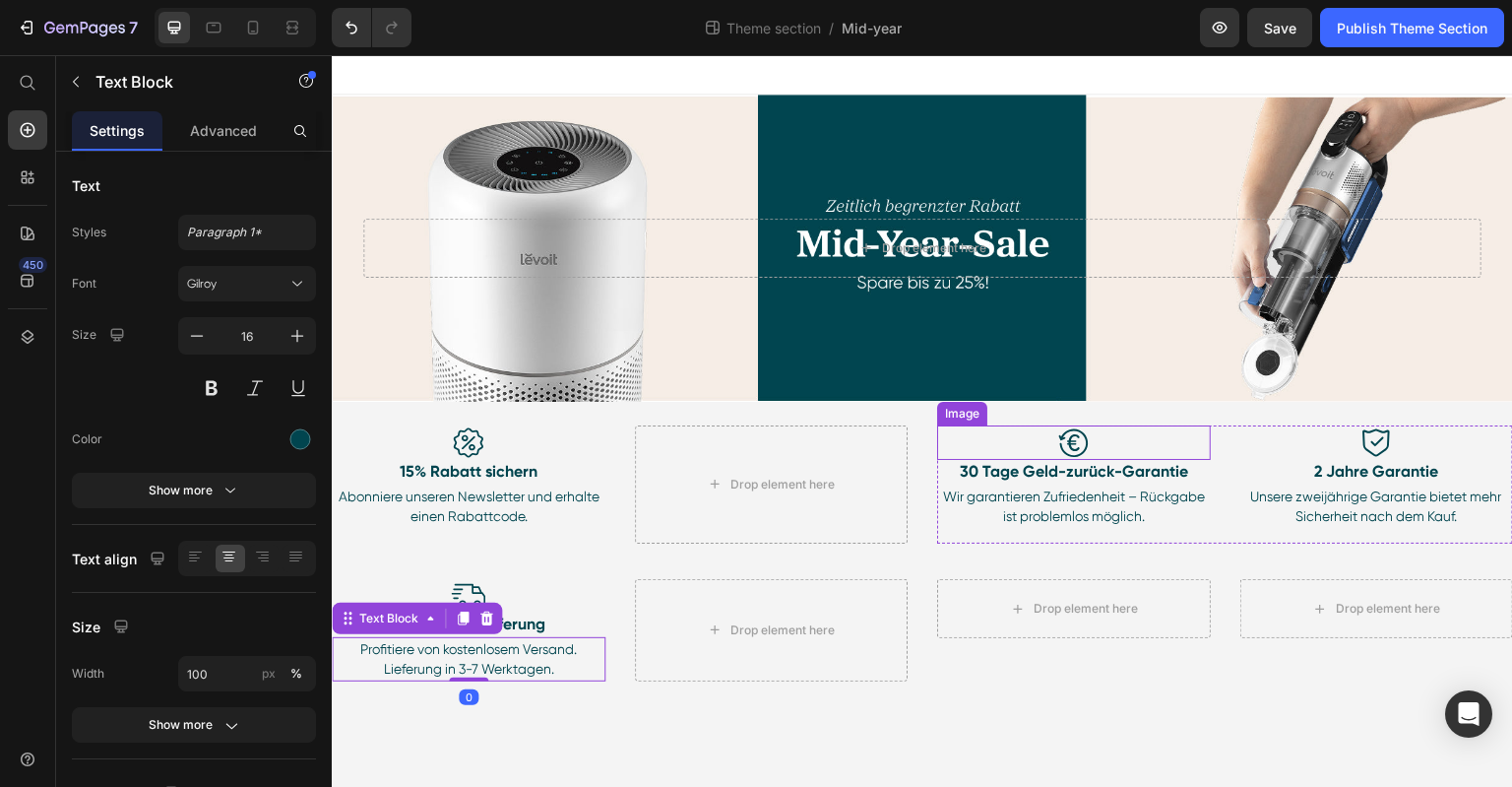 click at bounding box center (1074, 442) 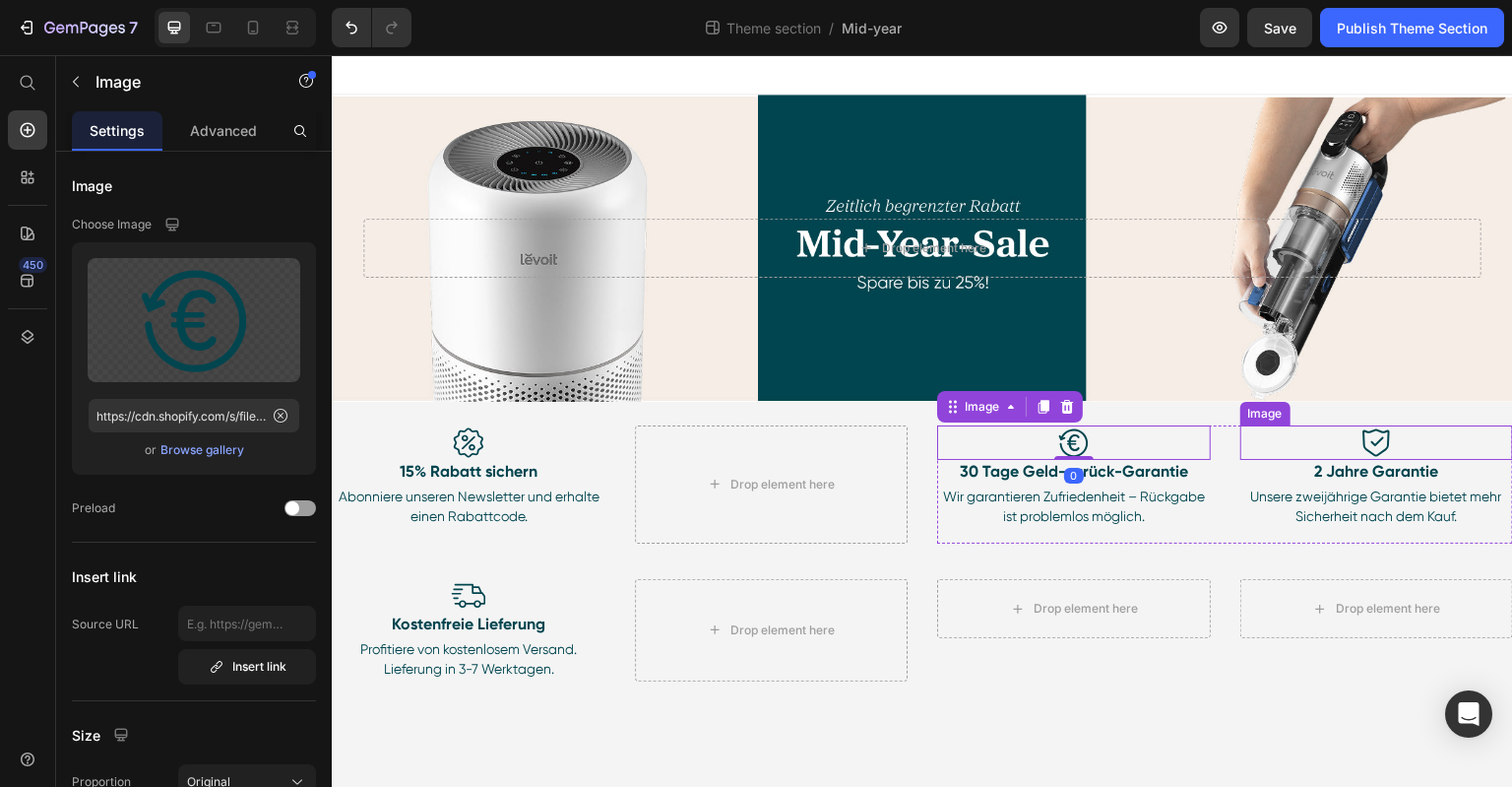 click at bounding box center (1377, 442) 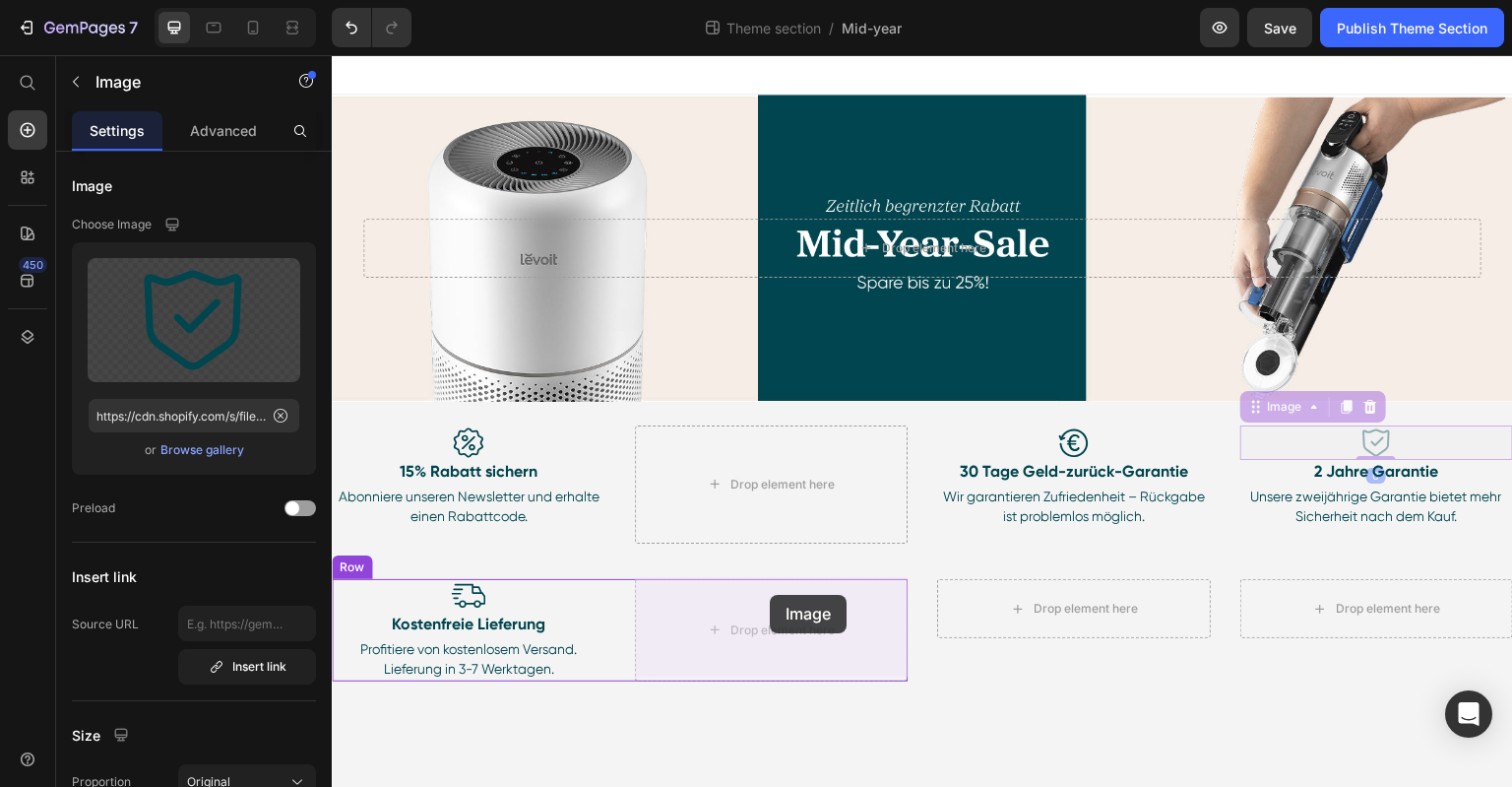 drag, startPoint x: 1229, startPoint y: 437, endPoint x: 770, endPoint y: 595, distance: 485.4328 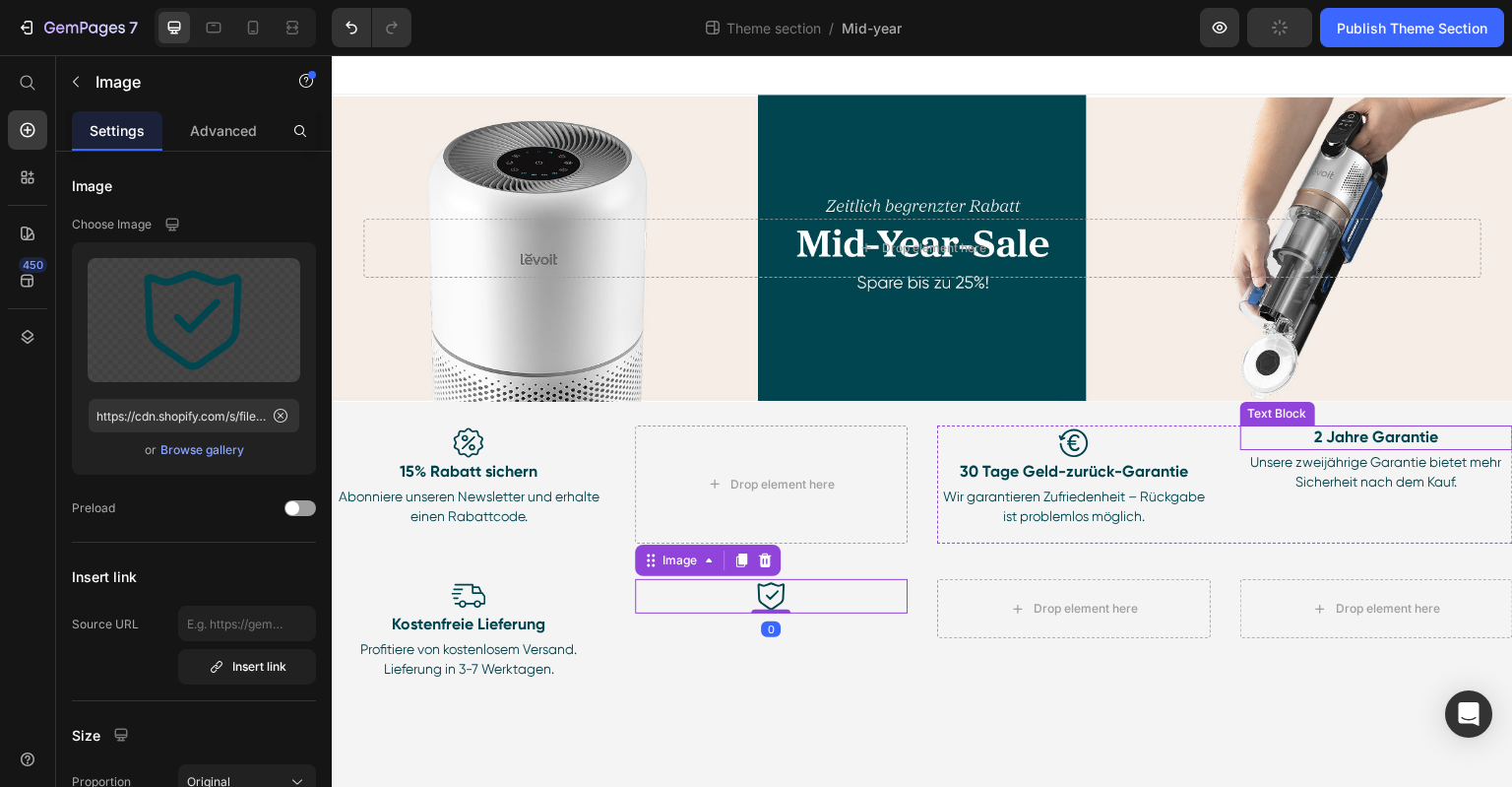 click on "2 Jahre Garantie" at bounding box center [1377, 437] 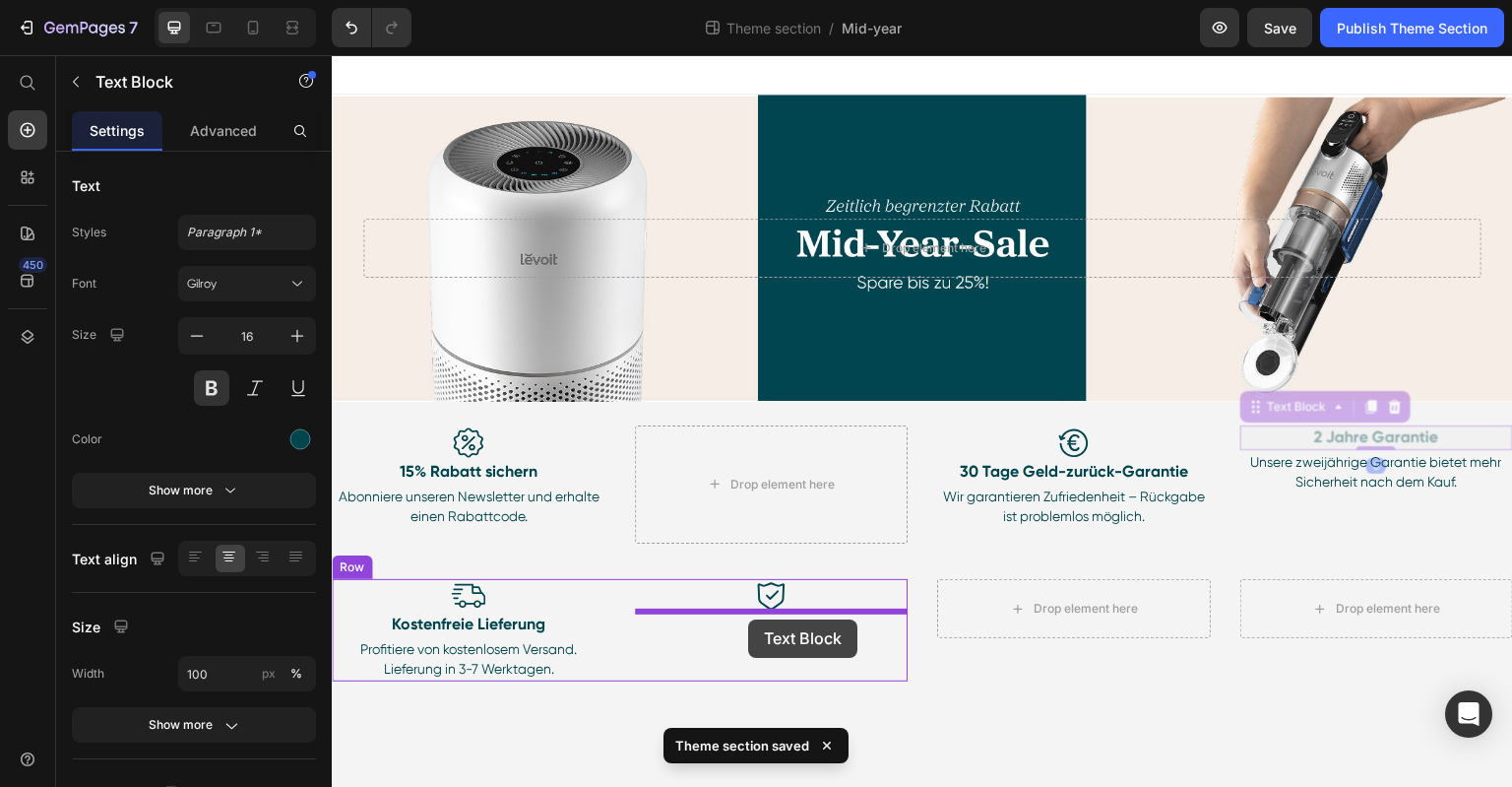 drag, startPoint x: 1253, startPoint y: 409, endPoint x: 748, endPoint y: 620, distance: 547.308 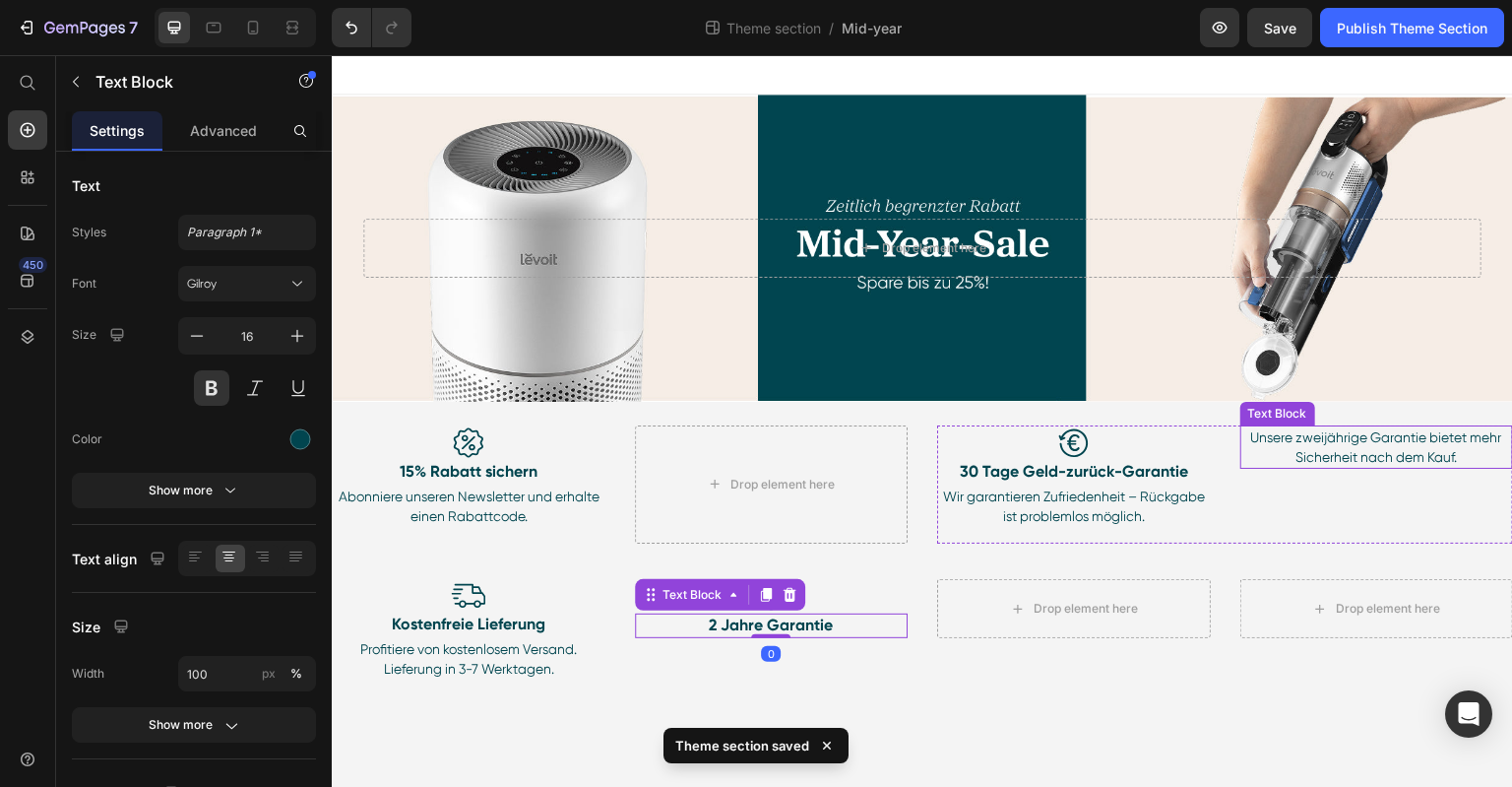 click on "Unsere zweijährige Garantie bietet mehr Sicherheit nach dem Kauf." at bounding box center (1376, 447) 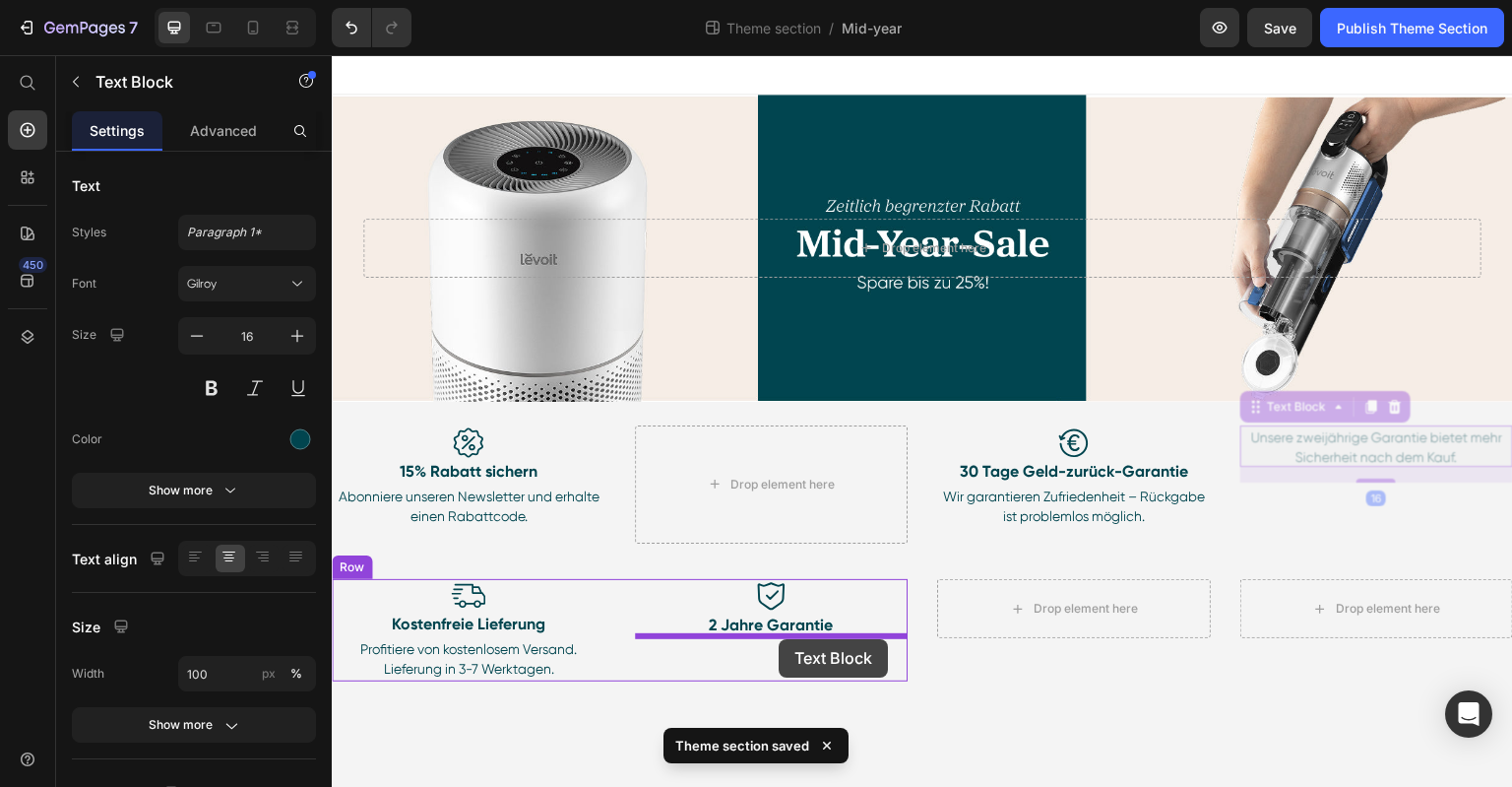 drag, startPoint x: 1253, startPoint y: 414, endPoint x: 778, endPoint y: 639, distance: 525.5949 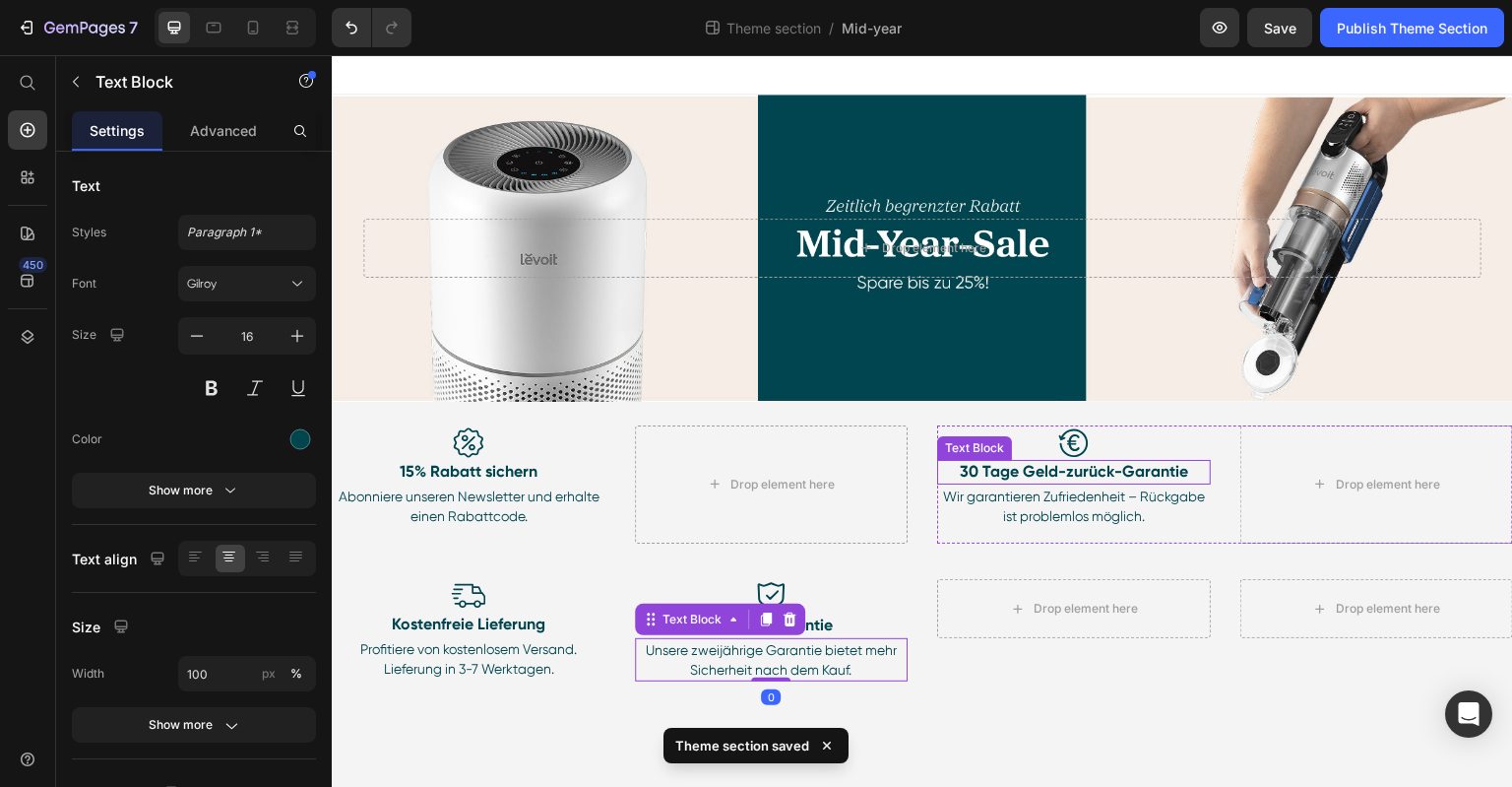click at bounding box center (1074, 442) 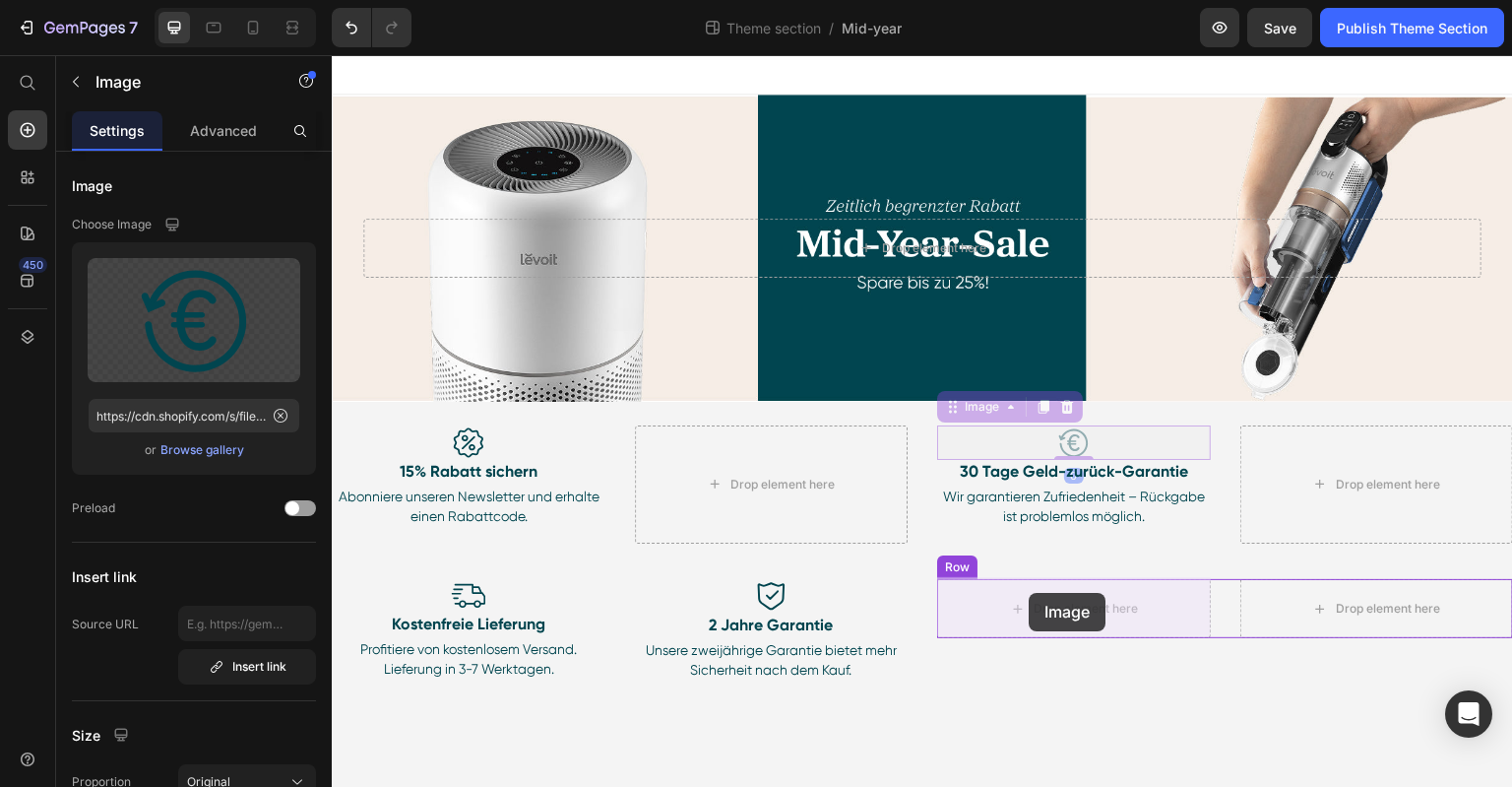drag, startPoint x: 959, startPoint y: 413, endPoint x: 1029, endPoint y: 594, distance: 194.06442 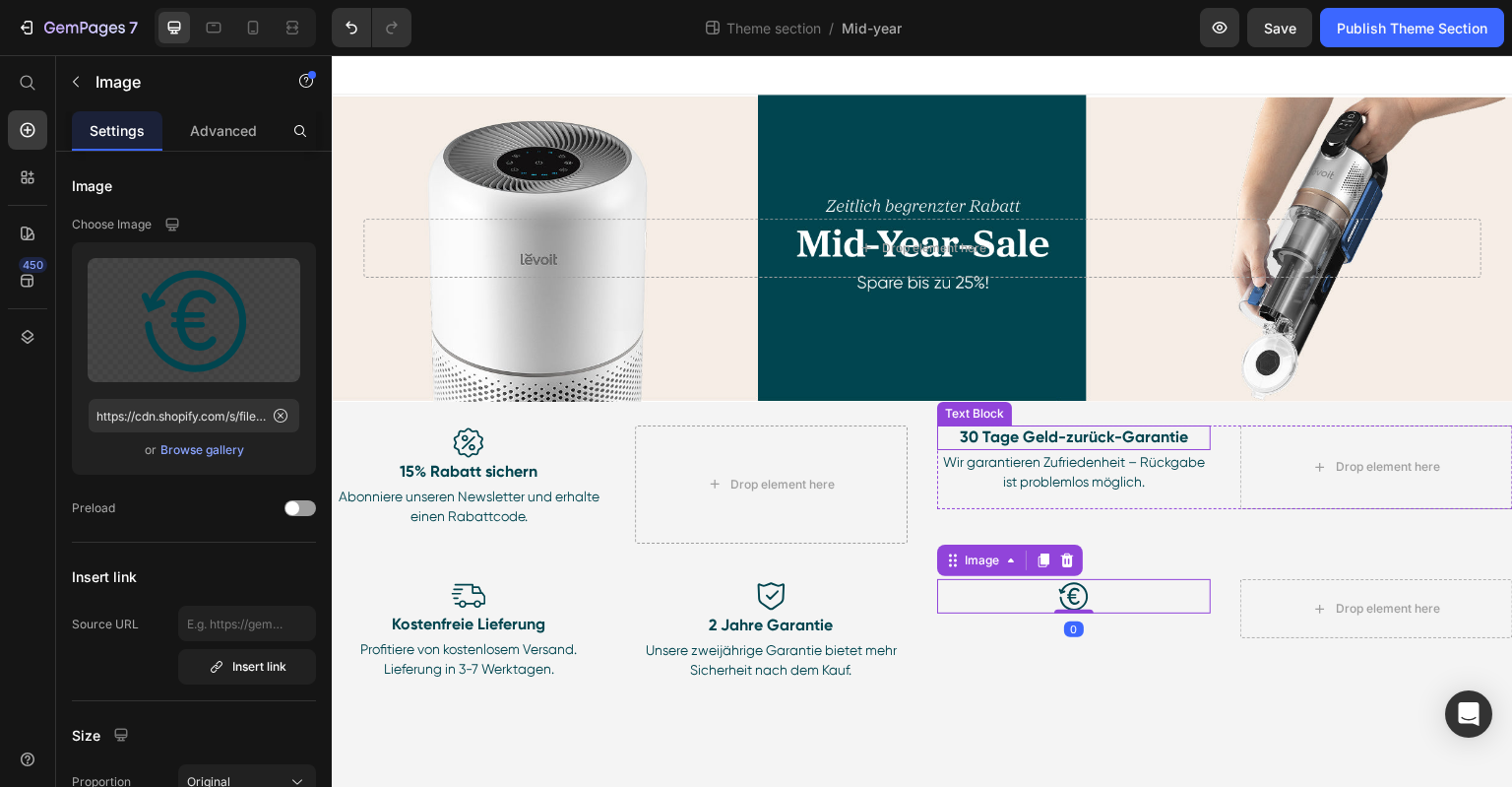 click on "30 Tage Geld-zurück-Garantie" at bounding box center [1074, 437] 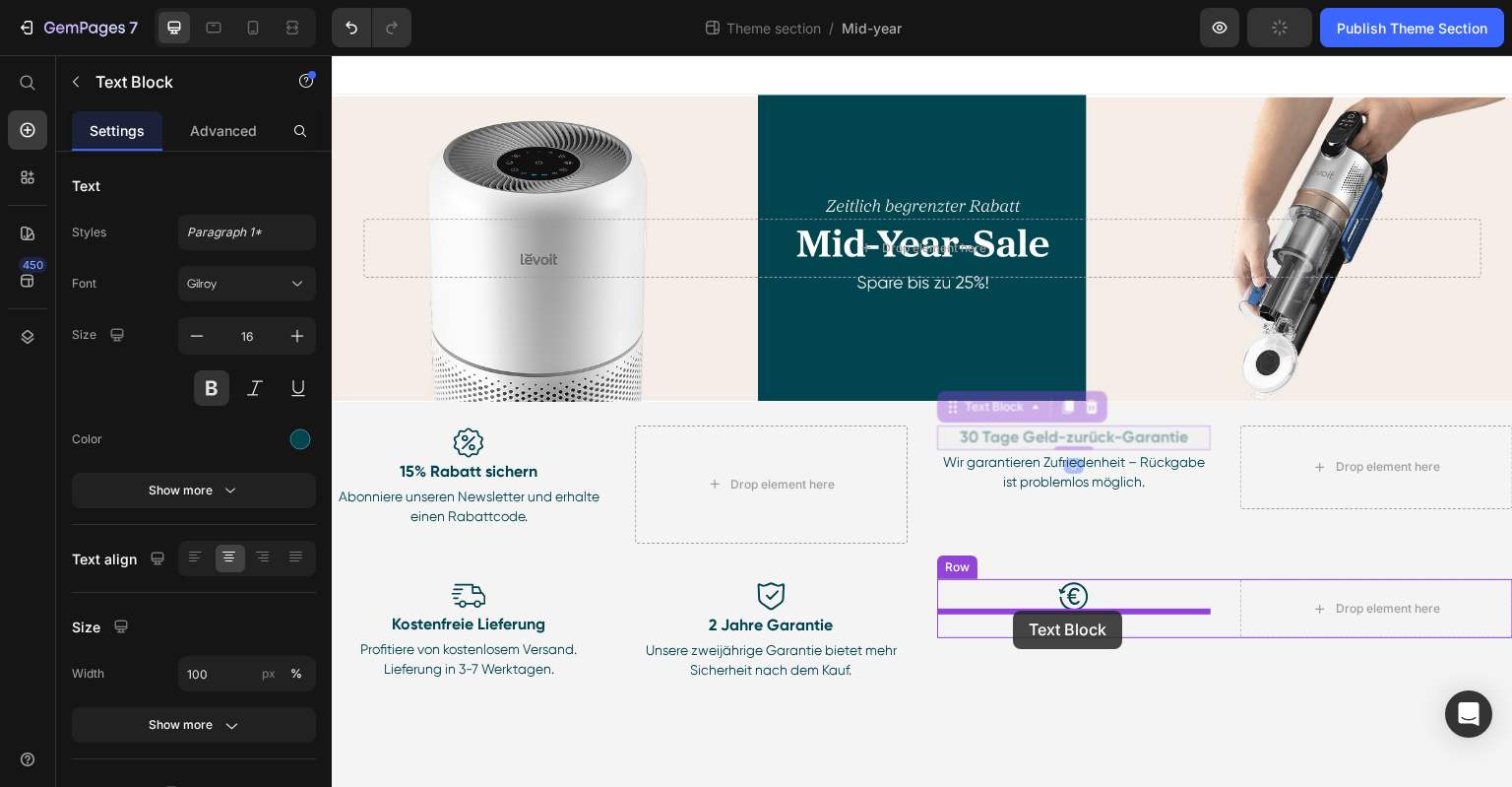 drag, startPoint x: 949, startPoint y: 406, endPoint x: 1014, endPoint y: 611, distance: 215.05813 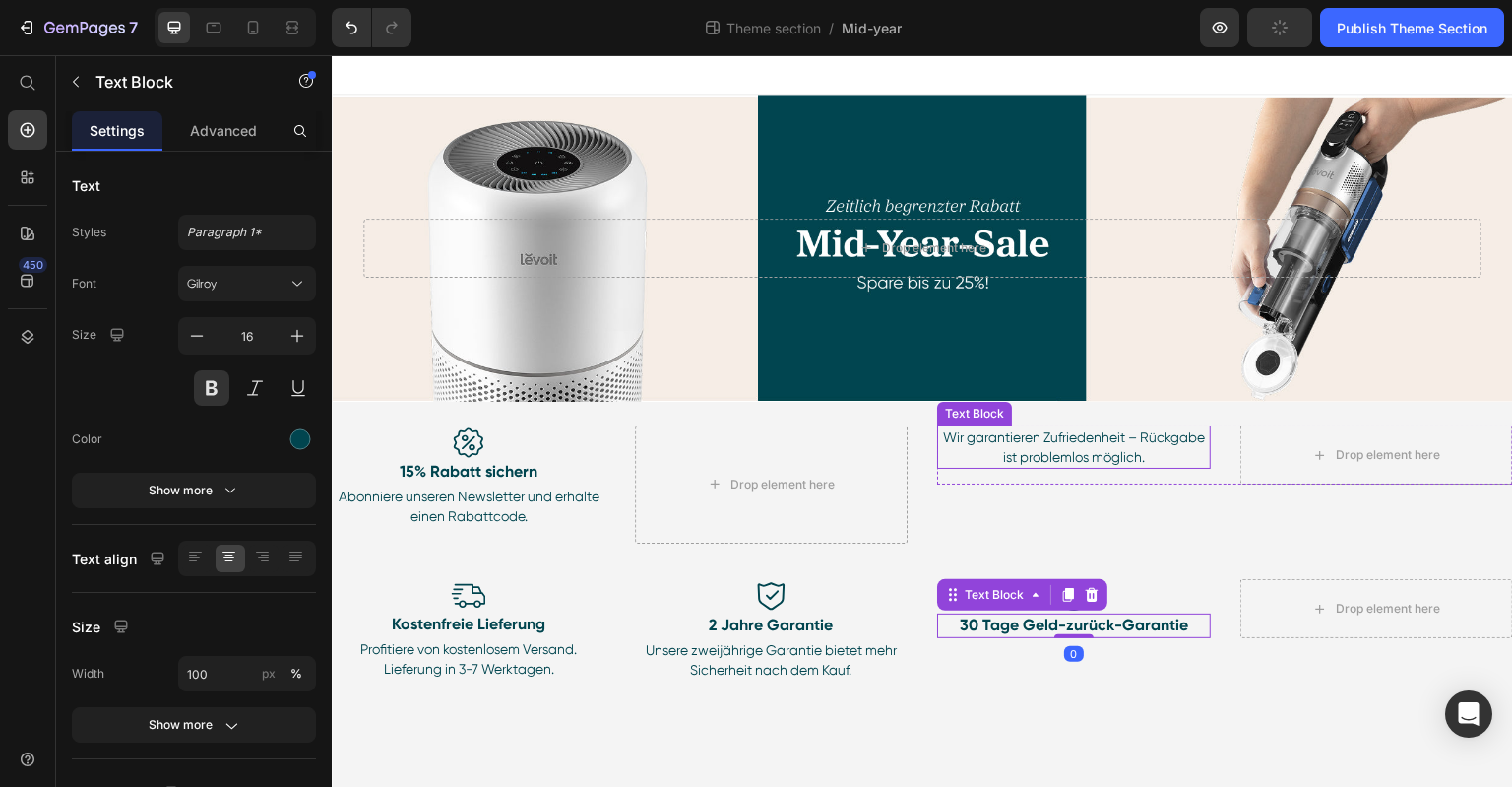 click on "Wir garantieren Zufriedenheit – Rückgabe ist problemlos möglich." at bounding box center (1074, 447) 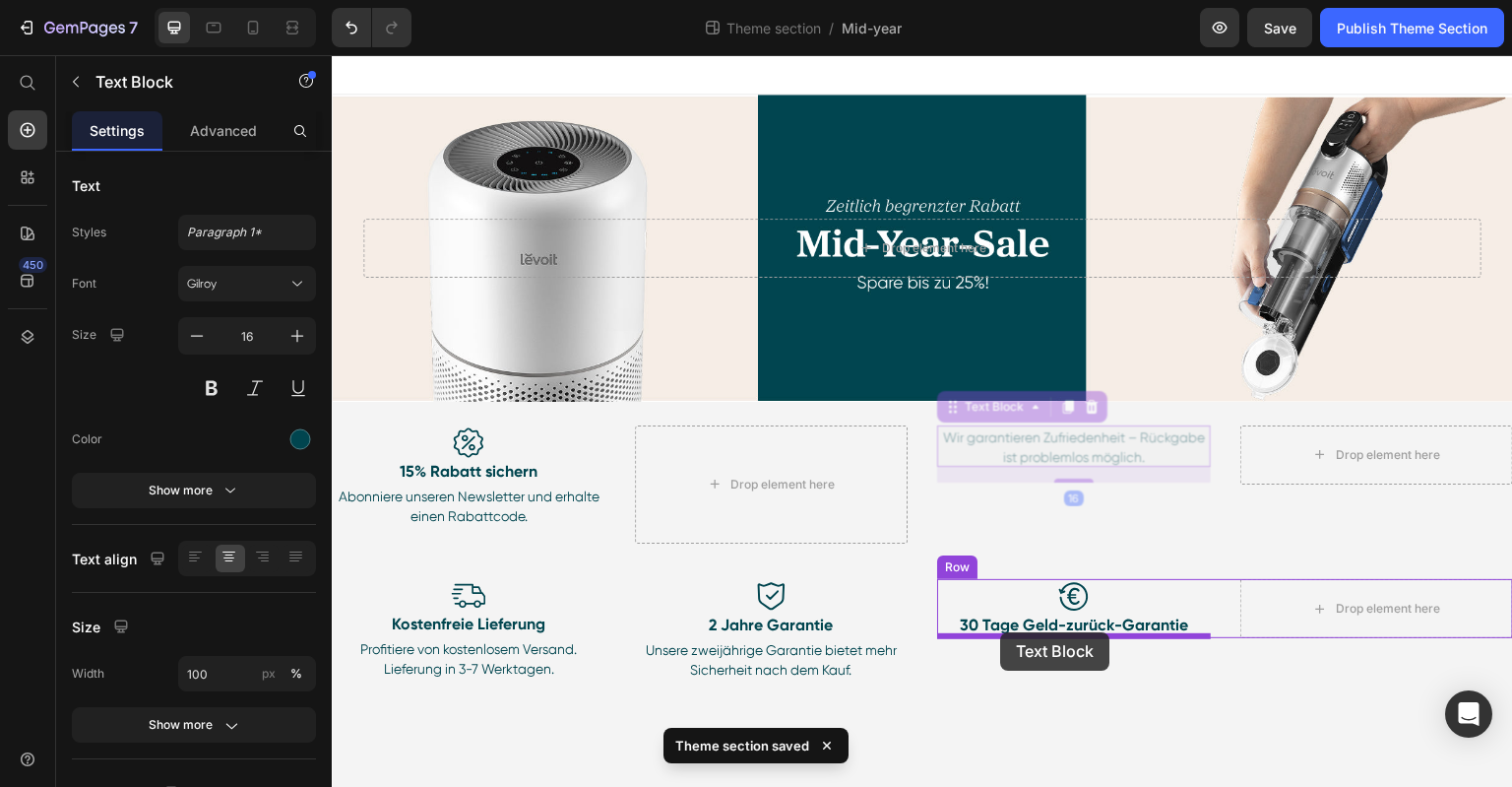 drag, startPoint x: 949, startPoint y: 411, endPoint x: 1001, endPoint y: 632, distance: 227.03524 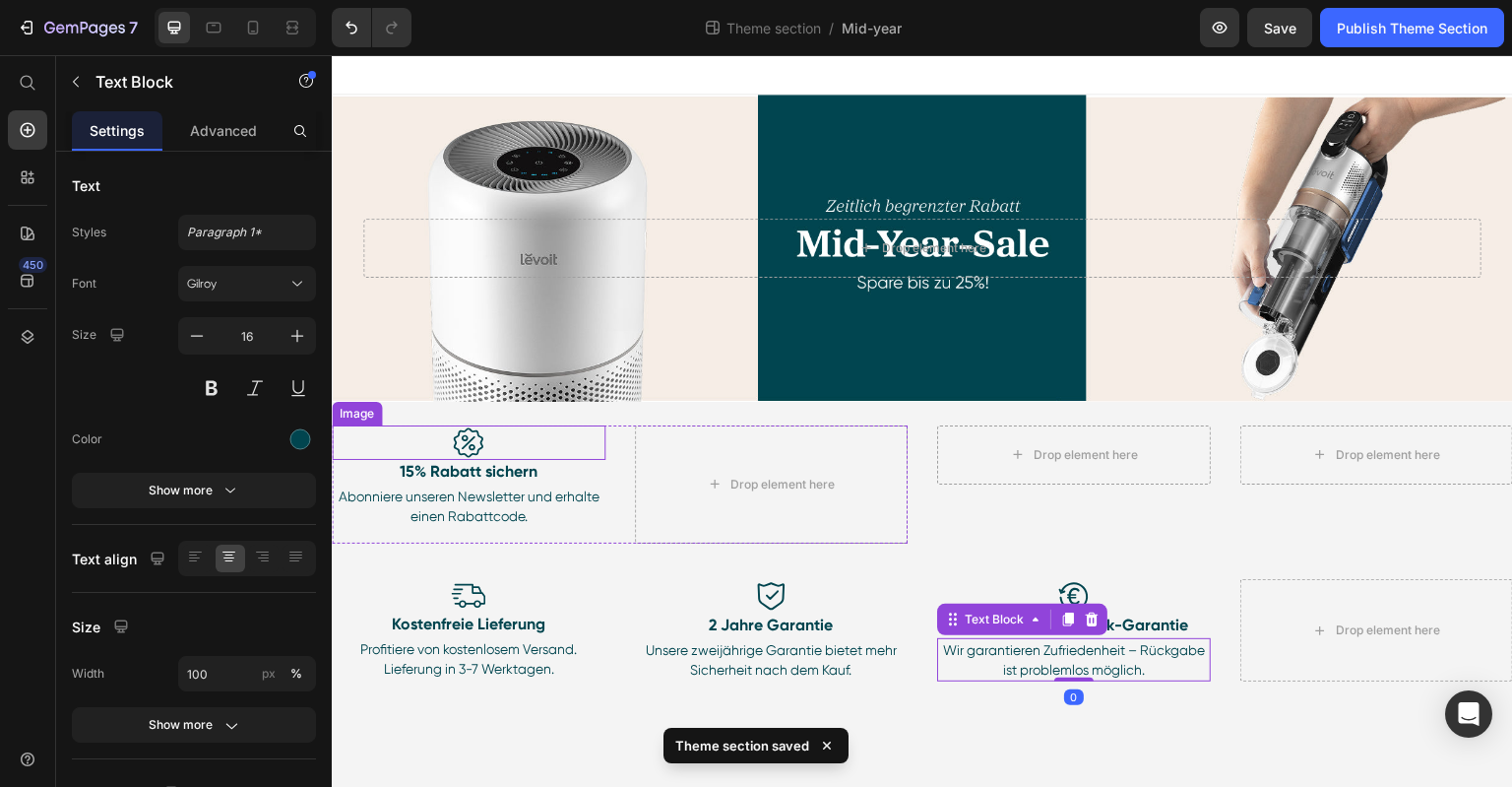 click at bounding box center (469, 442) 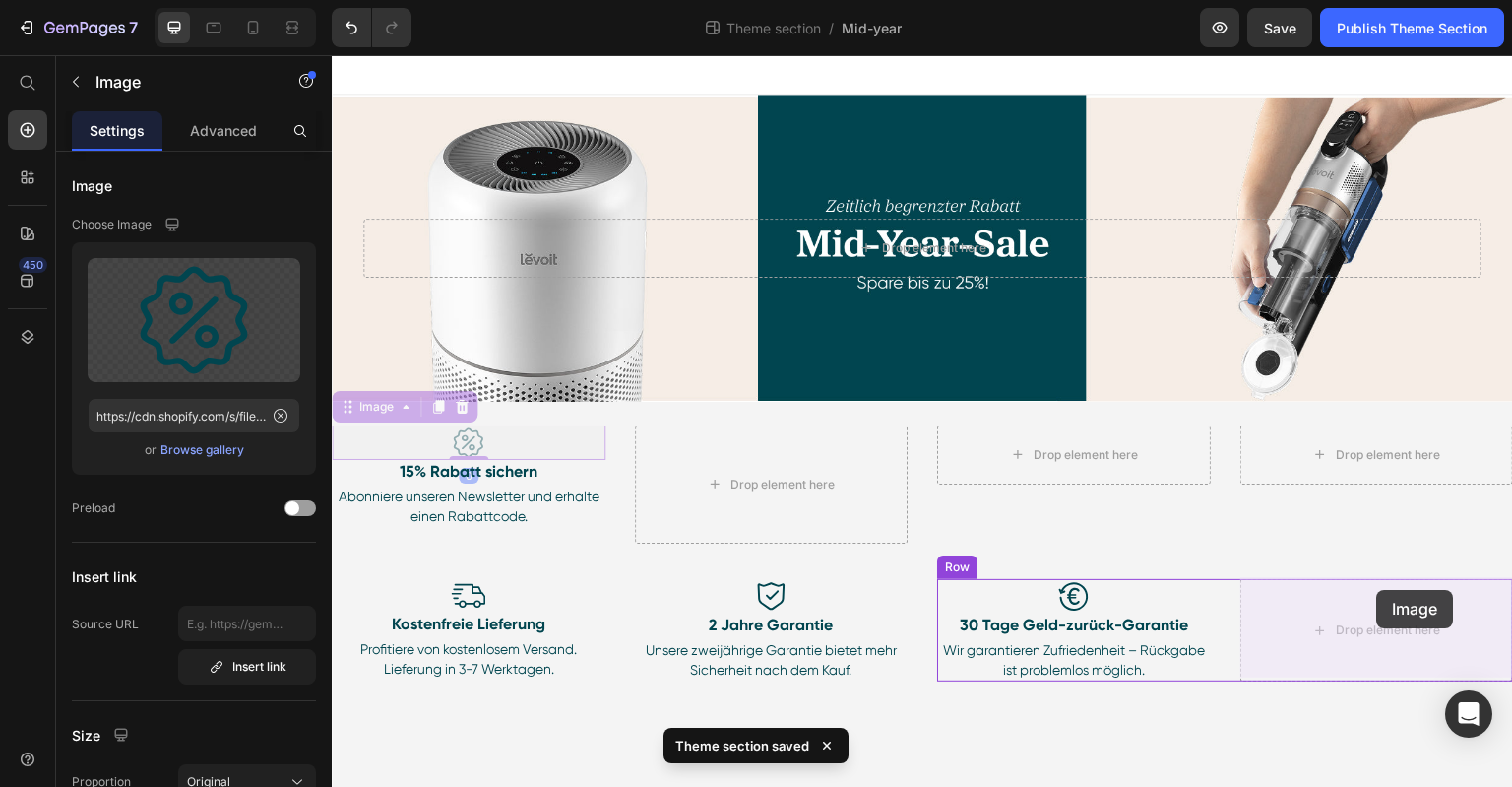 drag, startPoint x: 352, startPoint y: 408, endPoint x: 1353, endPoint y: 591, distance: 1017.5903 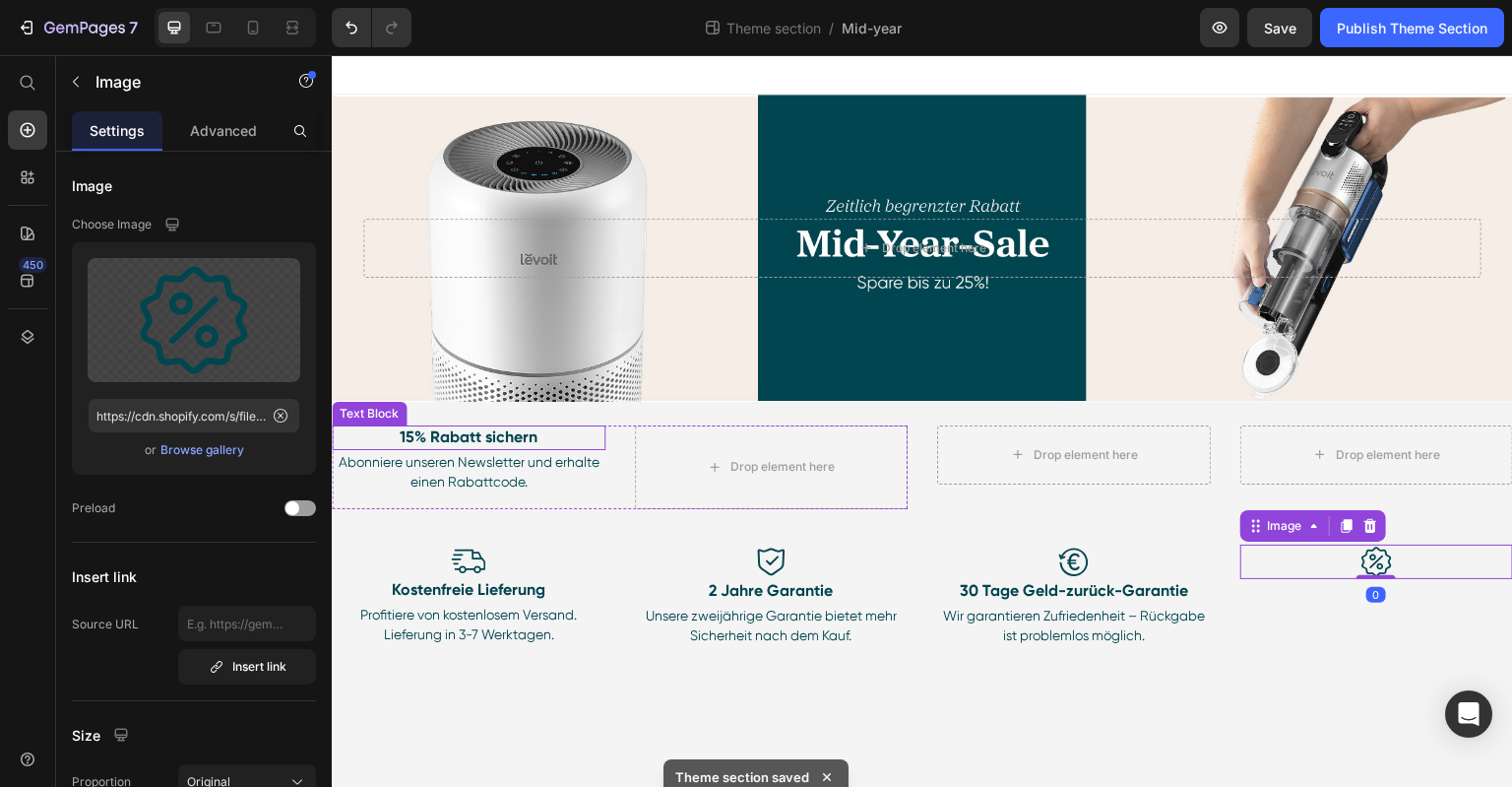 click on "15% Rabatt sichern" at bounding box center (469, 437) 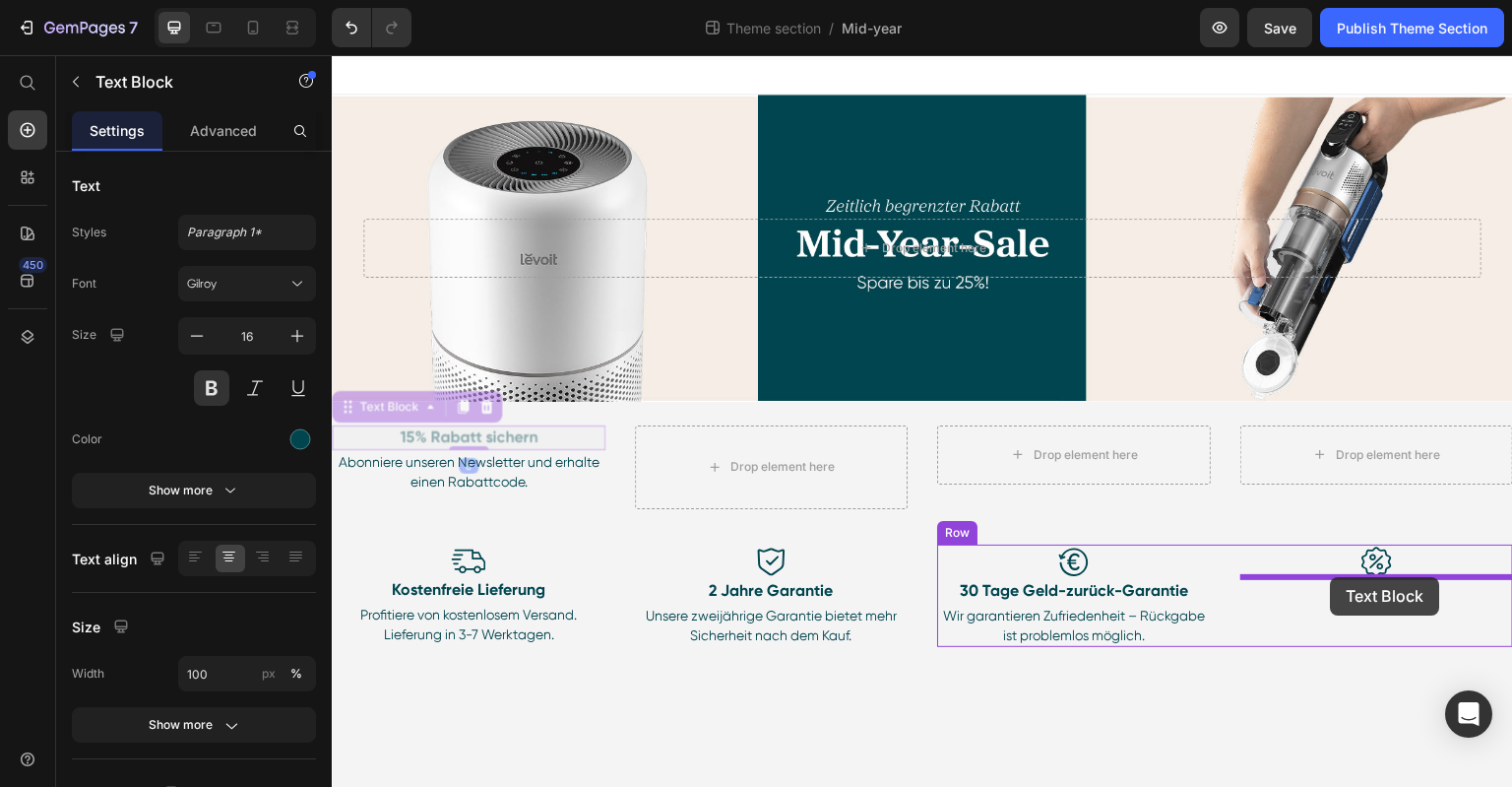 drag, startPoint x: 350, startPoint y: 407, endPoint x: 1333, endPoint y: 578, distance: 997.7625 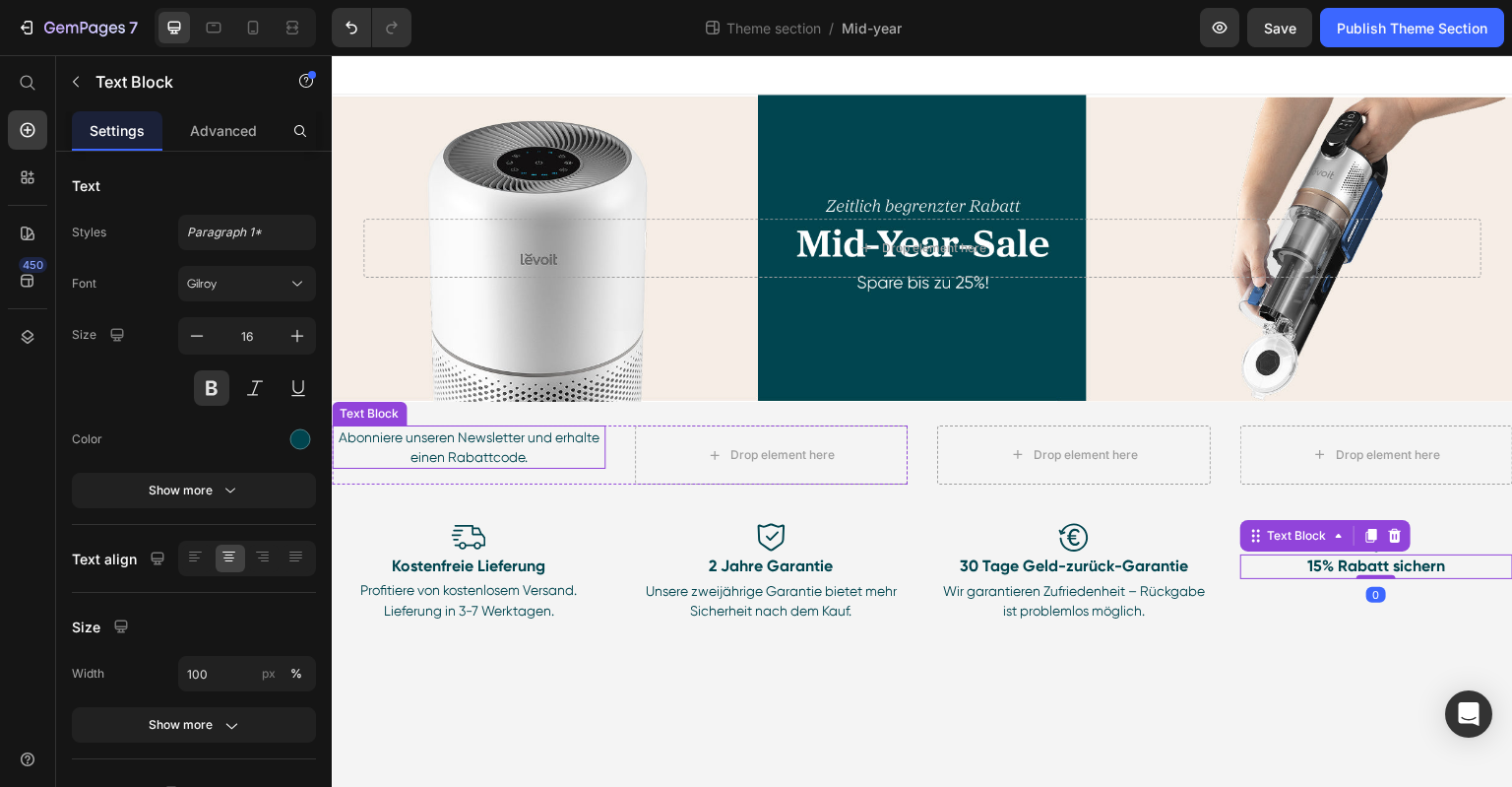 click on "Abonniere unseren Newsletter und erhalte einen Rabattcode." at bounding box center [468, 447] 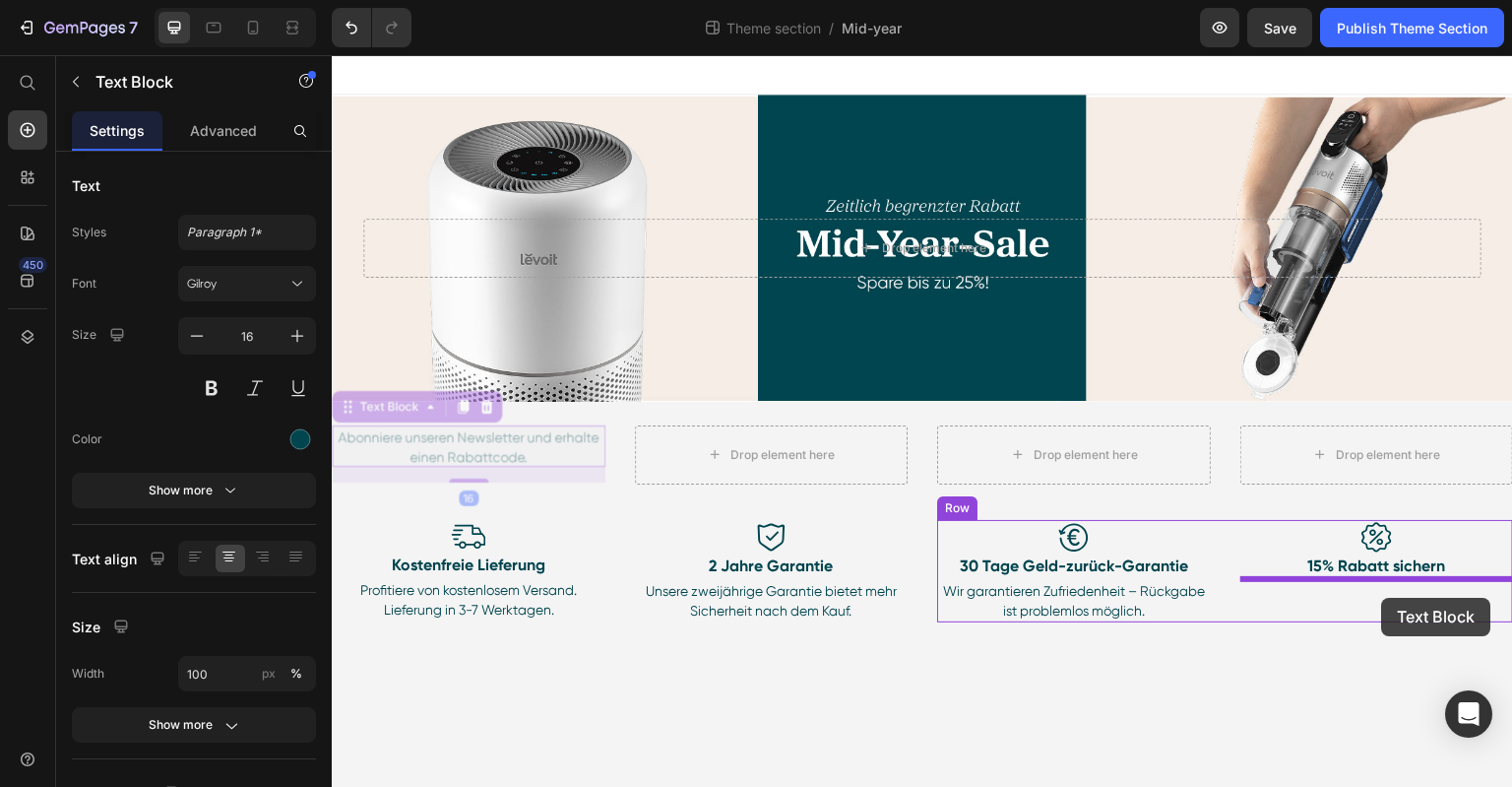 drag, startPoint x: 353, startPoint y: 411, endPoint x: 1382, endPoint y: 598, distance: 1045.8537 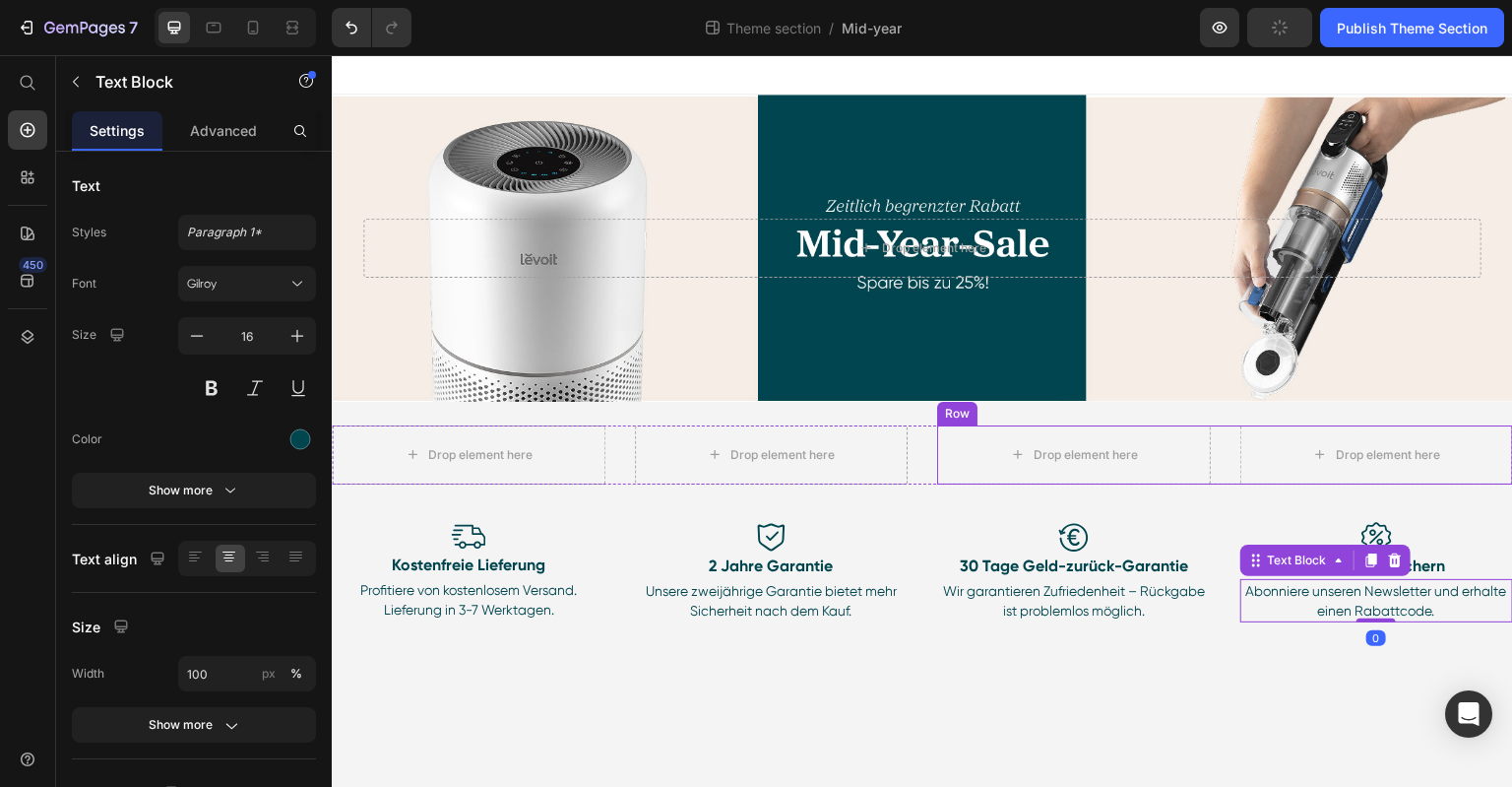 click on "Drop element here
Drop element here Row" at bounding box center (1225, 455) 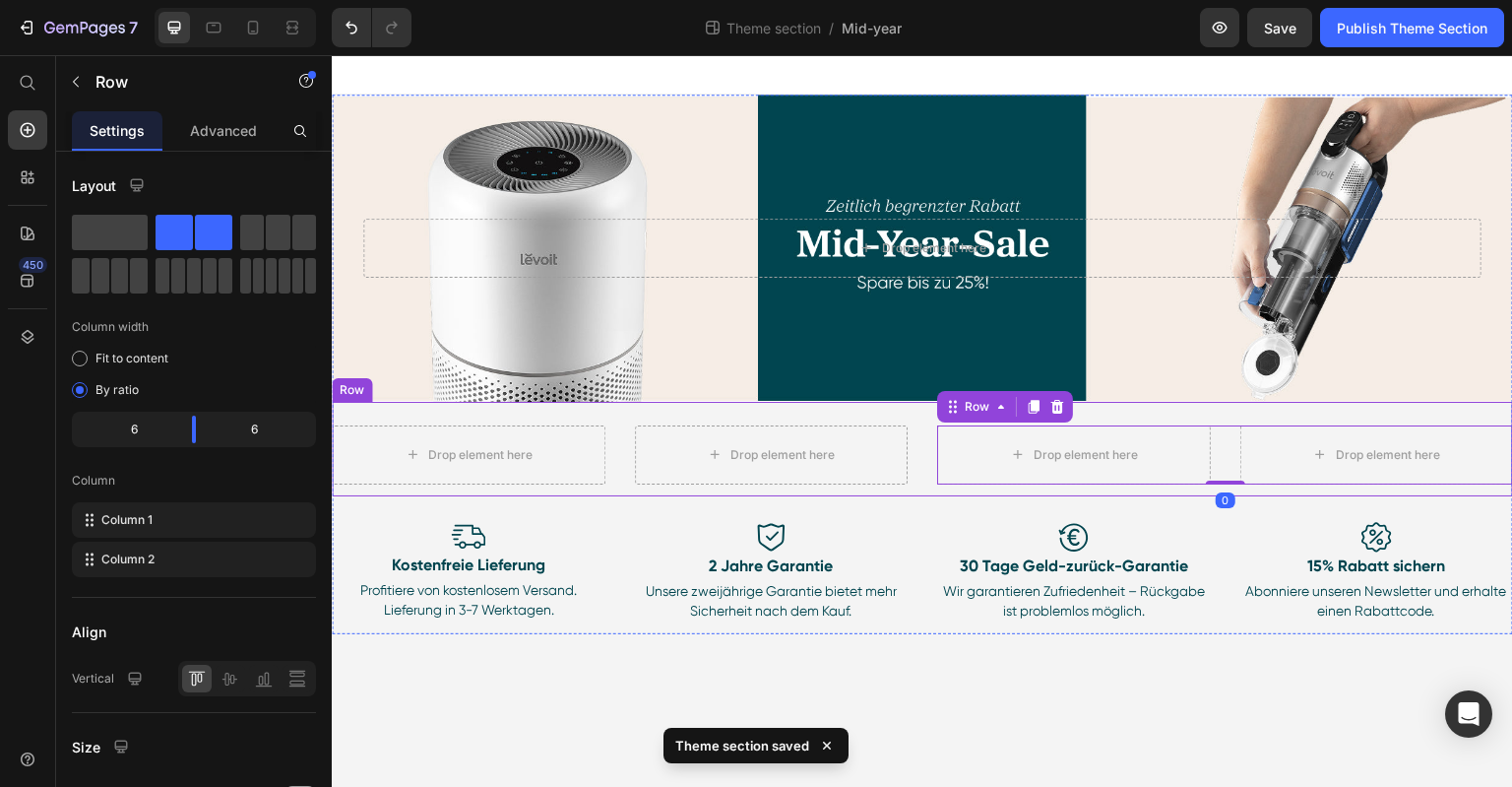 click on "Drop element here
Drop element here Row
Drop element here
Drop element here Row   0 Row" at bounding box center (922, 449) 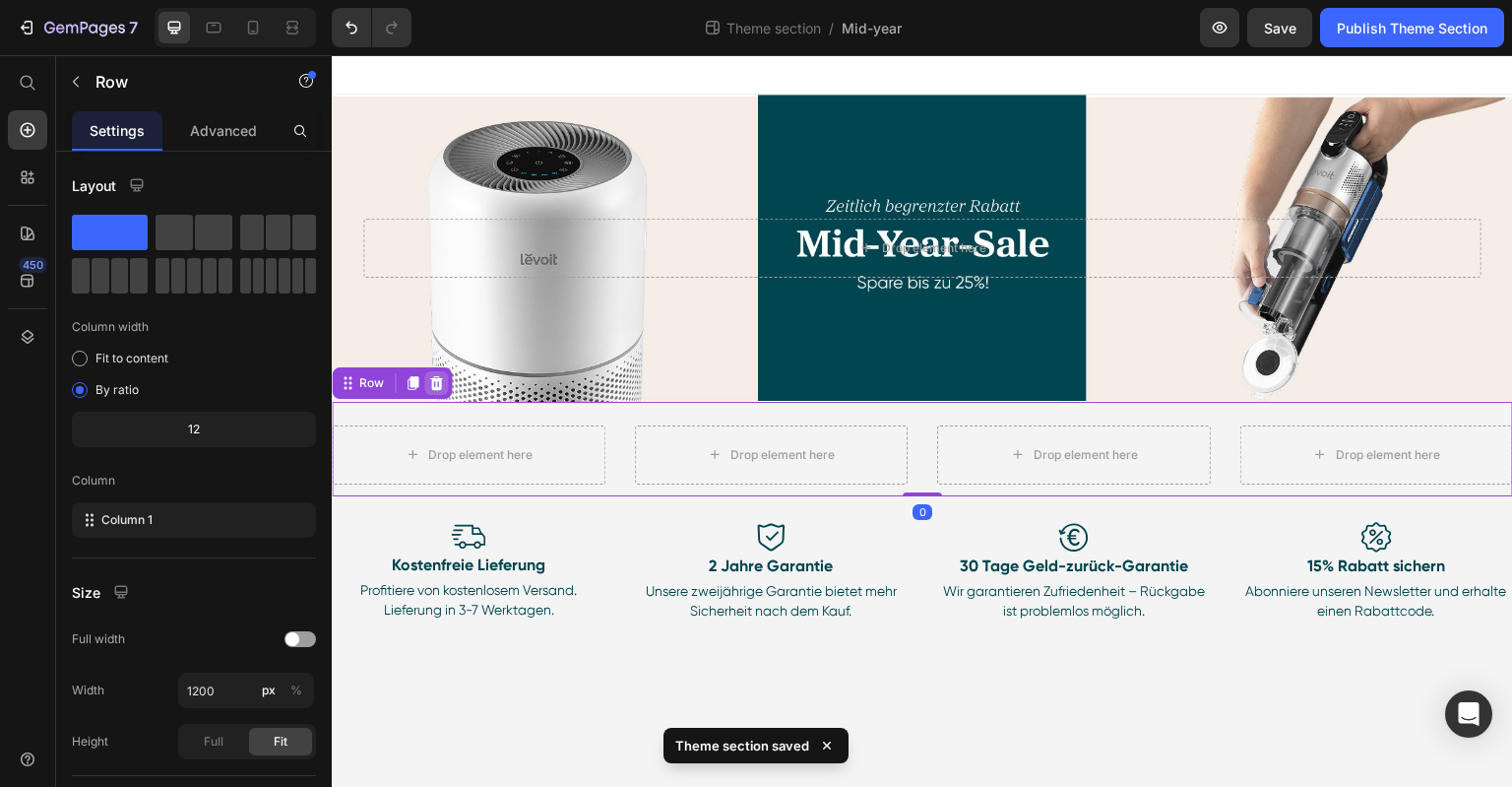 click 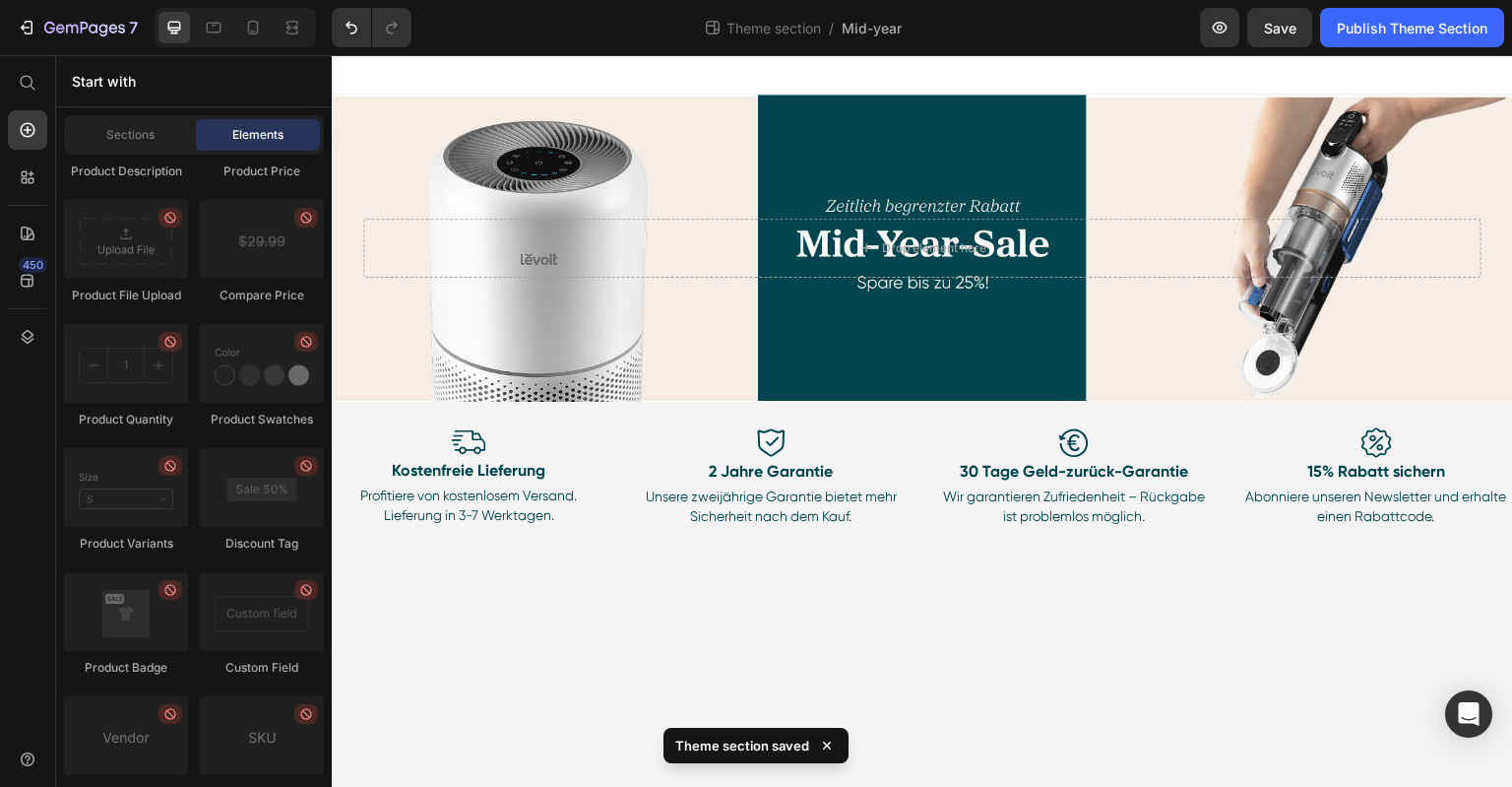 drag, startPoint x: 678, startPoint y: 665, endPoint x: 689, endPoint y: 670, distance: 12.083046 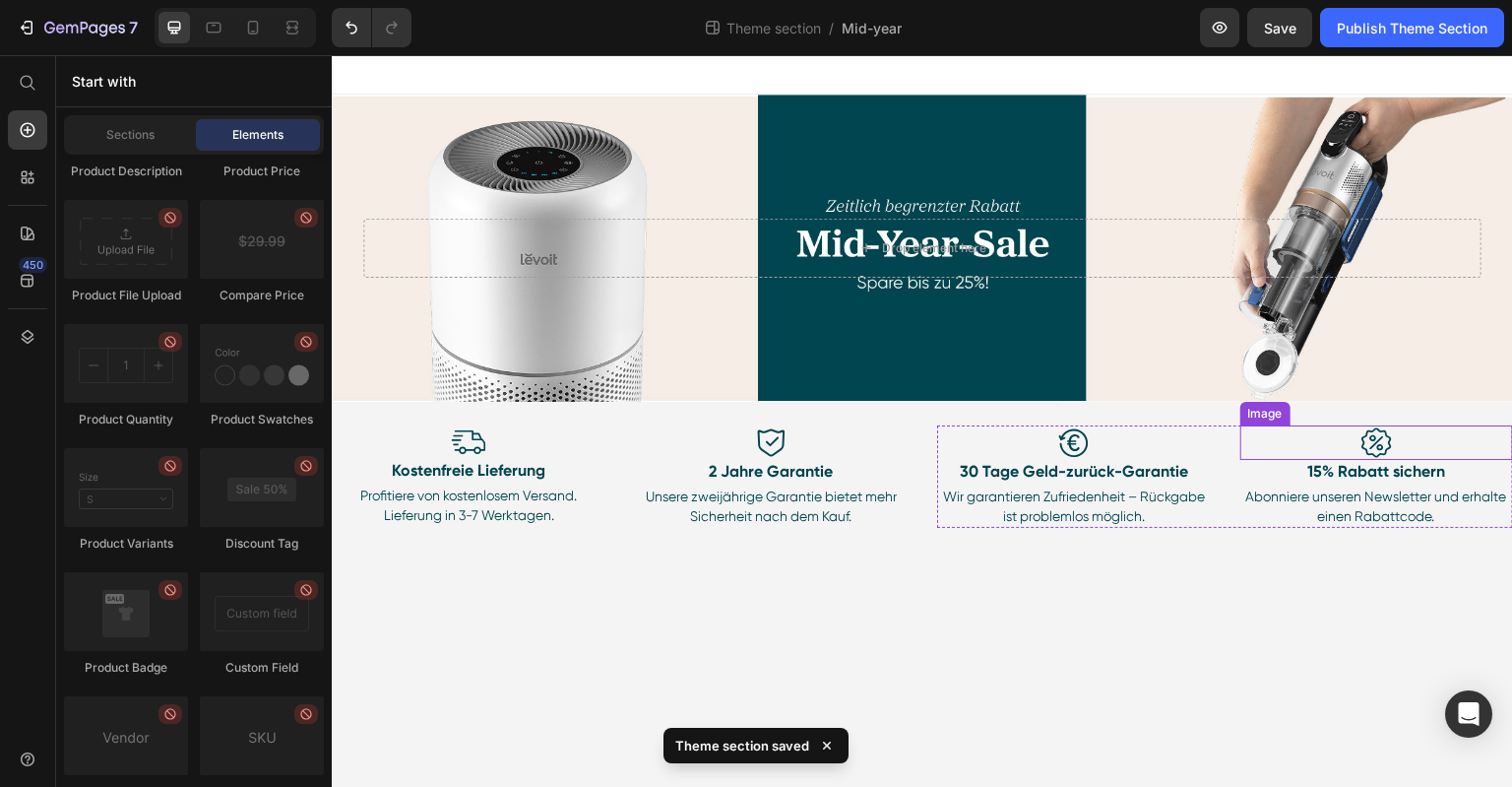 click at bounding box center [1377, 442] 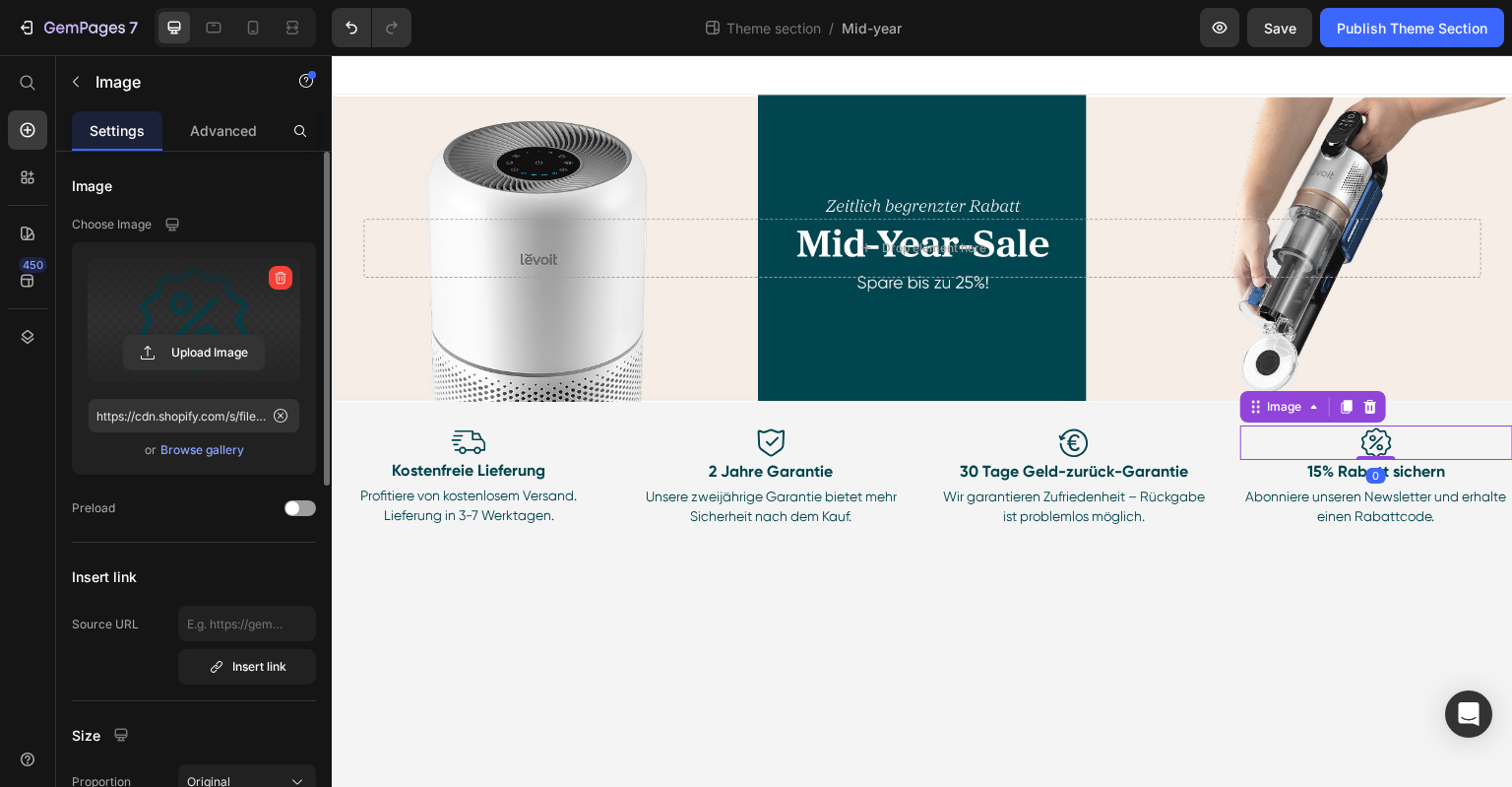 click at bounding box center [194, 320] 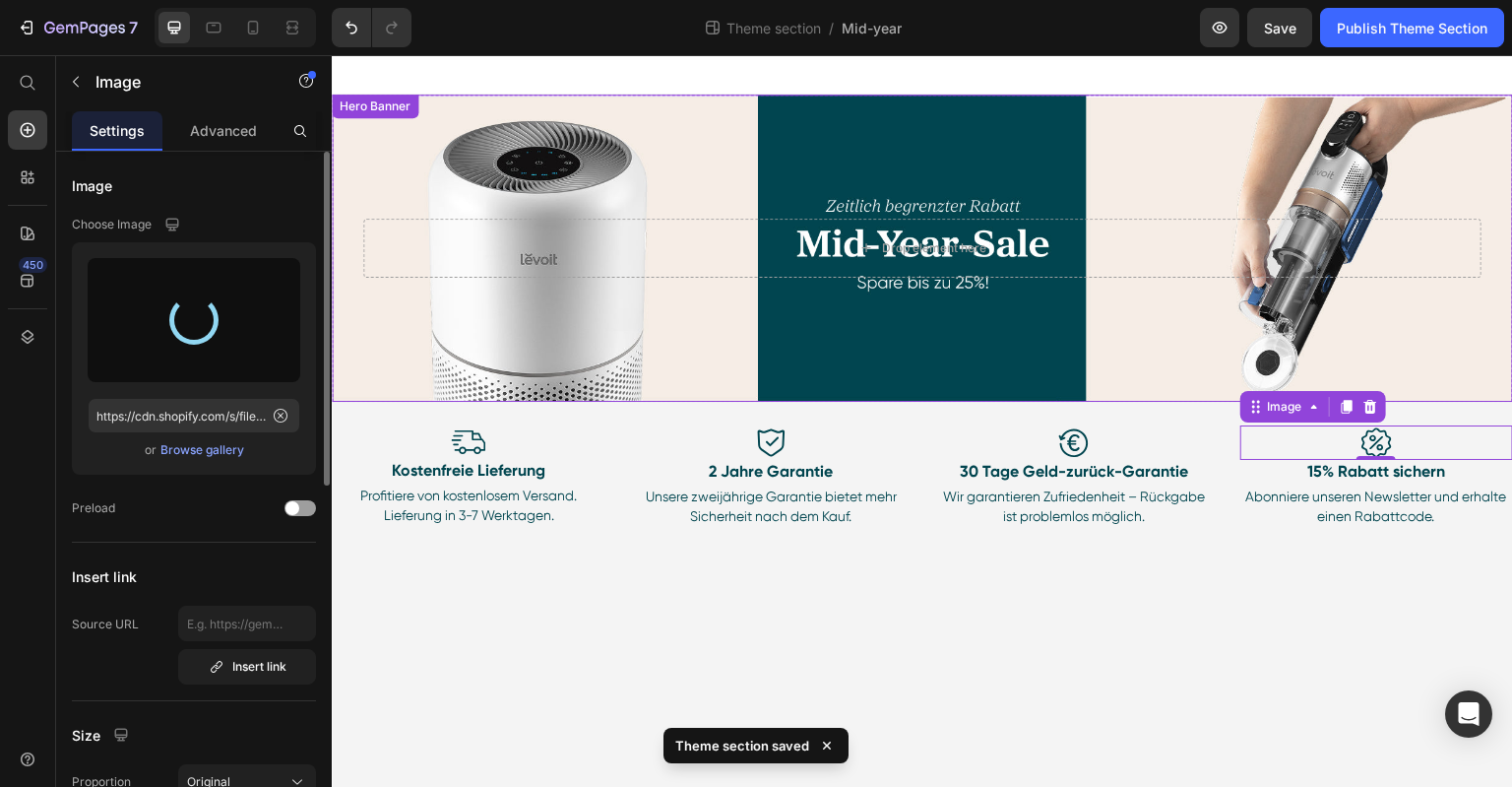 type on "https://cdn.shopify.com/s/files/1/0840/9373/1138/files/gempages_532755611255833738-dfedb799-ceab-44f2-a13e-81484be486ee.svg" 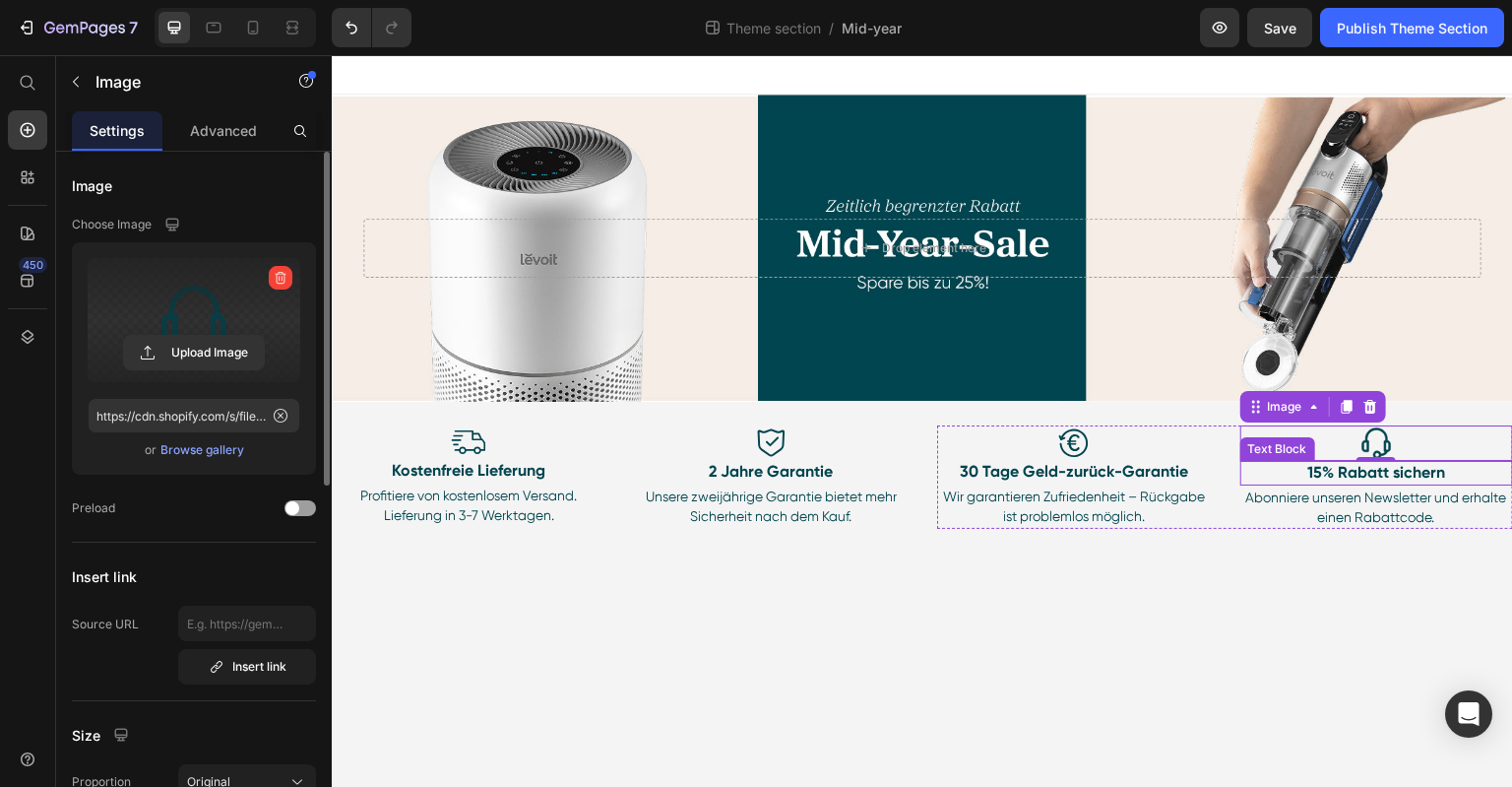 click on "15% Rabatt sichern" at bounding box center [1377, 473] 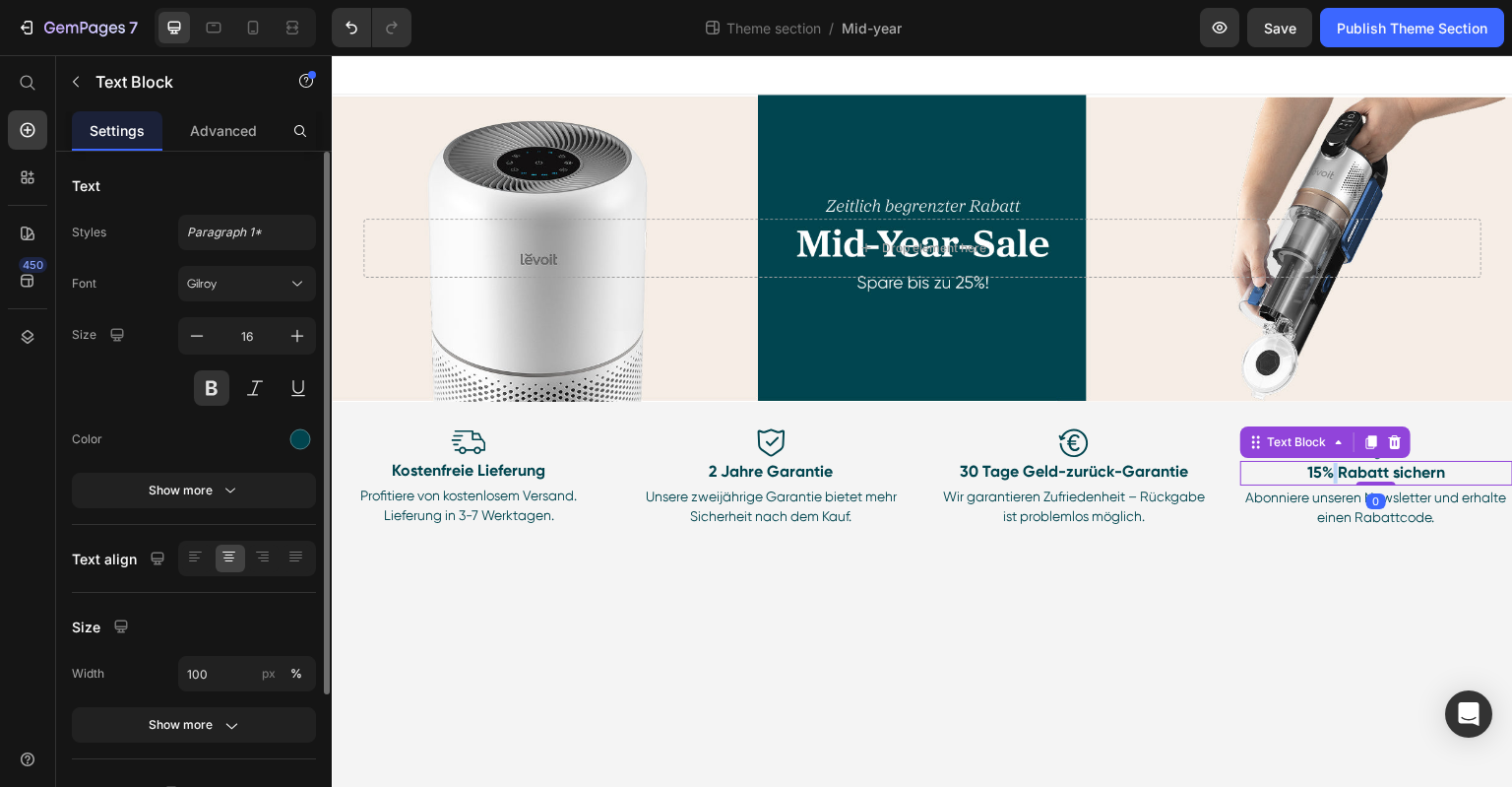 click on "15% Rabatt sichern" at bounding box center [1377, 473] 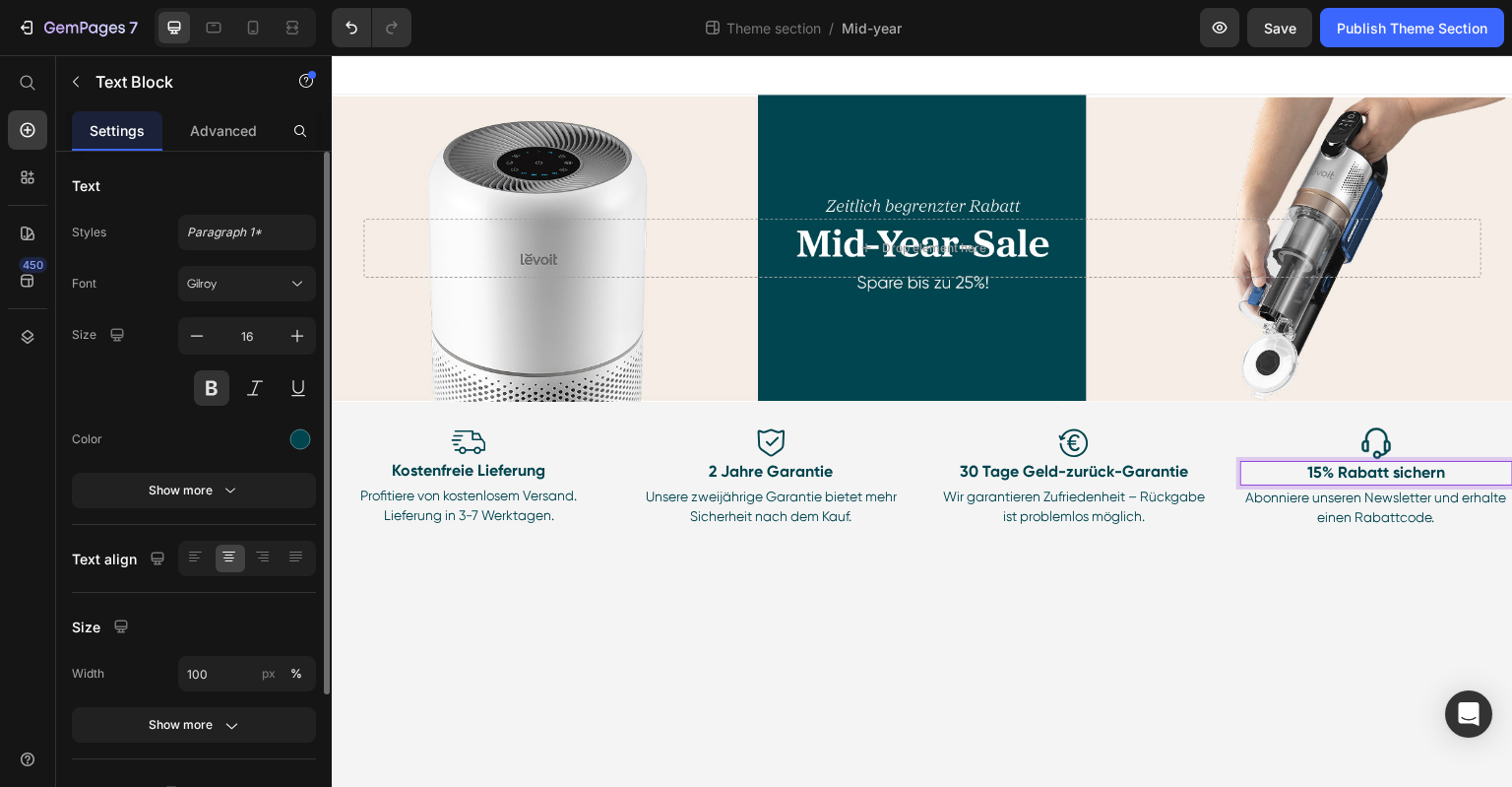 click on "15% Rabatt sichern" at bounding box center [1377, 473] 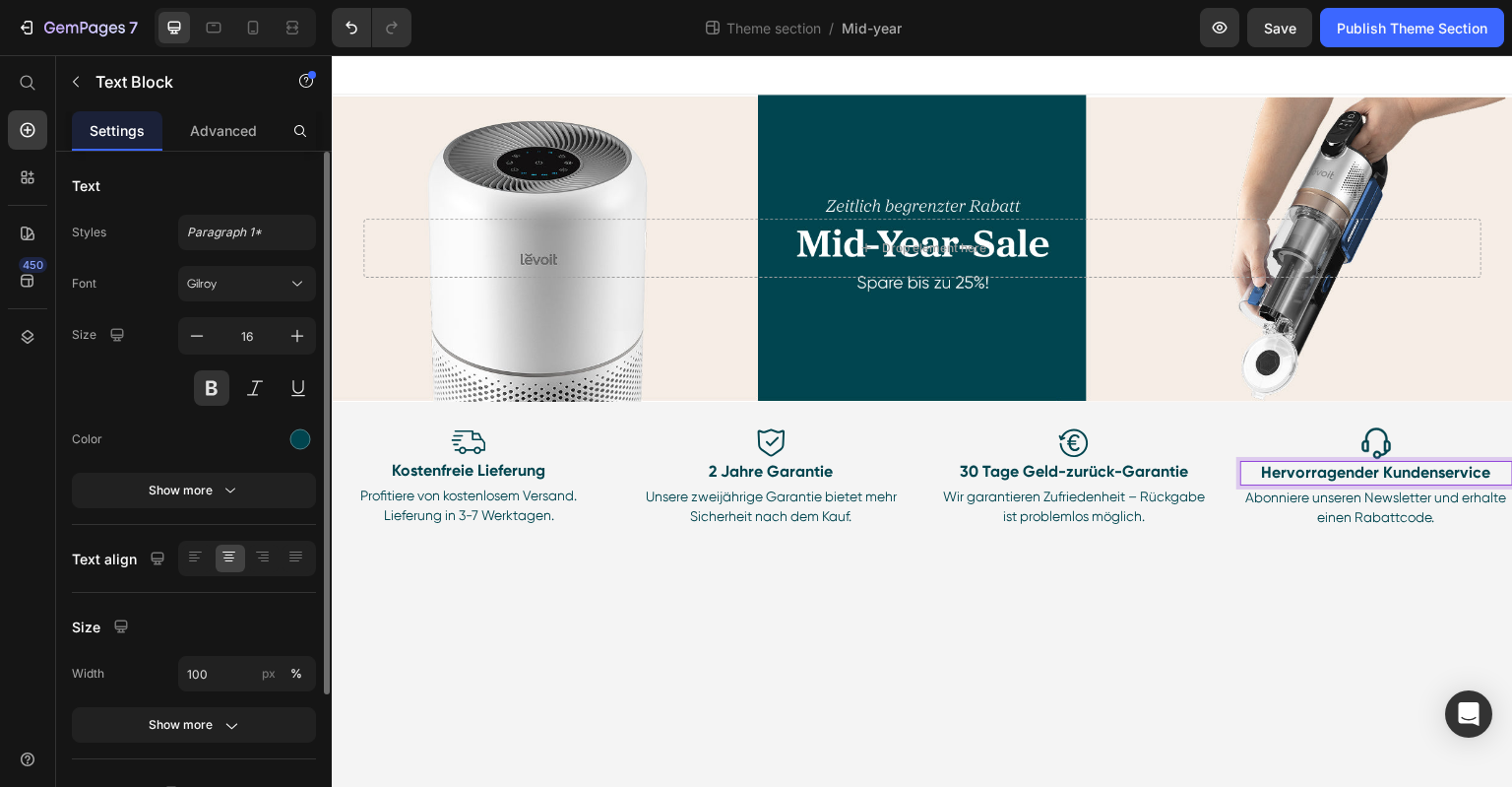 click on "Drop element here Hero Banner Row Image Kostenfreie Lieferung Text Block Profitiere von kostenlosem Versand. Lieferung in 3-7 Werktagen. Text Block Image 2 Jahre Garantie Text Block Unsere zweijährige Garantie bietet mehr Sicherheit nach dem Kauf. Text Block Row Image 30 Tage Geld-zurück-Garantie Text Block Wir garantieren Zufriedenheit – Rückgabe ist problemlos möglich. Text Block Image 15% Rabatt sichern Text Block Abonniere unseren Newsletter und erhalte einen Rabattcode. Text Block Row Row Row Sommerfrische mit Levoit Heading Entdecken Sie smarte Lösungen für einen unbeschwerten Sommer zu Hause. Text Block Hero Banner
Image 15% Rabatt sichern Text Block Abonniere unseren Newsletter und erhalte einen Rabattcode. Text Block Image Kostenfreie Lieferung Text Block Profitiere von kostenlosem Versand. Lieferung in 3-7 Werktagen. Text Block Image 30 Tage Geld-zurück-Garantie Text Block Text Block Image 2 Jahre Garantie" at bounding box center [922, 422] 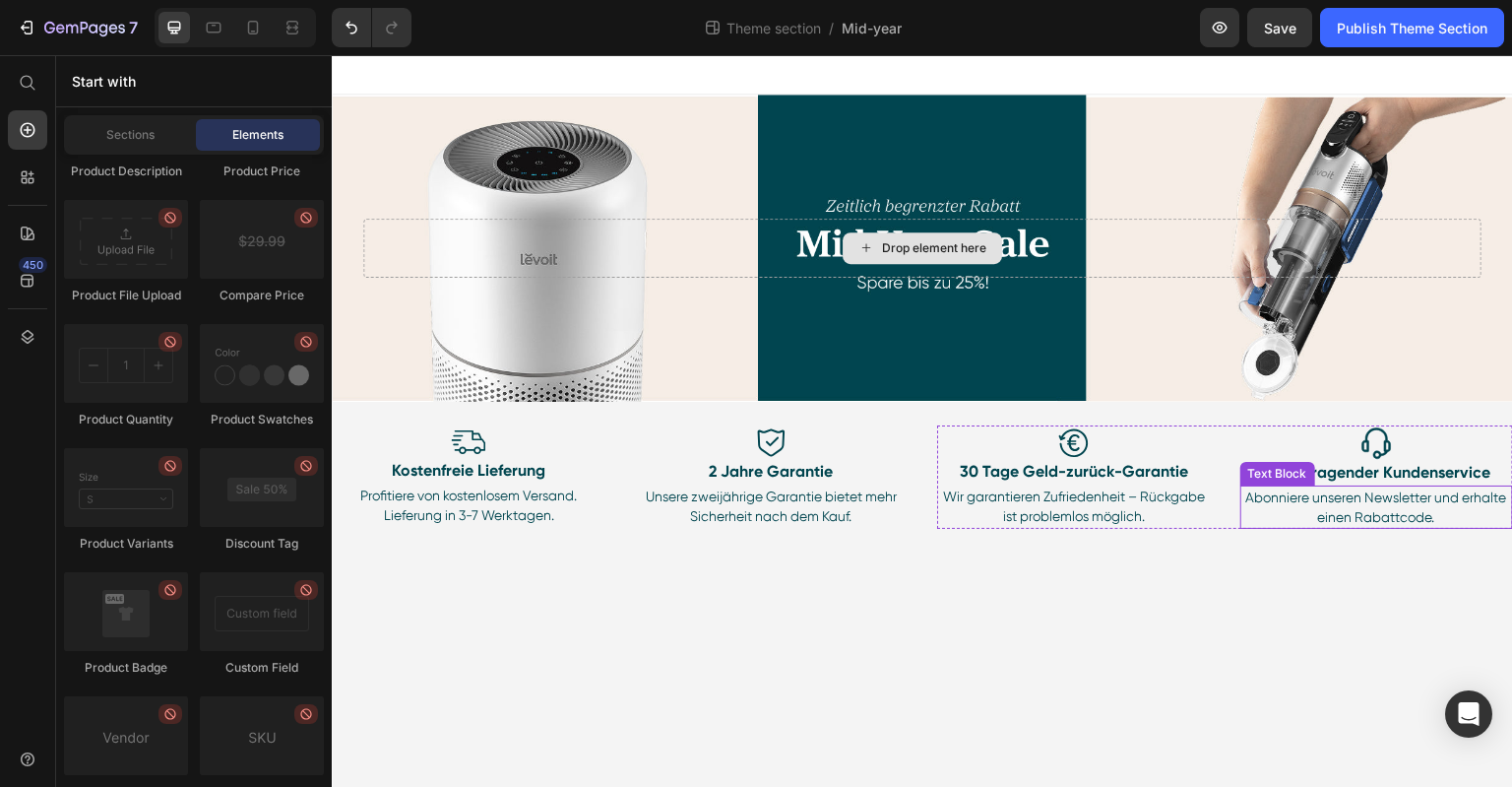 click on "Abonniere unseren Newsletter und erhalte einen Rabattcode." at bounding box center (1377, 507) 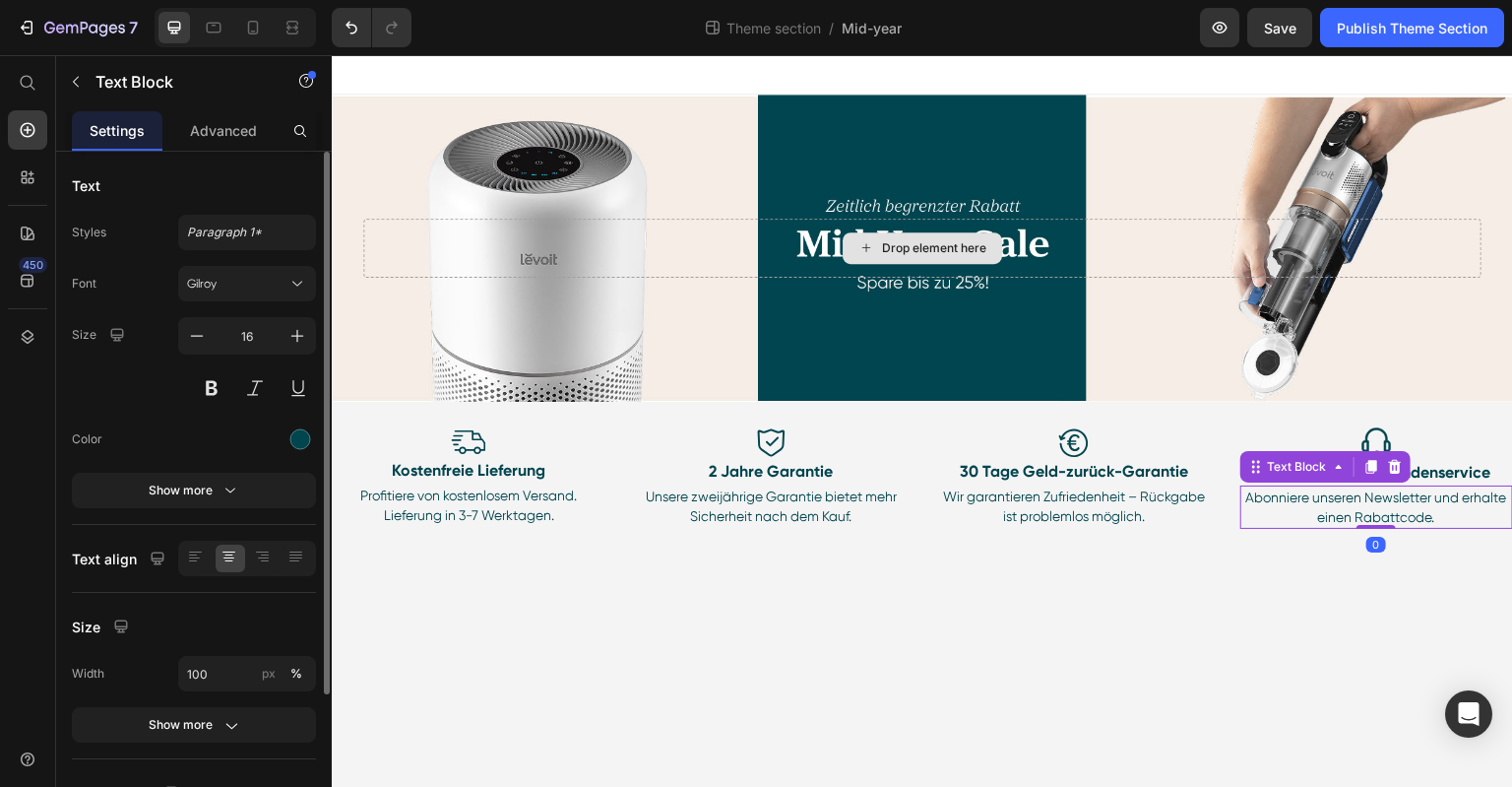 click on "Abonniere unseren Newsletter und erhalte einen Rabattcode." at bounding box center (1377, 507) 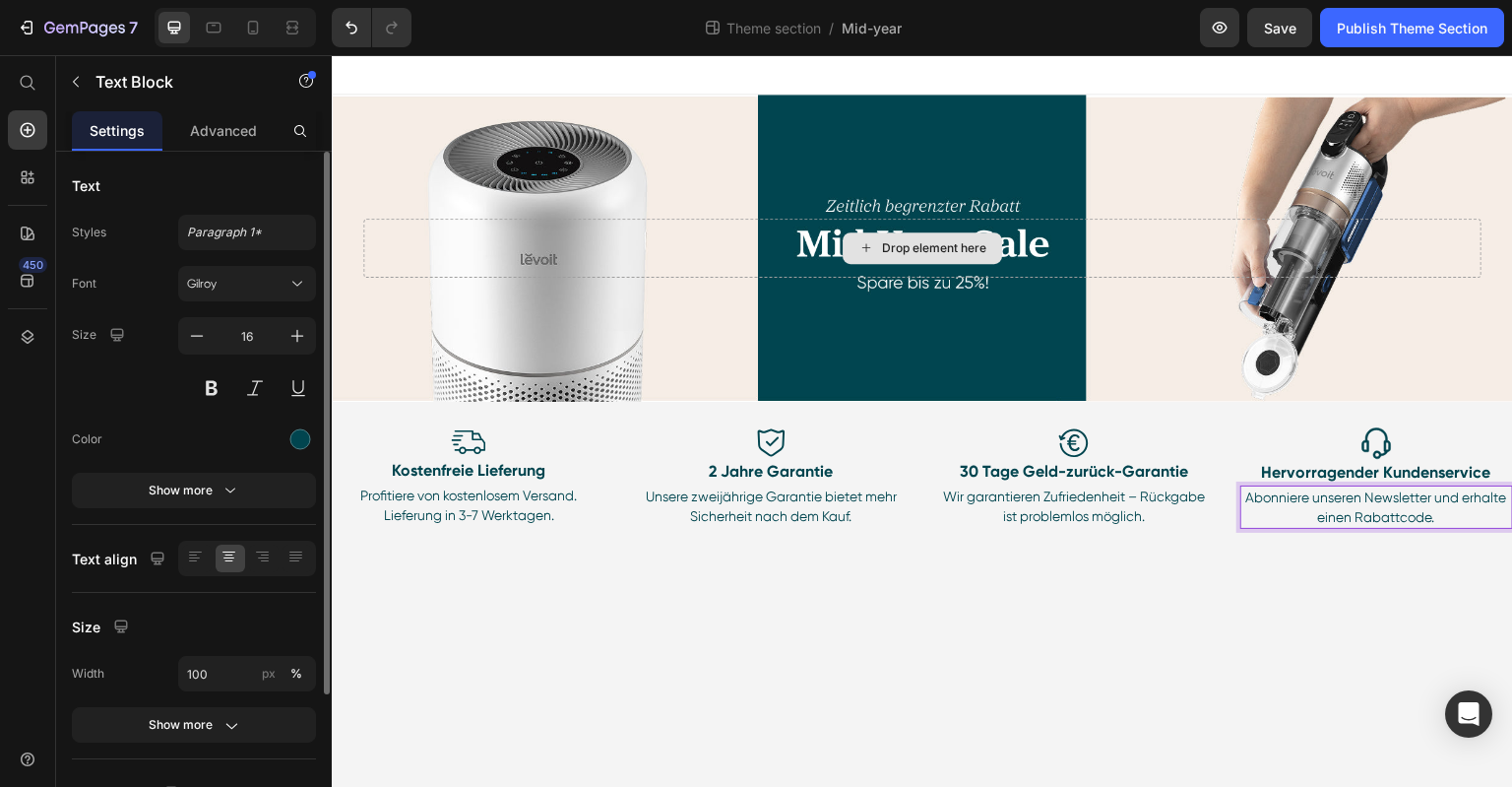 click on "Abonniere unseren Newsletter und erhalte einen Rabattcode." at bounding box center [1377, 507] 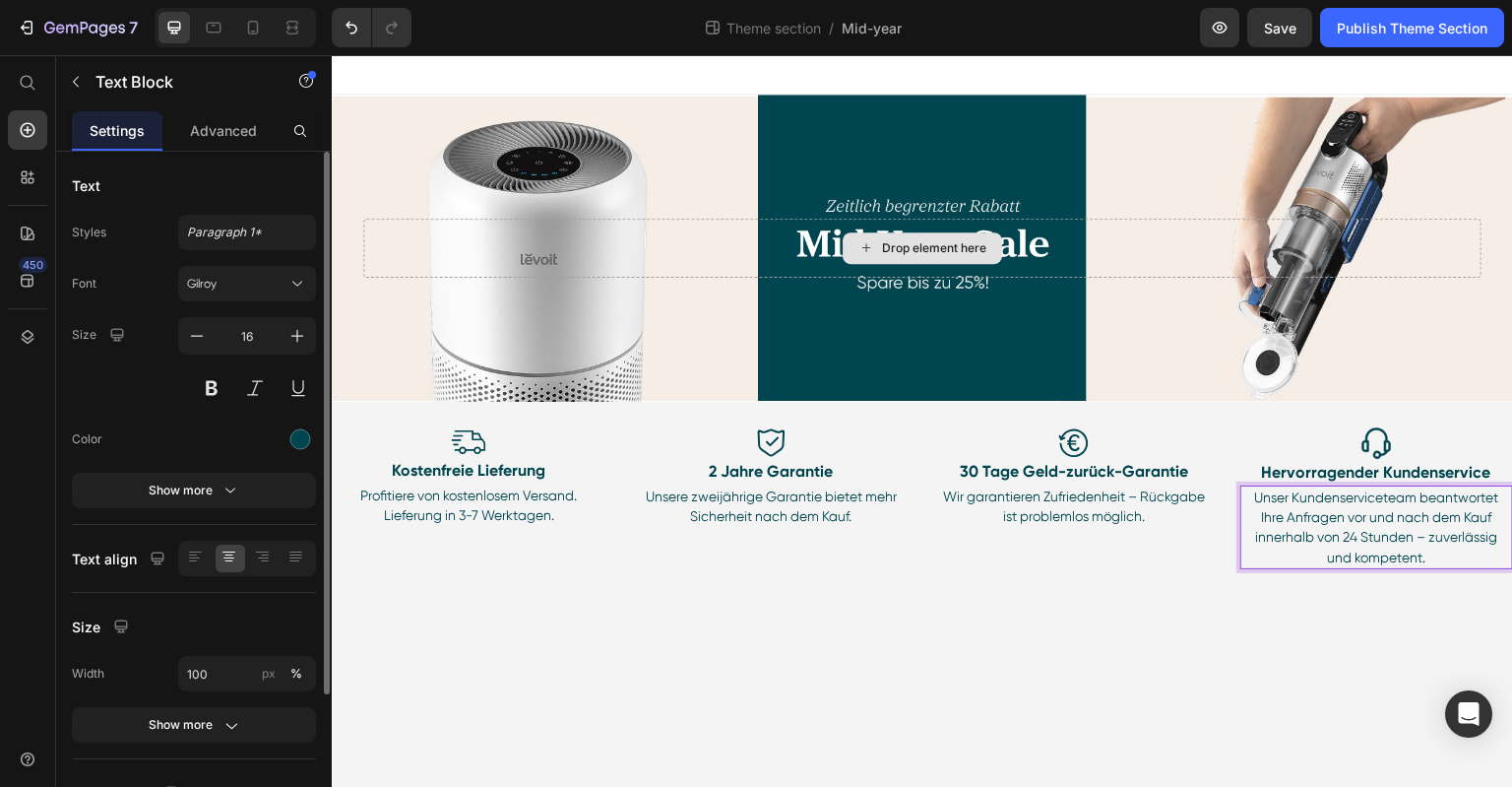 click on "Image 30 Tage Geld-zurück-Garantie Text Block Wir garantieren Zufriedenheit – Rückgabe ist problemlos möglich. Text Block Image Hervorragender Kundenservice Text Block Unser Kundenserviceteam beantwortet Ihre Anfragen vor und nach dem Kauf innerhalb von 24 Stunden – zuverlässig und kompetent. Text Block   0 Row" at bounding box center [1225, 497] 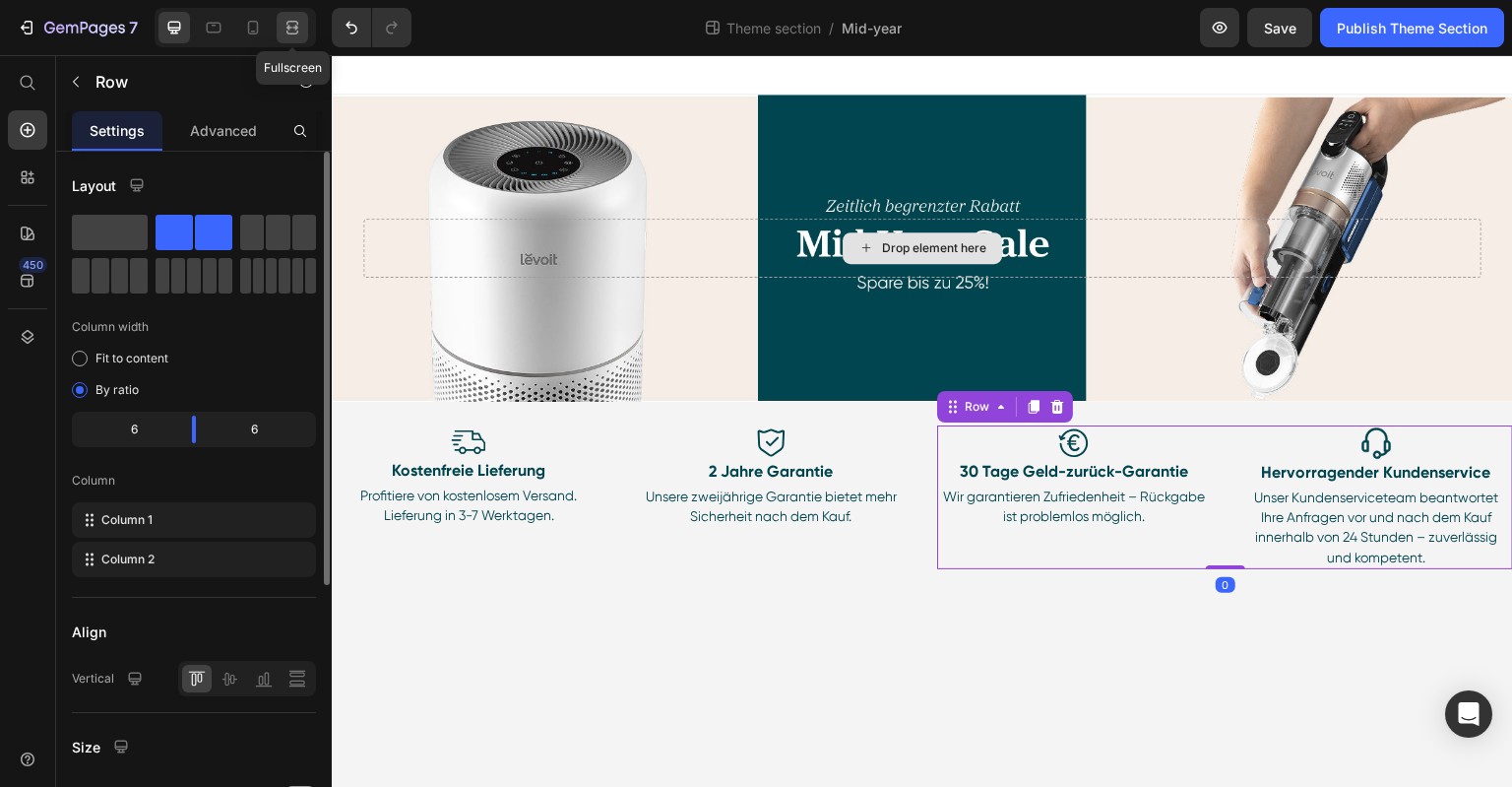 click 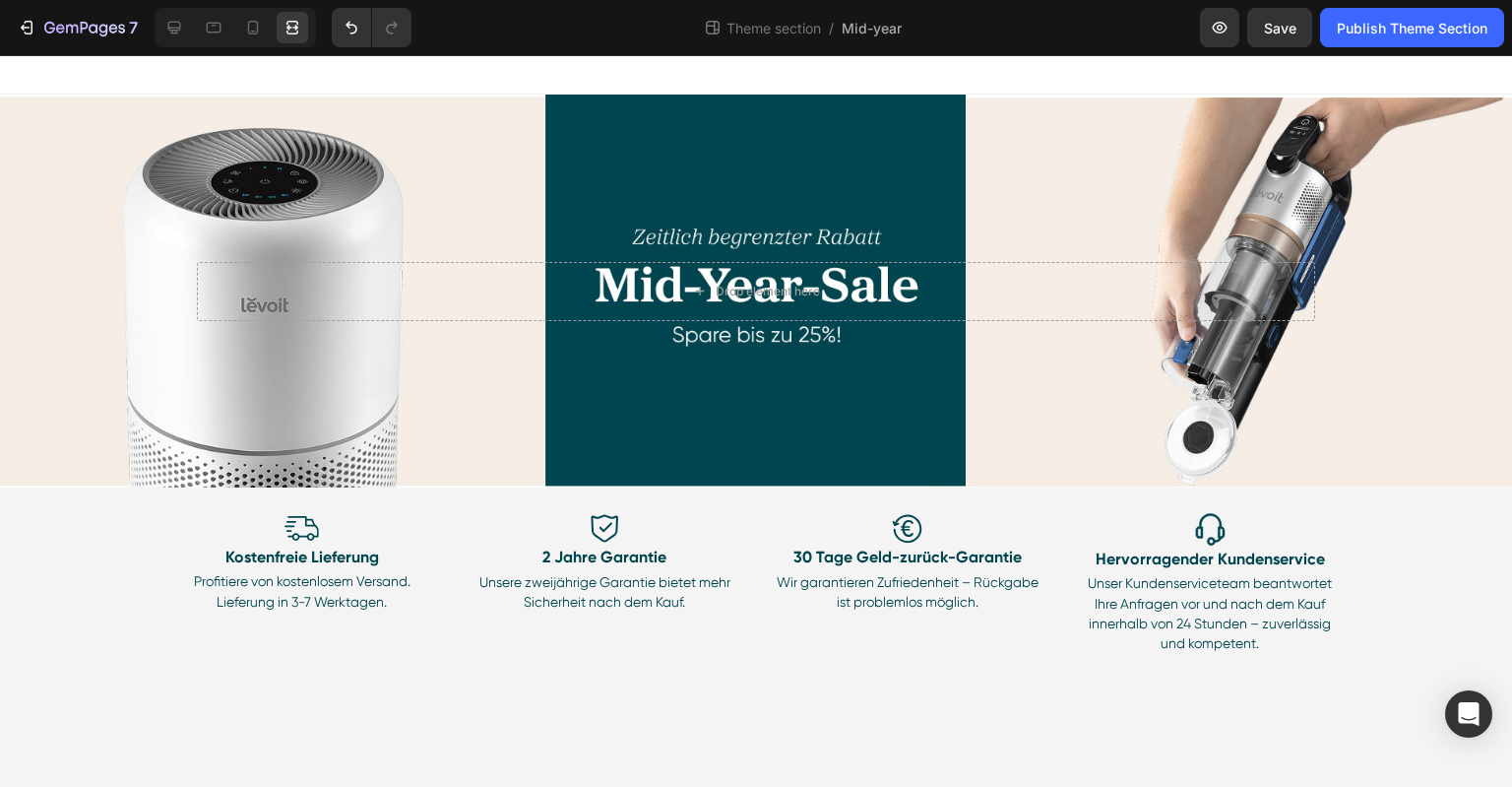 click on "Drop element here Hero Banner Row Image Kostenfreie Lieferung Text Block Profitiere von kostenlosem Versand. Lieferung in 3-7 Werktagen. Text Block Image 2 Jahre Garantie Text Block Unsere zweijährige Garantie bietet mehr Sicherheit nach dem Kauf. Text Block Row Image 30 Tage Geld-zurück-Garantie Text Block Wir garantieren Zufriedenheit – Rückgabe ist problemlos möglich. Text Block Image Hervorragender Kundenservice Text Block Unser Kundenserviceteam beantwortet Ihre Anfragen vor und nach dem Kauf innerhalb von 24 Stunden – zuverlässig und kompetent. Text Block Row Row Row Sommerfrische mit Levoit Heading Entdecken Sie smarte Lösungen für einen unbeschwerten Sommer zu Hause. Text Block Hero Banner
Image 15% Rabatt sichern Text Block Abonniere unseren Newsletter und erhalte einen Rabattcode. Text Block Image Kostenfreie Lieferung Text Block Profitiere von kostenlosem Versand. Lieferung in 3-7 Werktagen. Text Block Image Text Block" at bounding box center [756, 421] 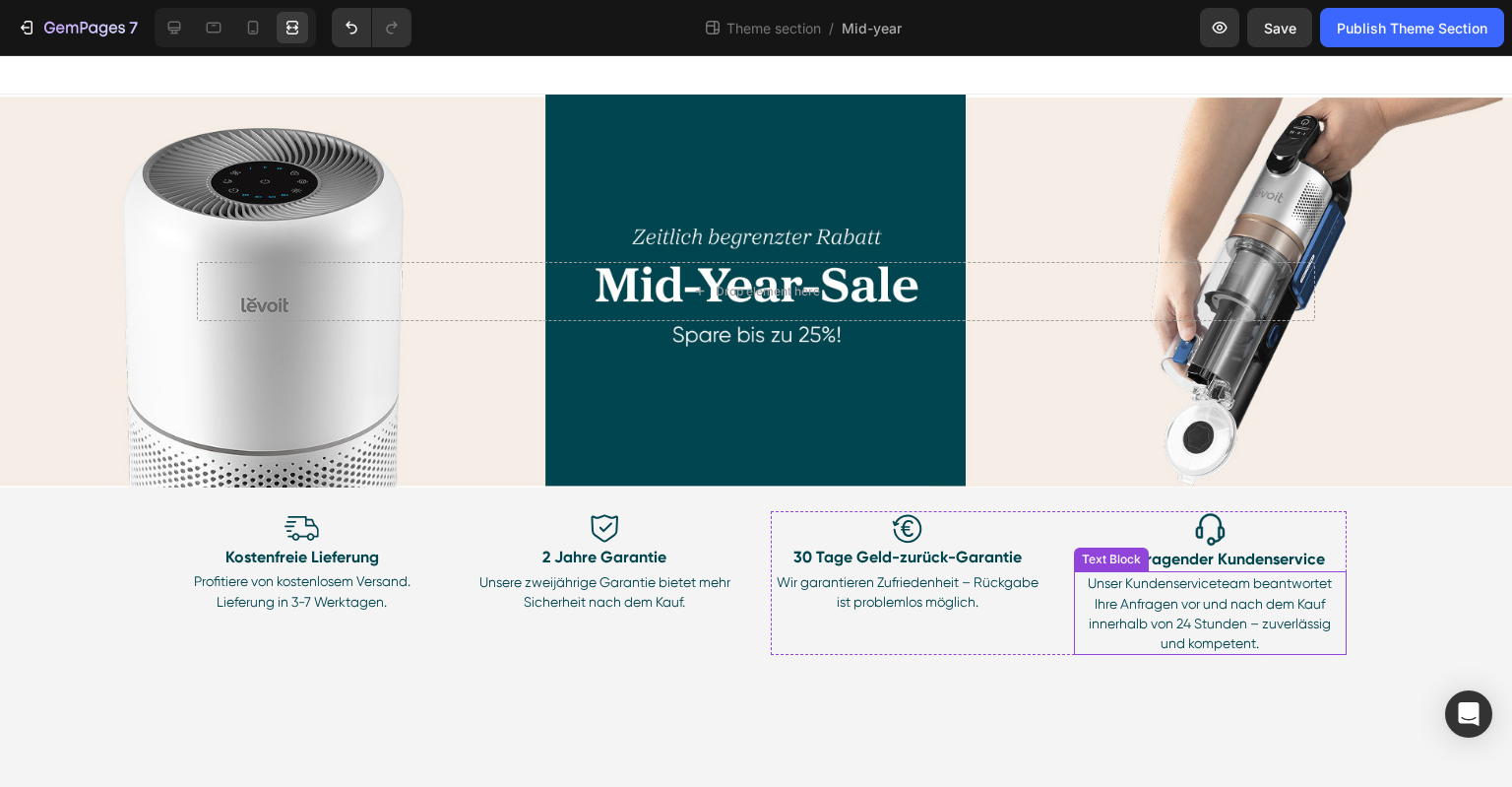 click on "Unser Kundenserviceteam beantwortet Ihre Anfragen vor und nach dem Kauf innerhalb von 24 Stunden – zuverlässig und kompetent." at bounding box center [1211, 613] 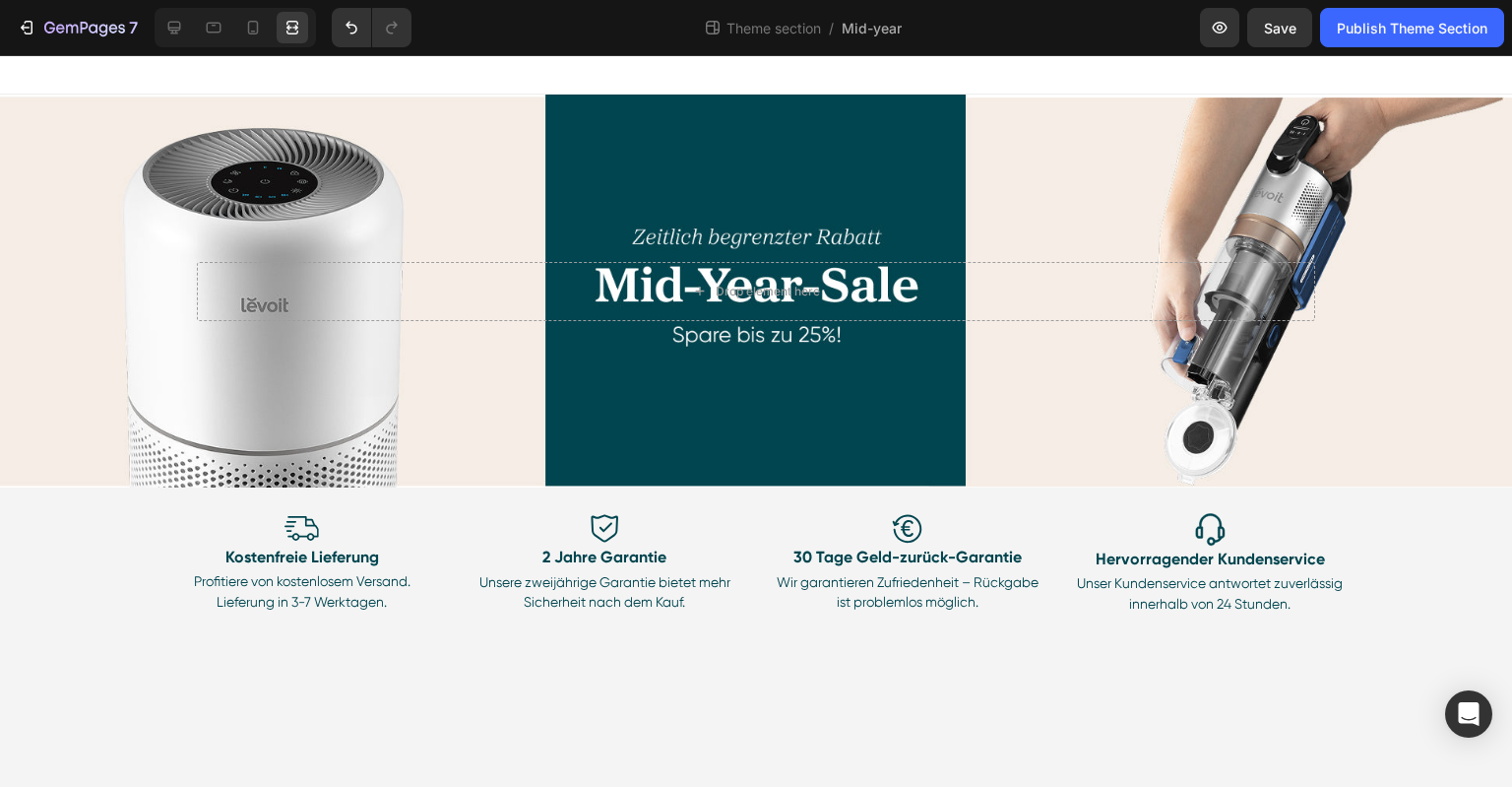 click on "Drop element here Hero Banner Row Image Kostenfreie Lieferung Text Block Profitiere von kostenlosem Versand. Lieferung in 3-7 Werktagen. Text Block Image 2 Jahre Garantie Text Block Unsere zweijährige Garantie bietet mehr Sicherheit nach dem Kauf. Text Block Image 30 Tage Geld-zurück-Garantie Text Block Wir garantieren Zufriedenheit – Rückgabe ist problemlos möglich. Text Block Image Hervorragender Kundenservice Text Block Unser Kundenserviceteam beantwortet Ihre Anfragen vor und nach dem Kauf innerhalb von 24 Stunden – zuverlässig und kompetent. Text Block Row Row Row Sommerfrische mit Levoit Heading Entdecken Sie smarte Lösungen für einen unbeschwerten Sommer zu Hause. Text Block Hero Banner
Image 15% Rabatt sichern Text Block Abonniere unseren Newsletter und erhalte einen Rabattcode. Text Block Image Kostenfreie Lieferung Text Block Profitiere von kostenlosem Versand. Lieferung in 3-7 Werktagen. Text Block Image 30 Tage Geld-zurück-Garantie Text Block Text Block Image 2 Jahre Garantie Text Block" at bounding box center (756, 421) 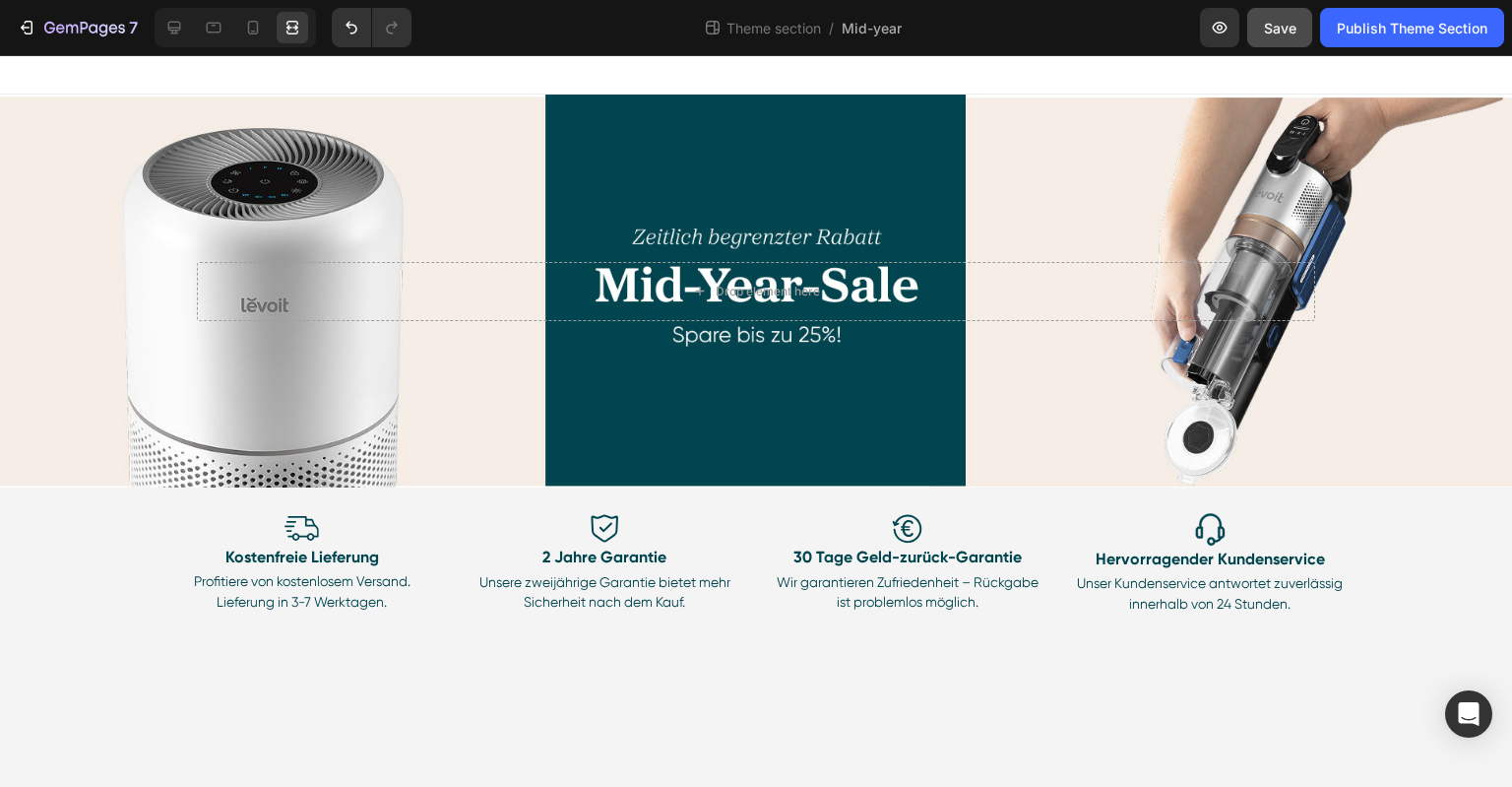click on "Save" at bounding box center [1280, 28] 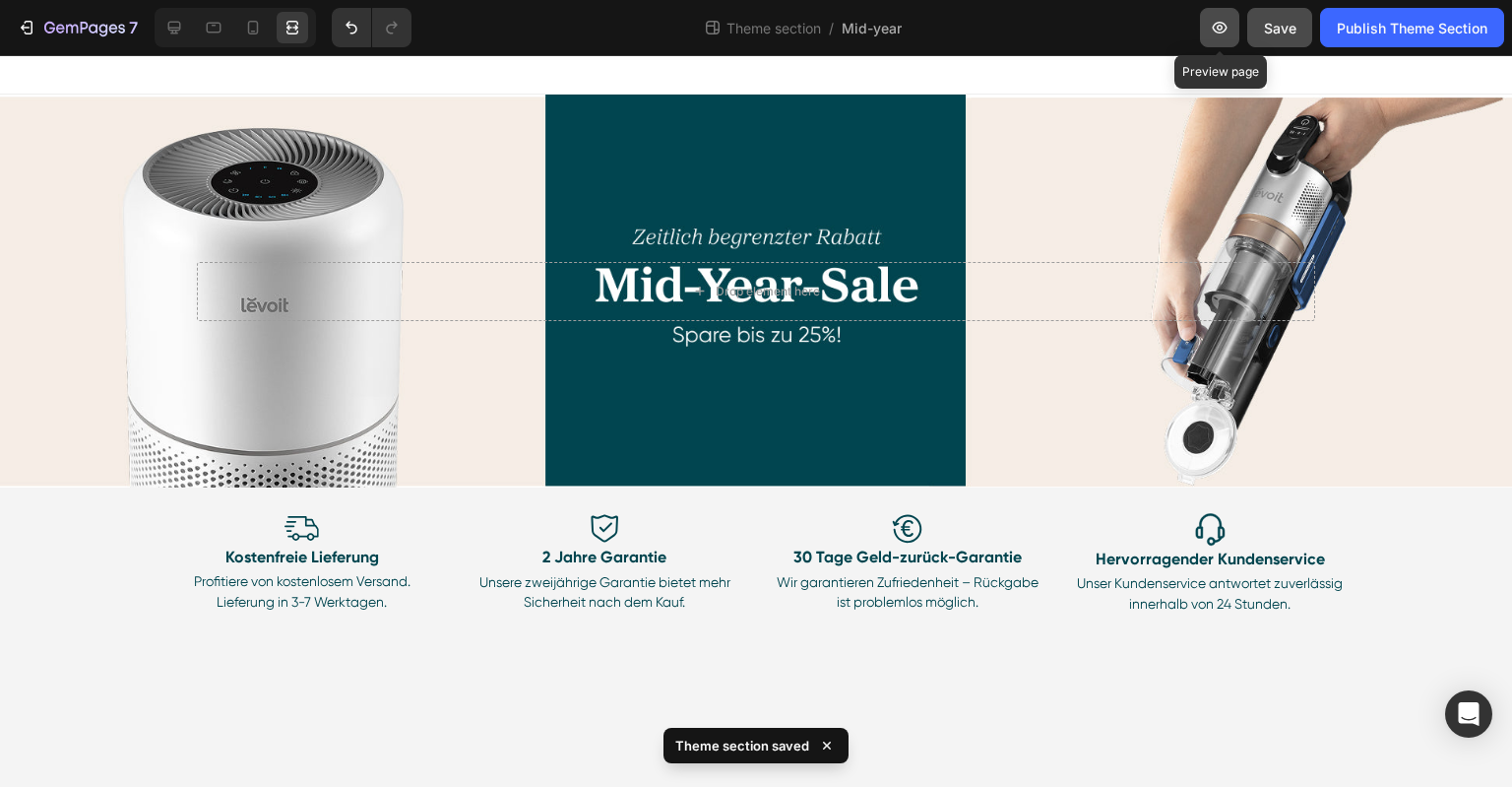 click 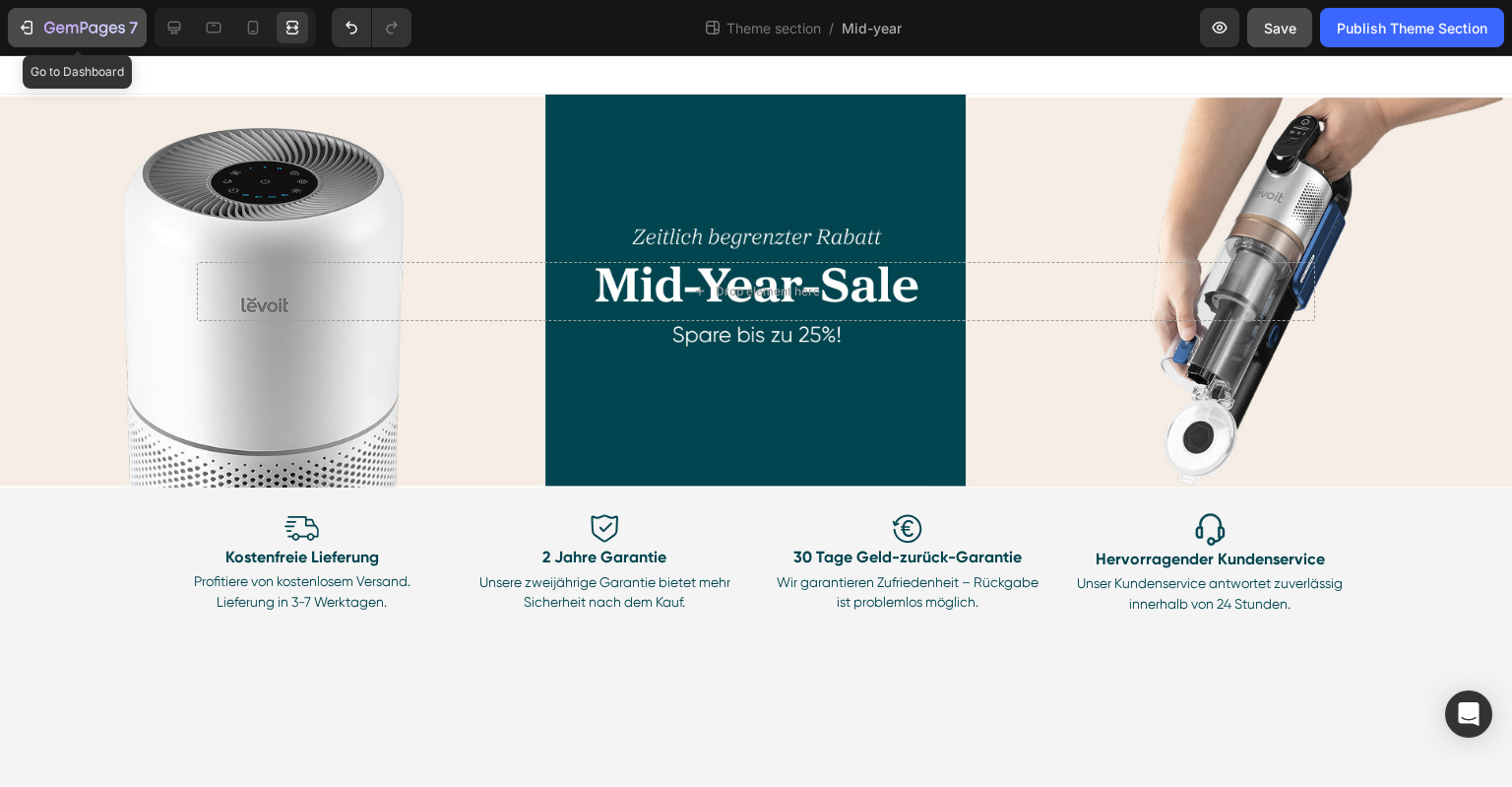 click 